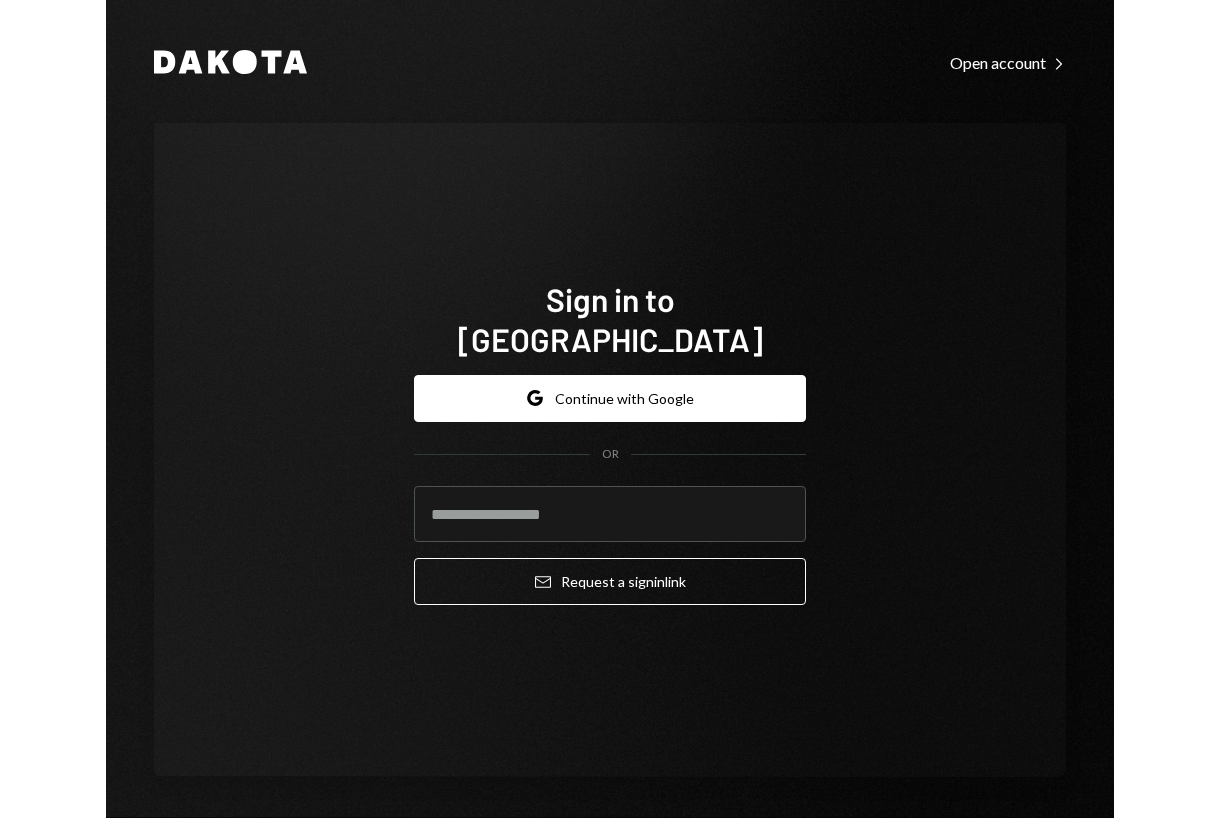 scroll, scrollTop: 0, scrollLeft: 0, axis: both 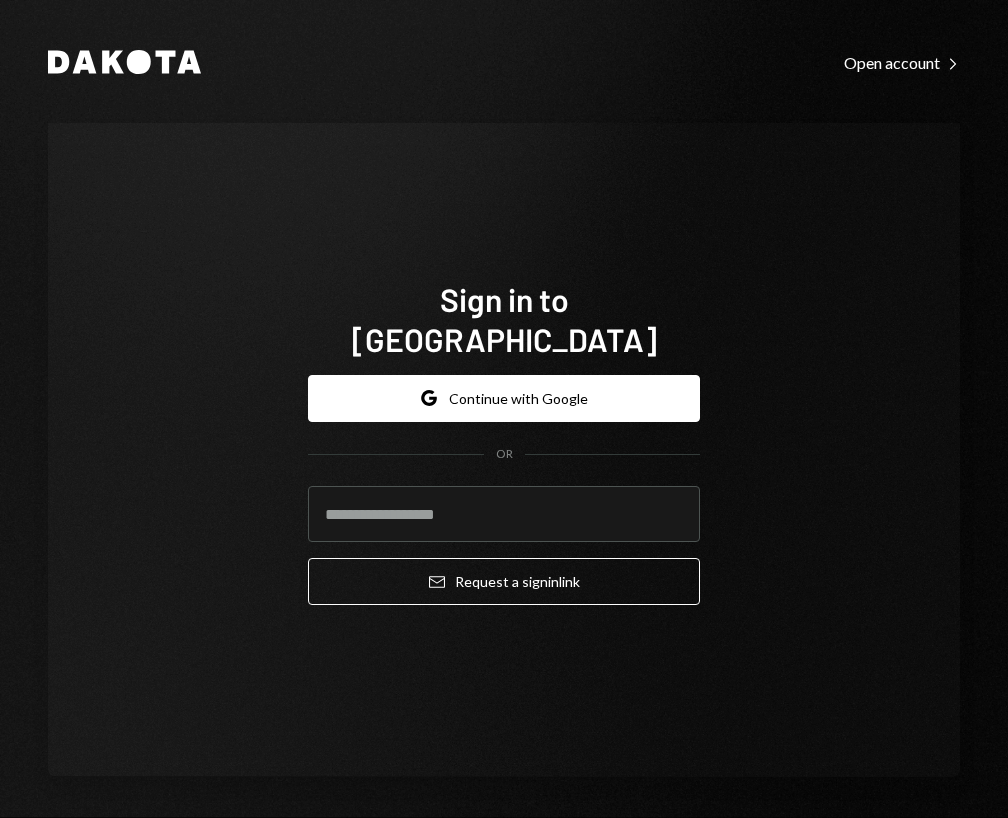 click 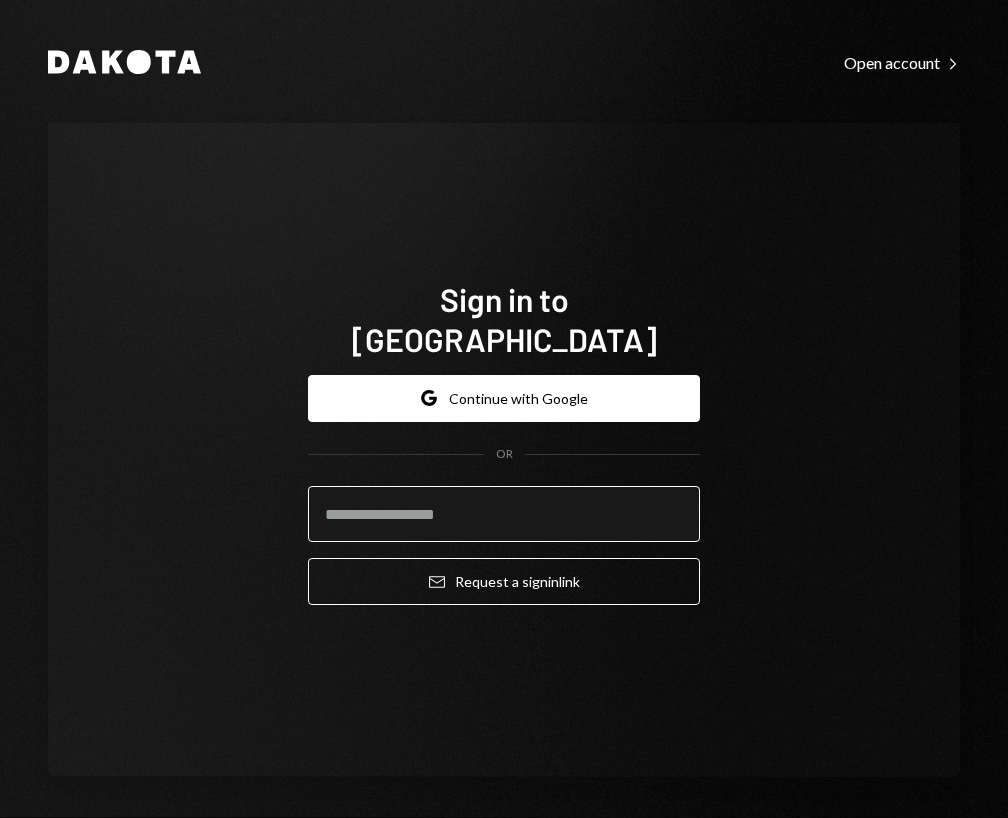 click at bounding box center (504, 514) 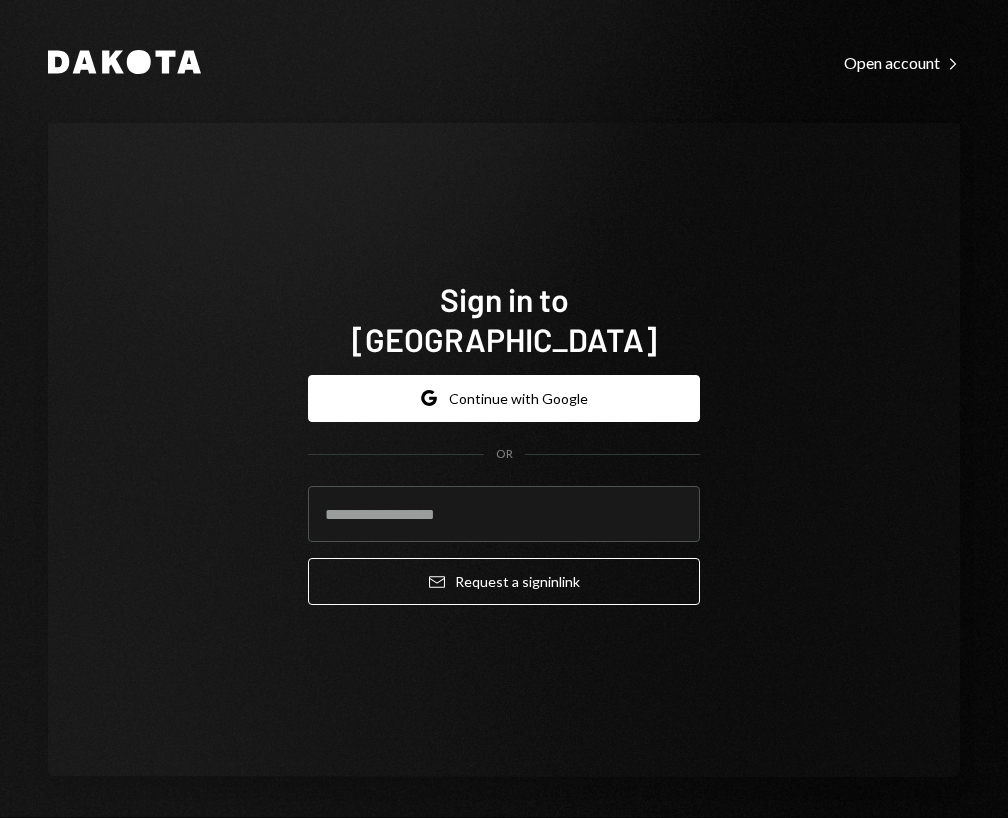 click on "Dakota Open account Right Caret Sign in to [GEOGRAPHIC_DATA] Google  Continue with Google OR Email Request a sign  in  link" at bounding box center [504, 412] 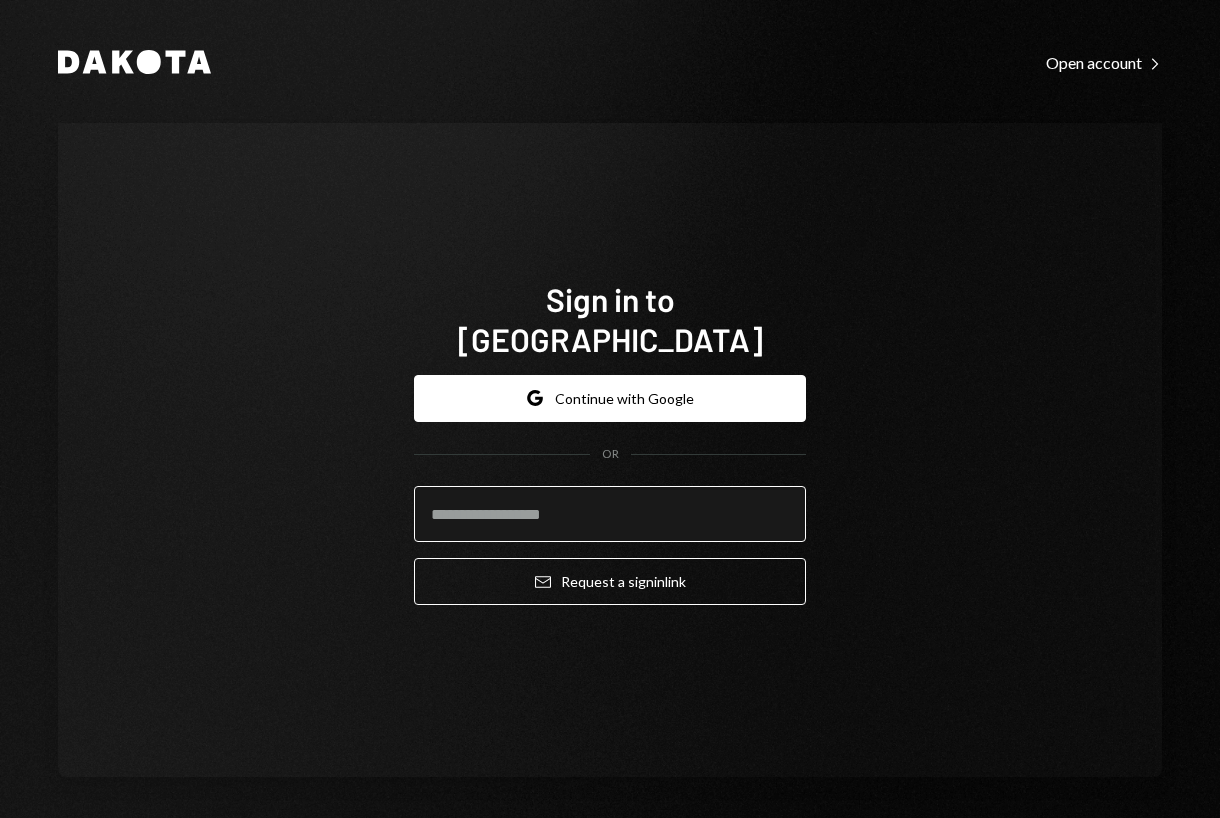 click at bounding box center (610, 514) 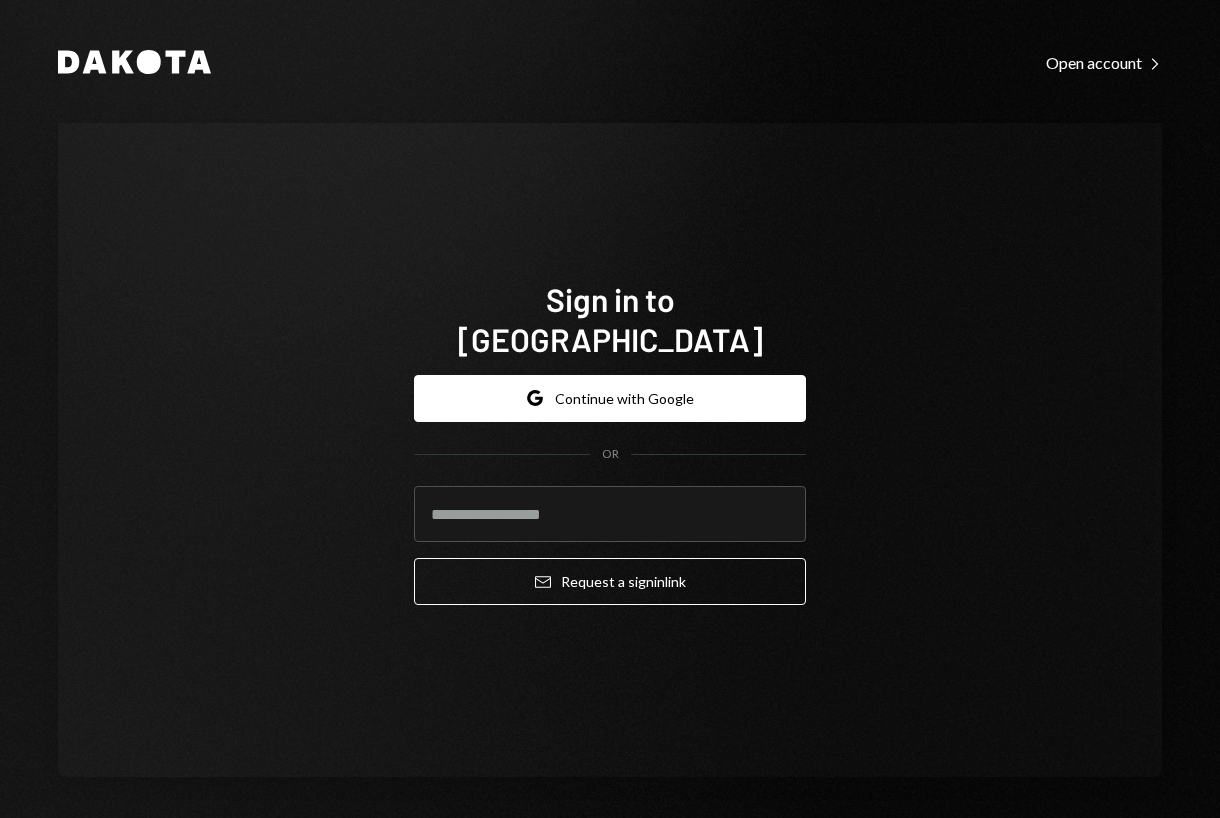 click 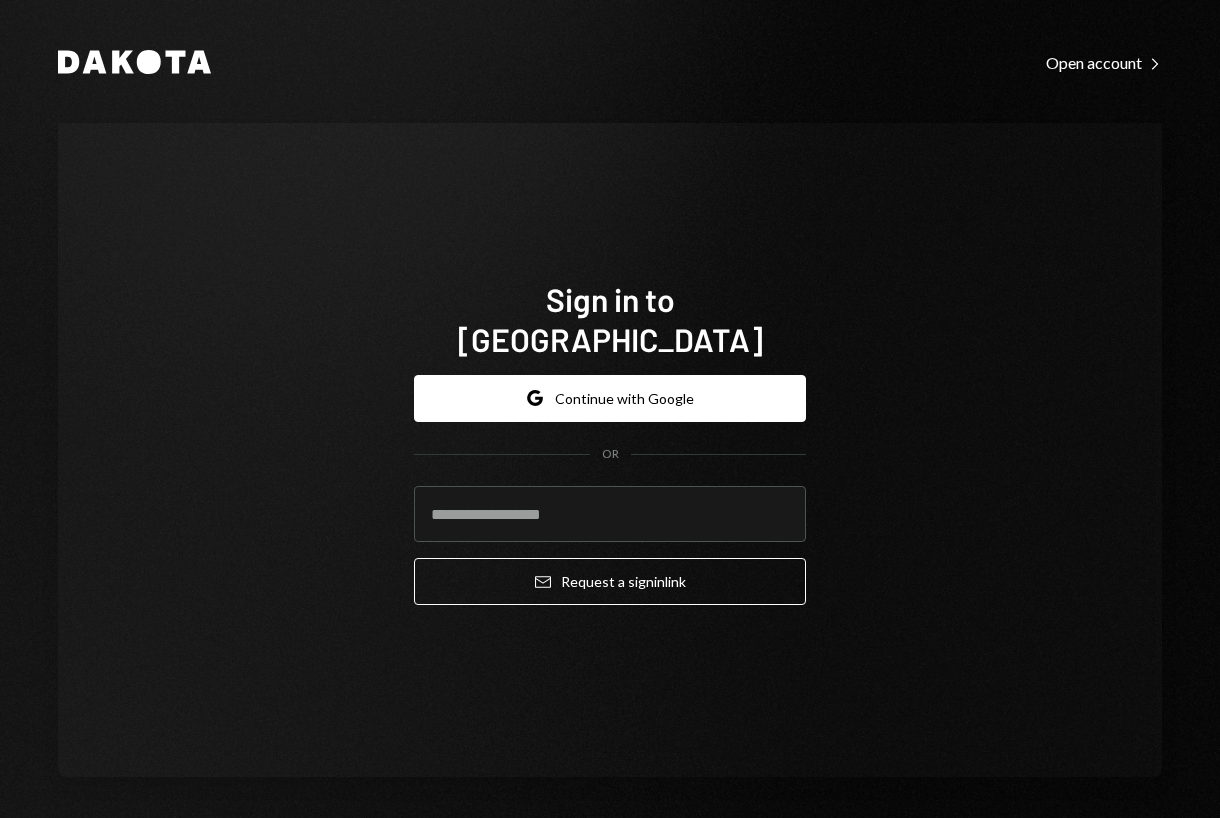 type on "**********" 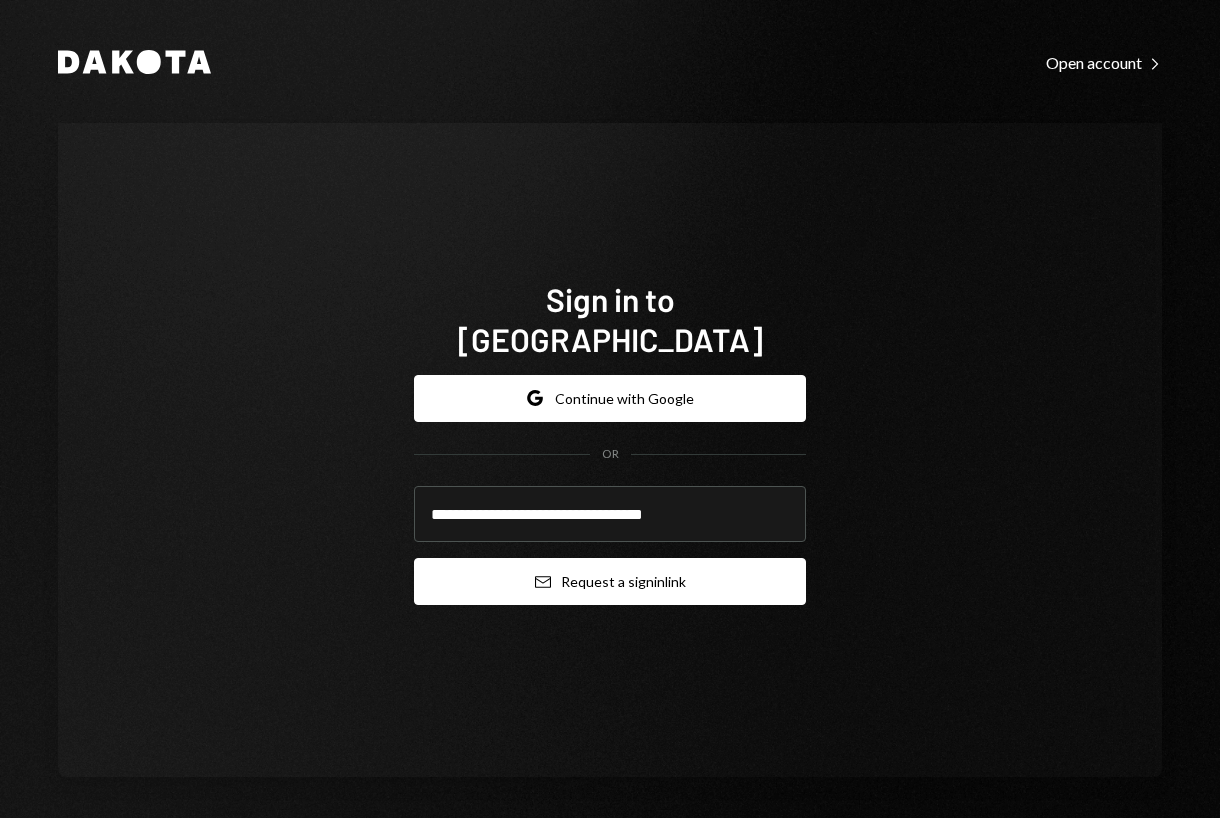 click on "Email Request a sign  in  link" at bounding box center [610, 581] 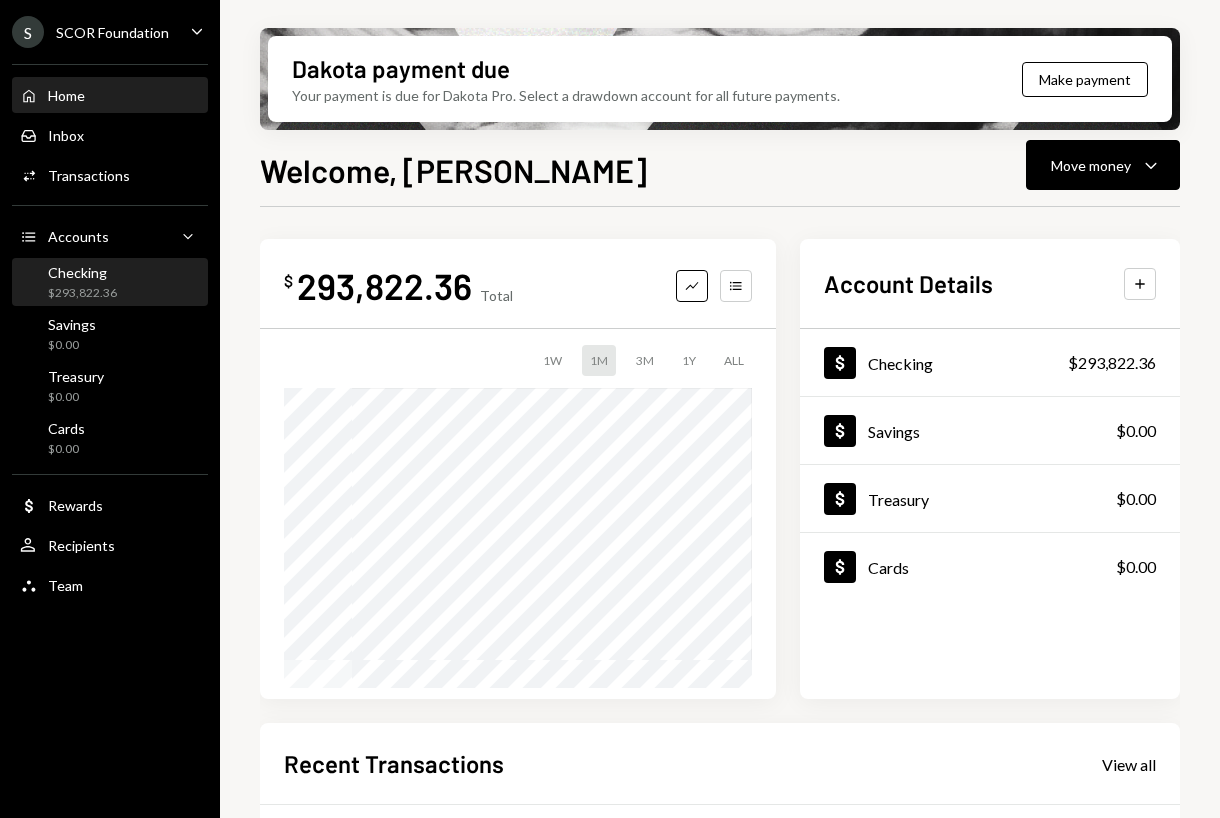 click on "Checking $293,822.36" at bounding box center [110, 283] 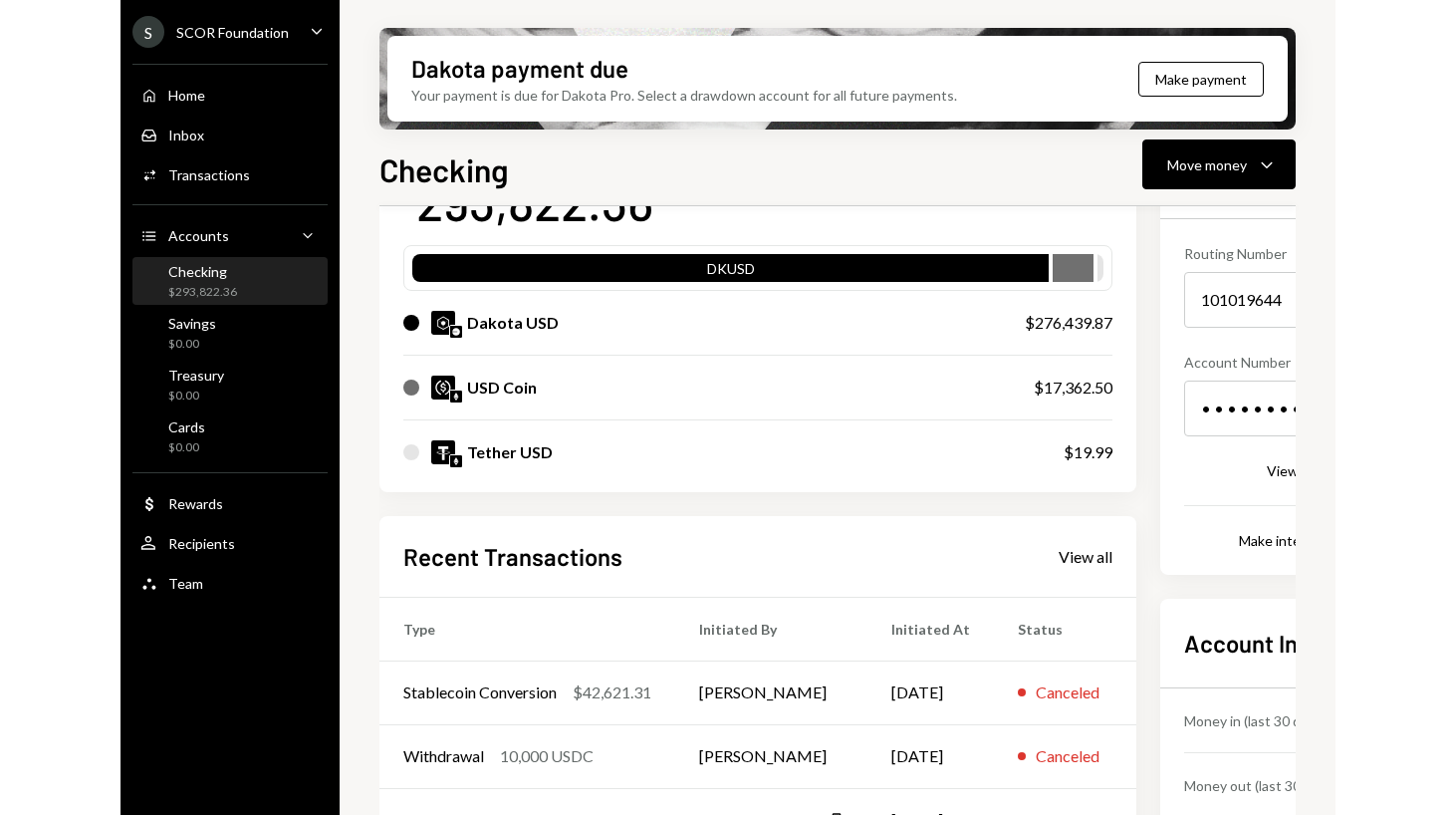 scroll, scrollTop: 265, scrollLeft: 0, axis: vertical 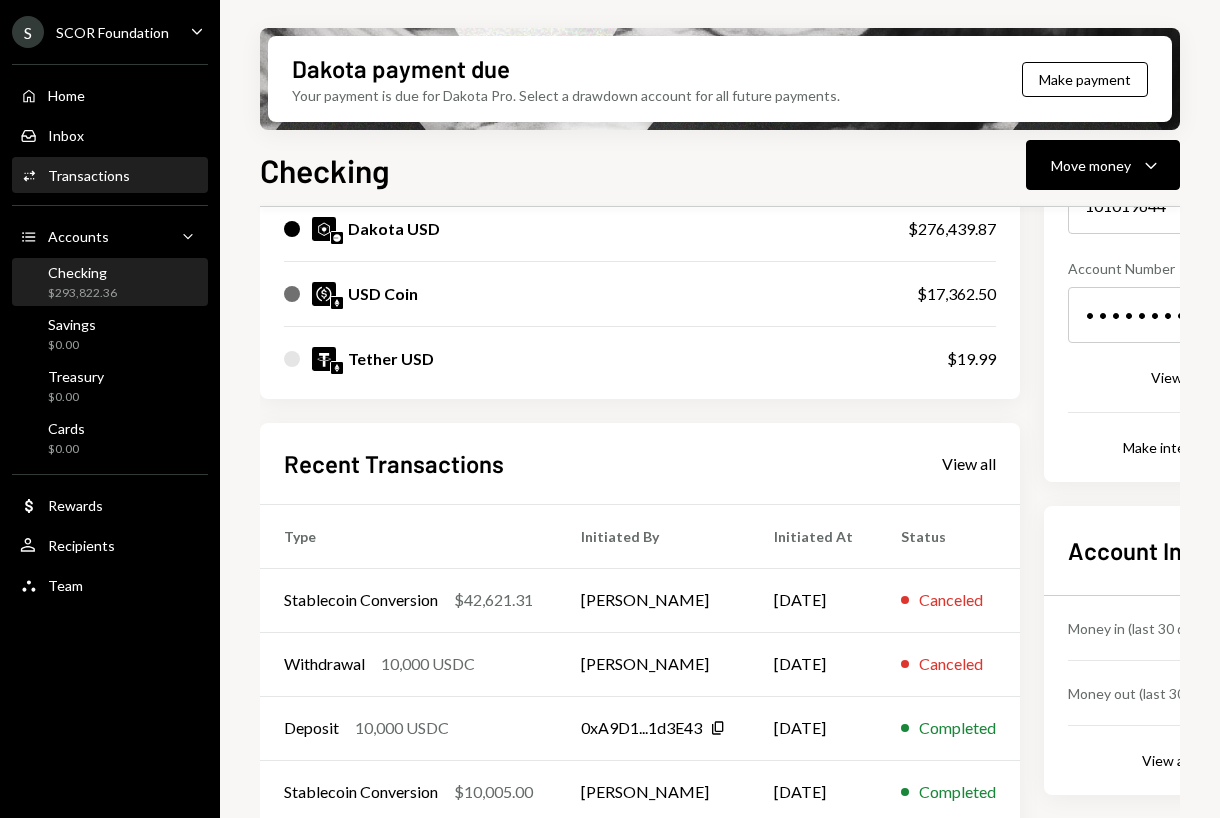 click on "Transactions" at bounding box center (89, 175) 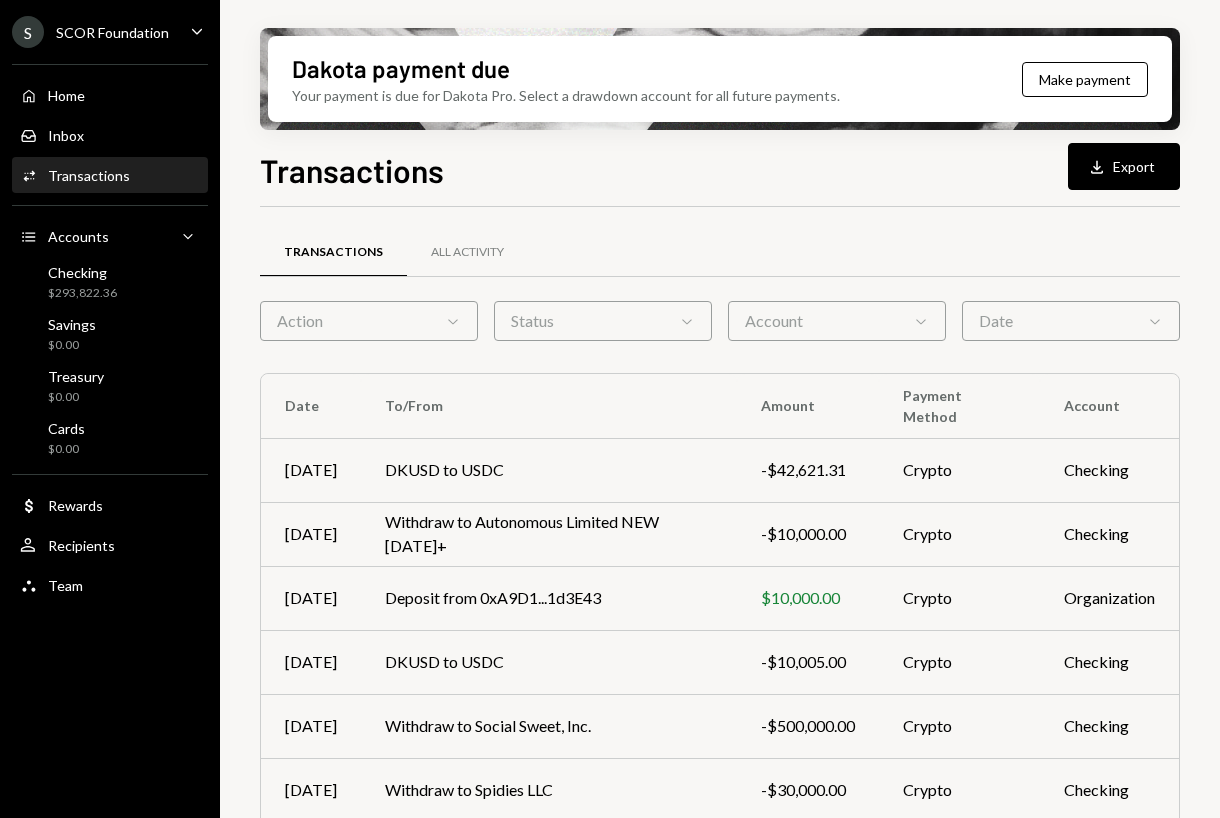 click on "Home Home Inbox Inbox Activities Transactions Accounts Accounts Caret Down Checking $293,822.36 Savings $0.00 Treasury $0.00 Cards $0.00 Dollar Rewards User Recipients Team Team" at bounding box center (110, 329) 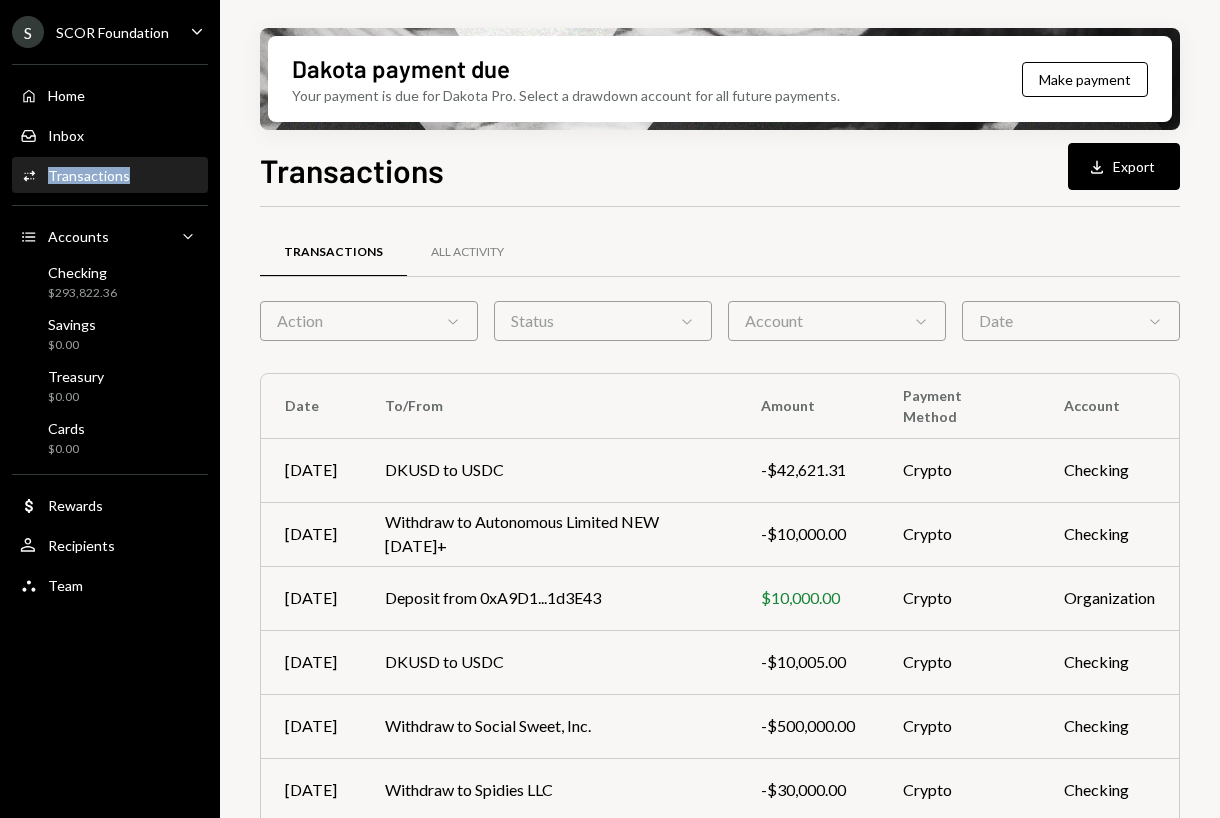 click on "Home Home Inbox Inbox Activities Transactions Accounts Accounts Caret Down Checking $293,822.36 Savings $0.00 Treasury $0.00 Cards $0.00 Dollar Rewards User Recipients Team Team" at bounding box center [110, 329] 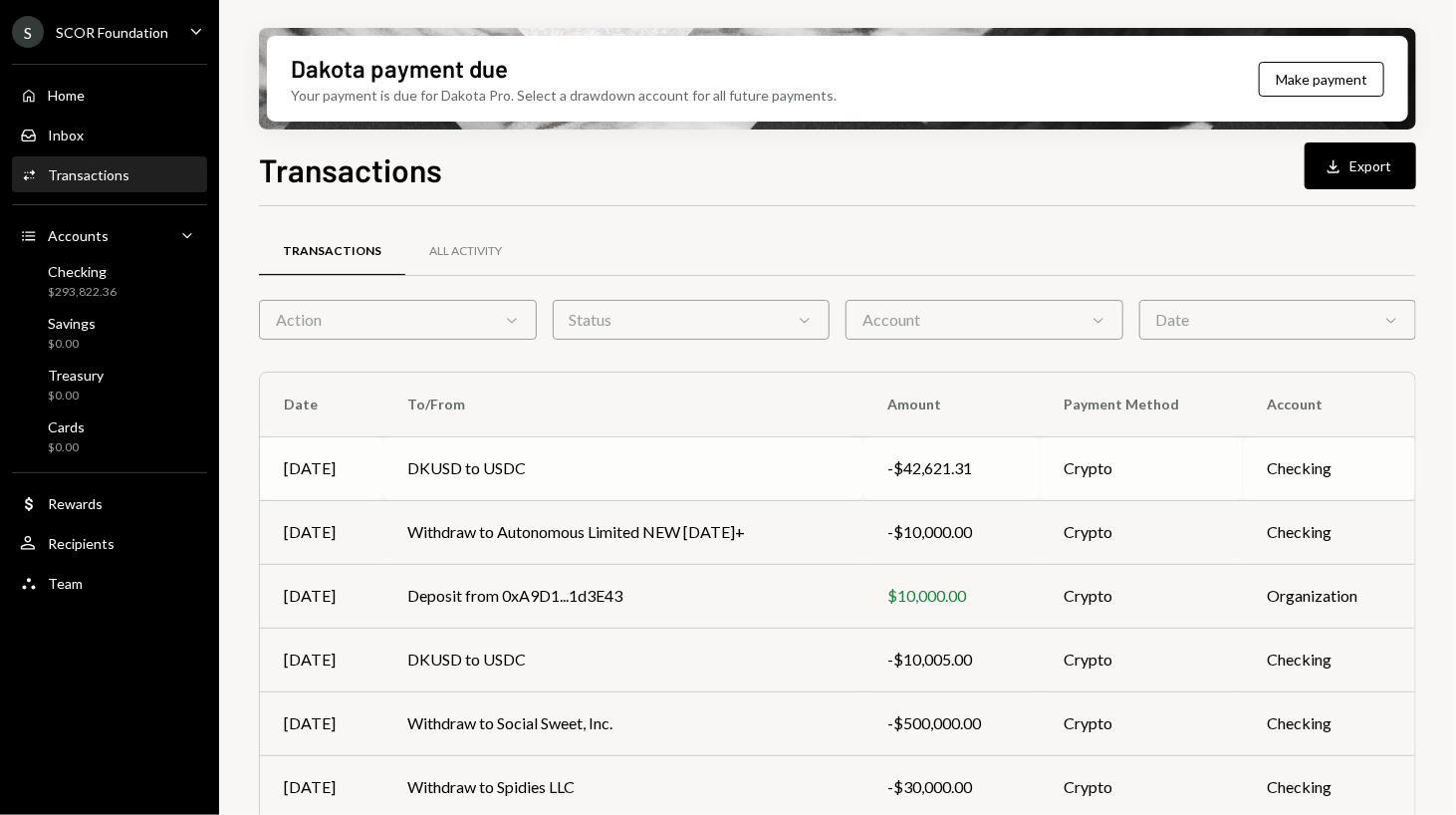 click on "-$42,621.31" at bounding box center (951, 468) 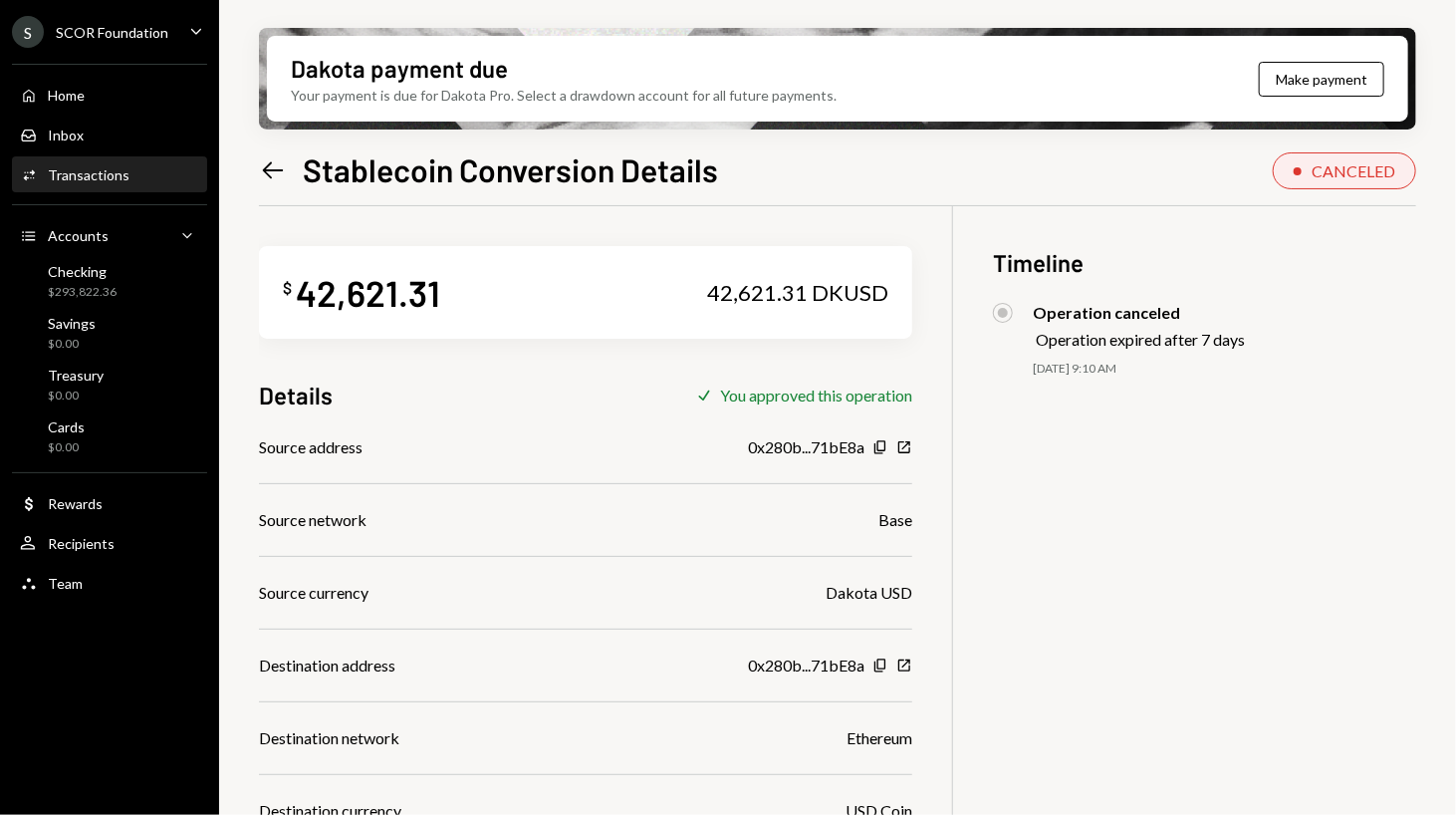 click 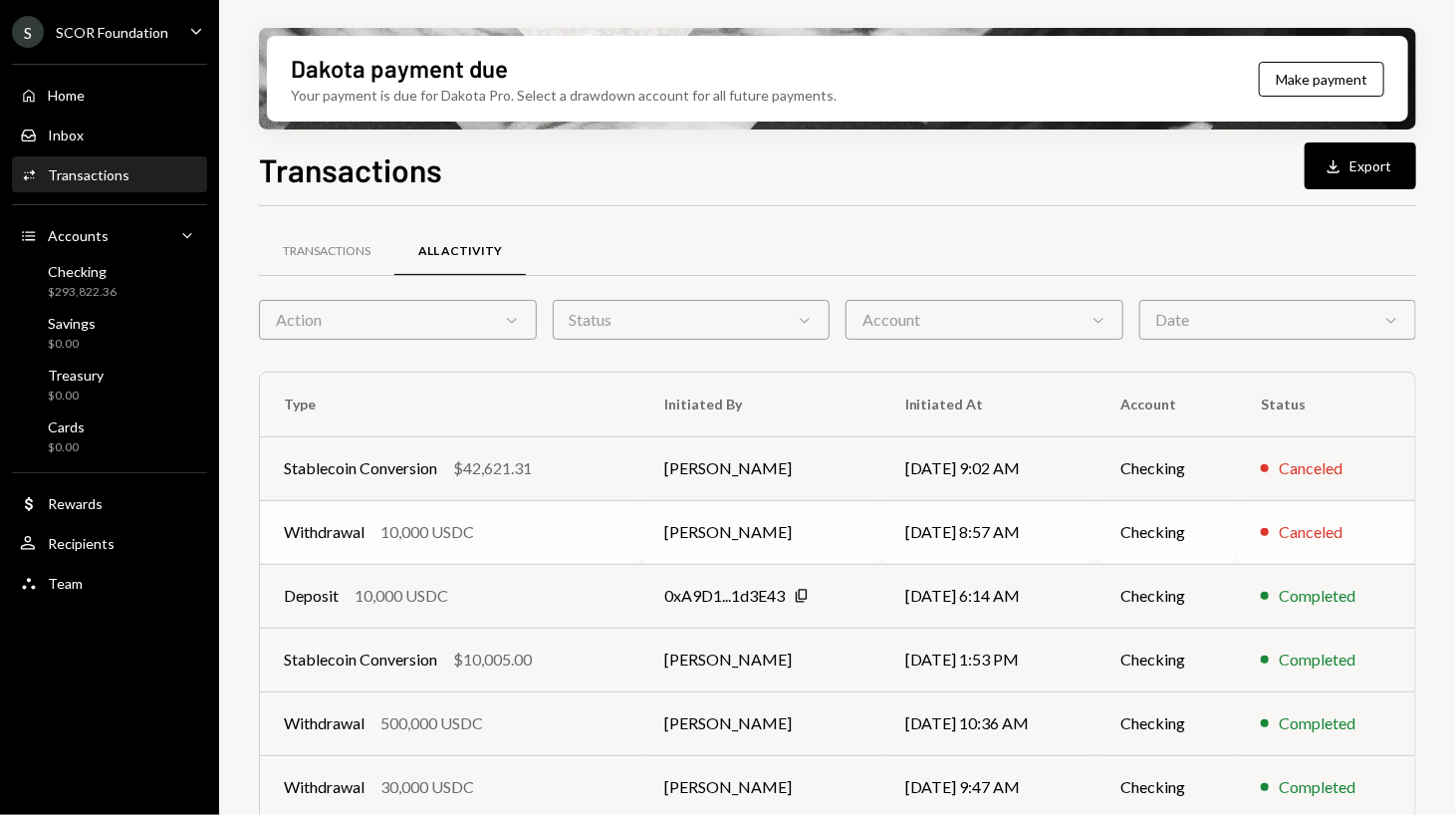 click on "Withdrawal 10,000  USDC" at bounding box center (450, 532) 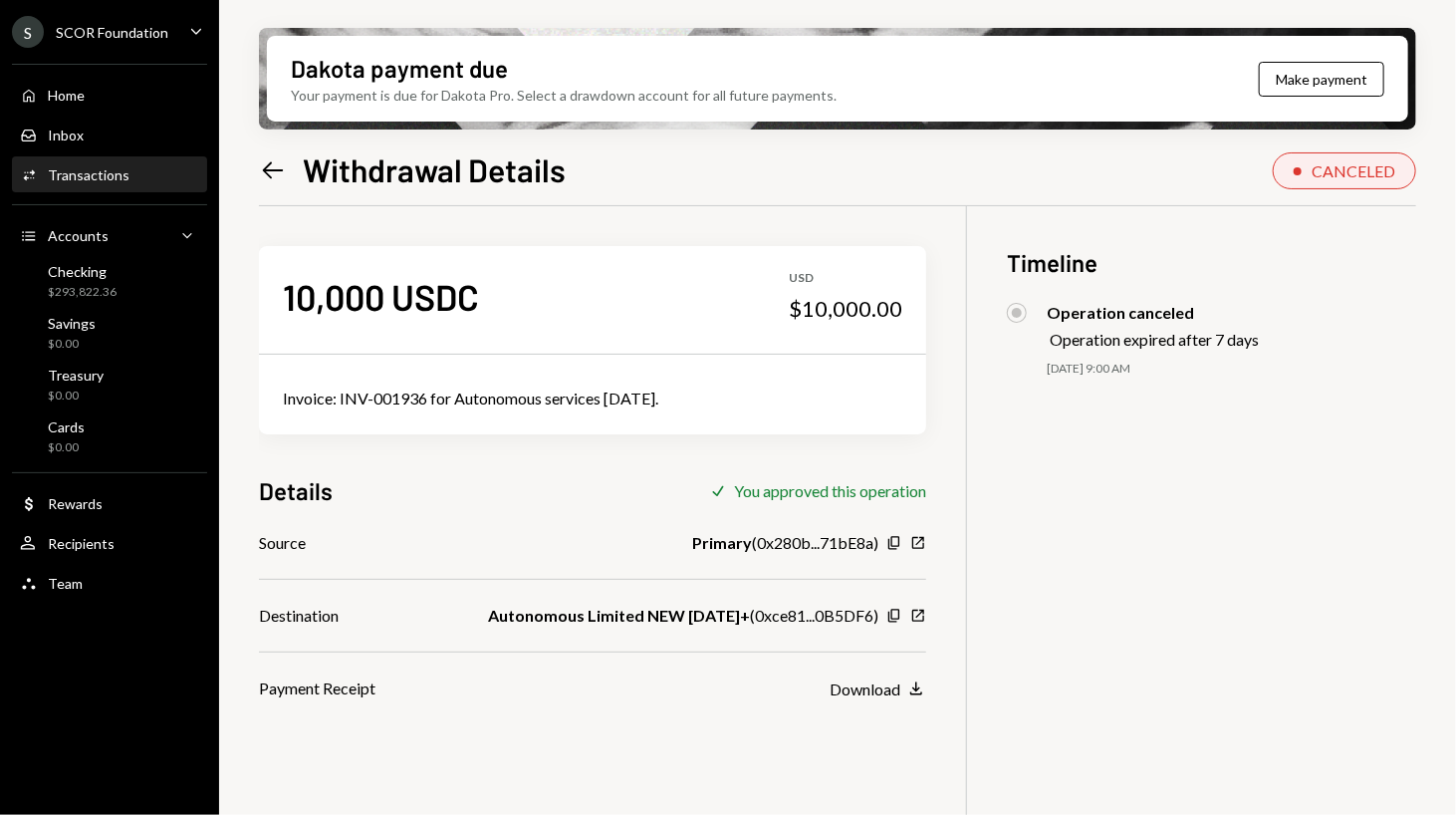 click on "10,000  USDC USD $10,000.00 Invoice: INV-001936 for Autonomous services [DATE]. Details Check You   approved   this operation Source Primary  ( 0x280b...71bE8a ) Copy New Window Destination Autonomous Limited NEW [DATE]+  ( 0xce81...0B5DF6 ) Copy New Window Payment Receipt Download   Download Timeline Operation canceled Operation expired after 7 days [DATE] 9:00 AM [PERSON_NAME] Approved [PERSON_NAME] Approved" at bounding box center [838, 614] 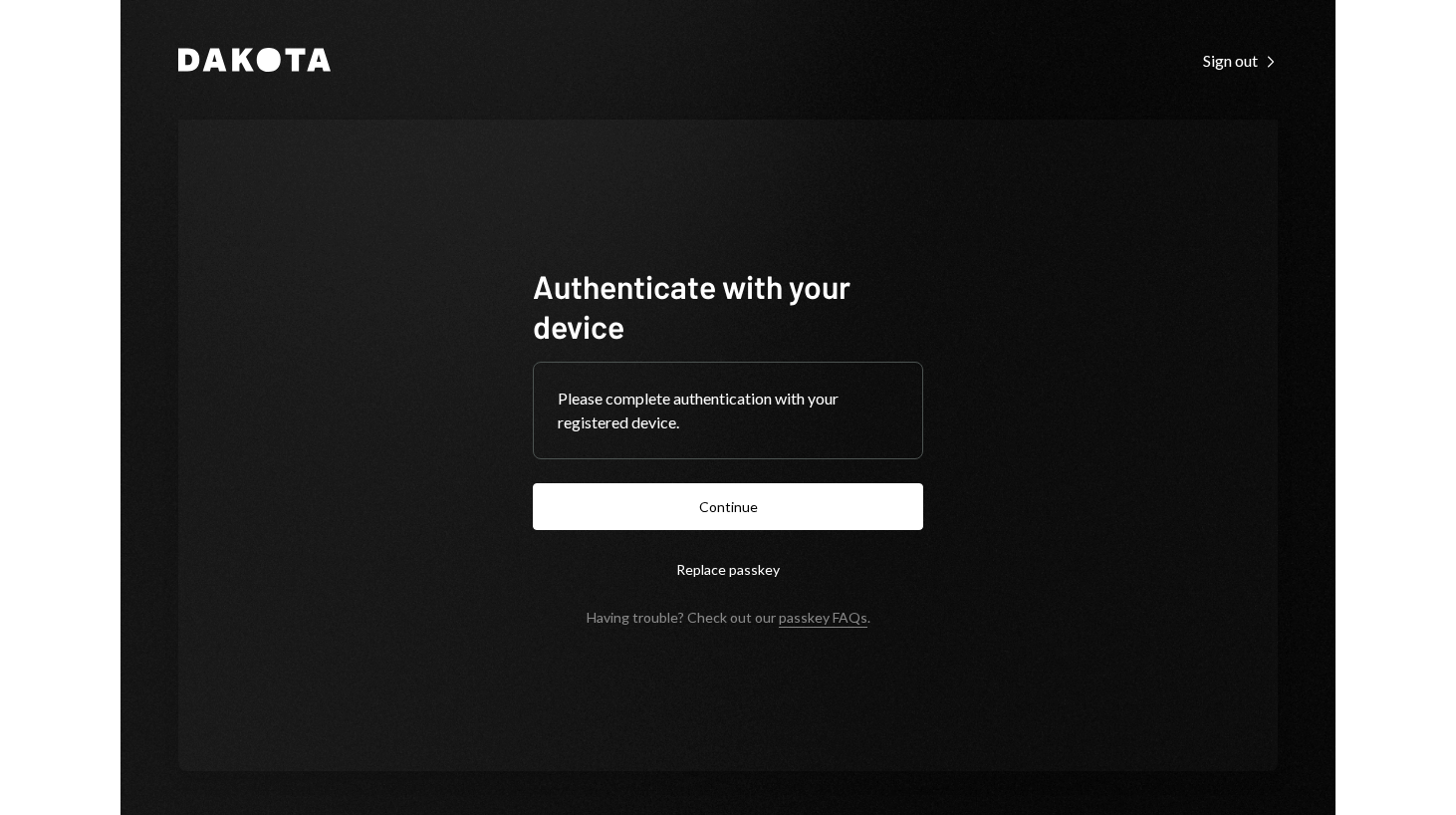 scroll, scrollTop: 0, scrollLeft: 0, axis: both 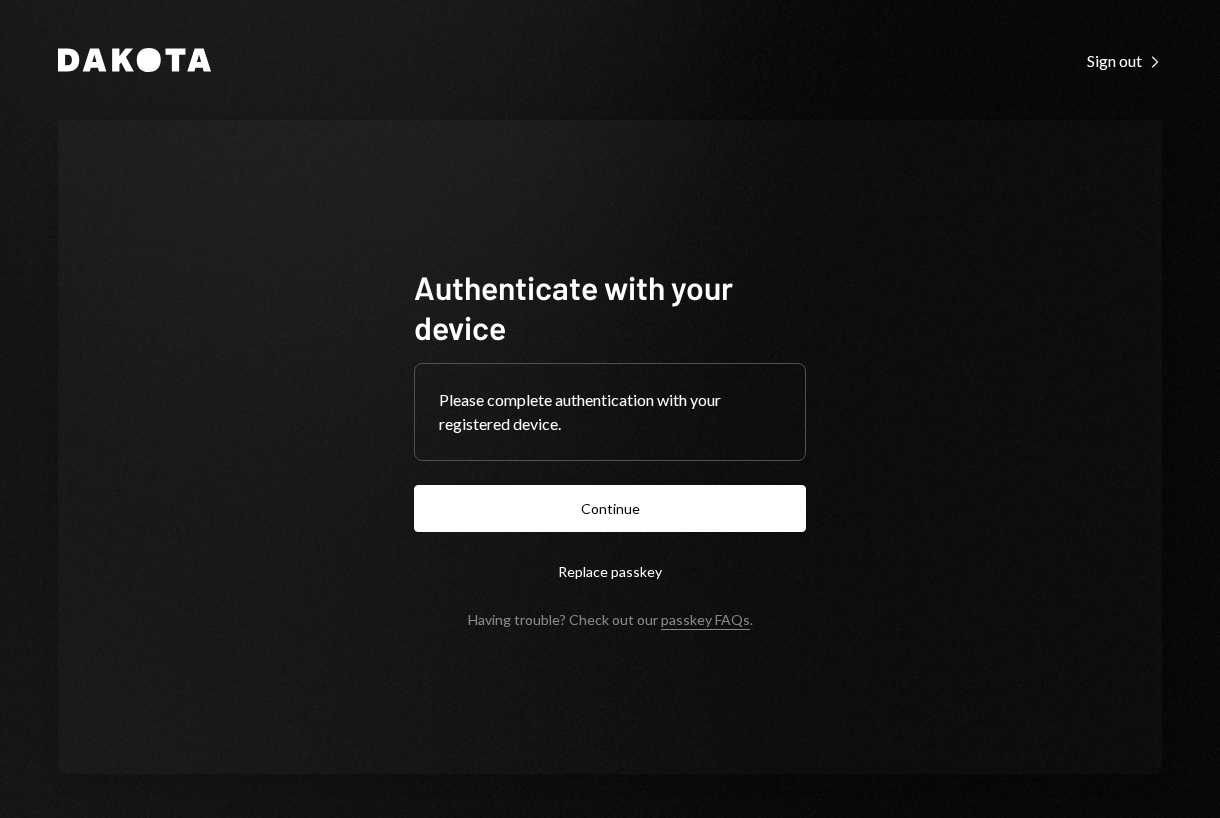 click on "Continue" at bounding box center (610, 508) 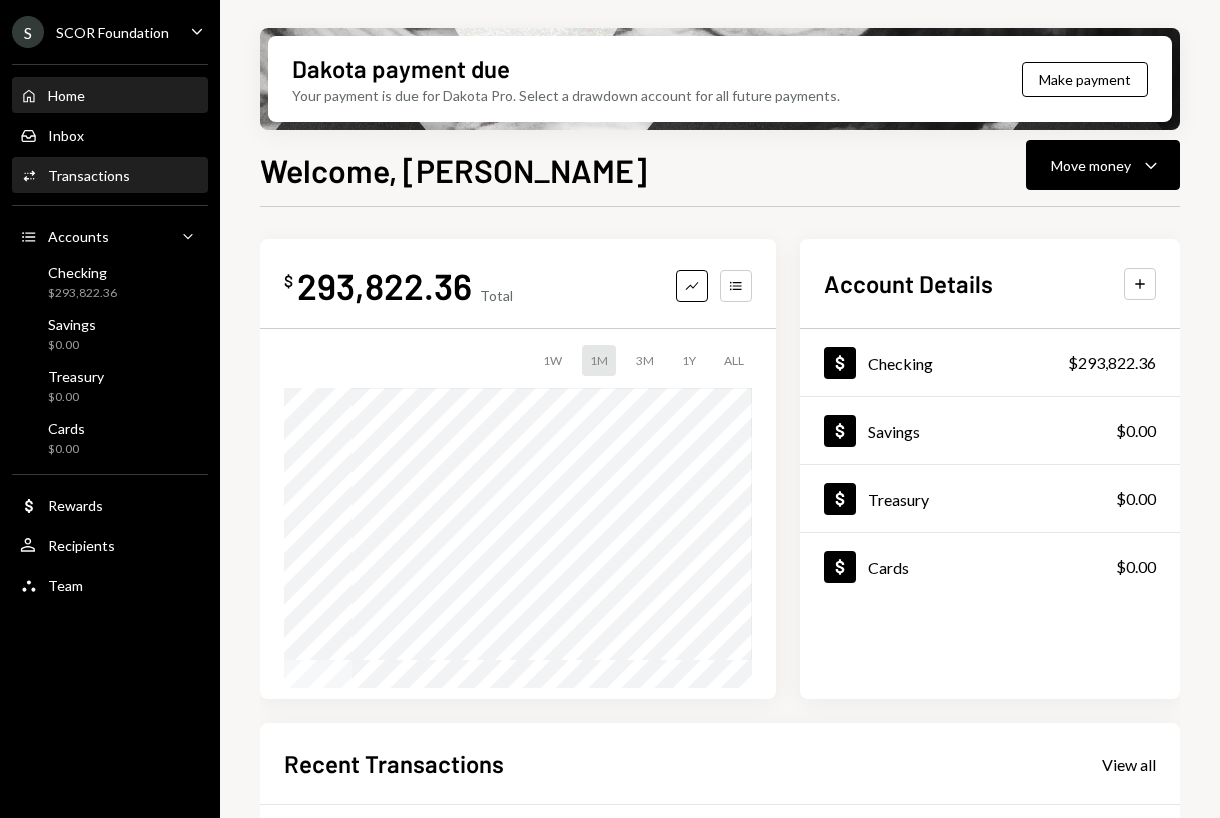 click on "Transactions" at bounding box center [89, 175] 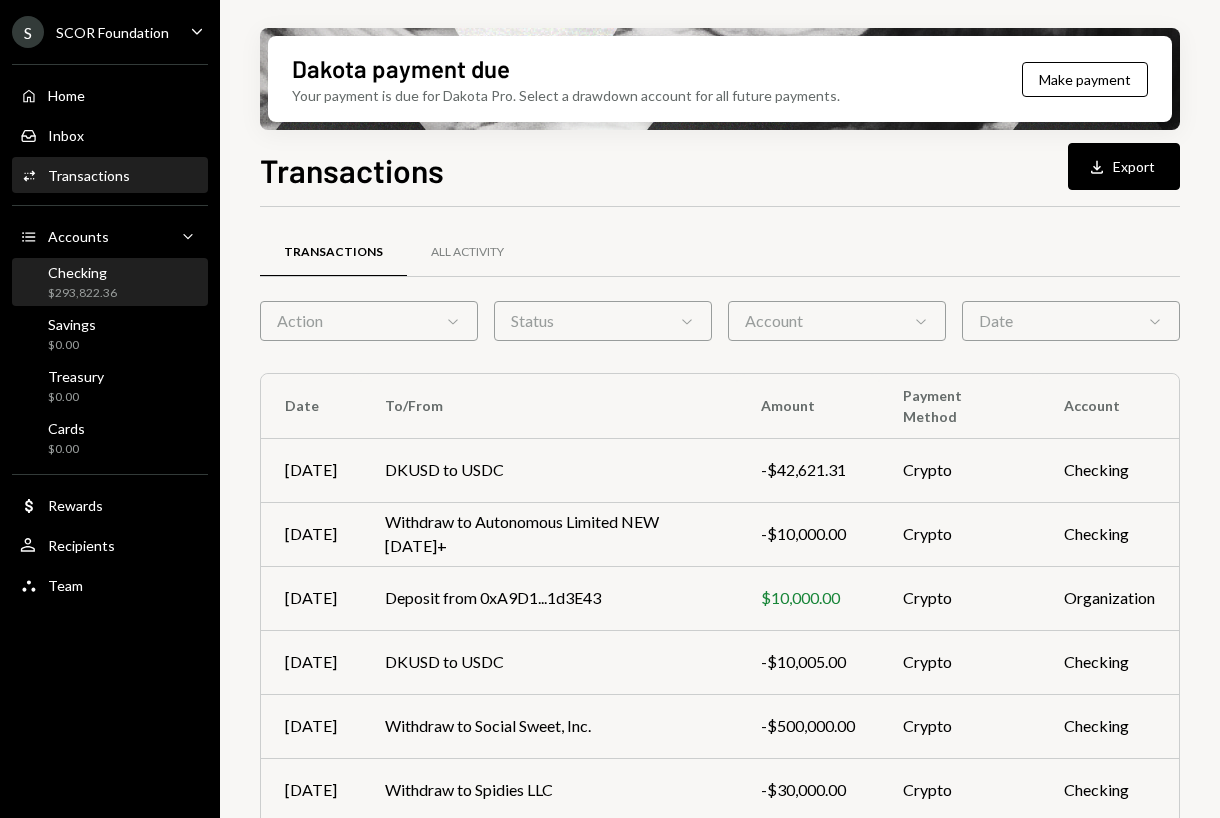 click on "Checking $293,822.36" at bounding box center [110, 283] 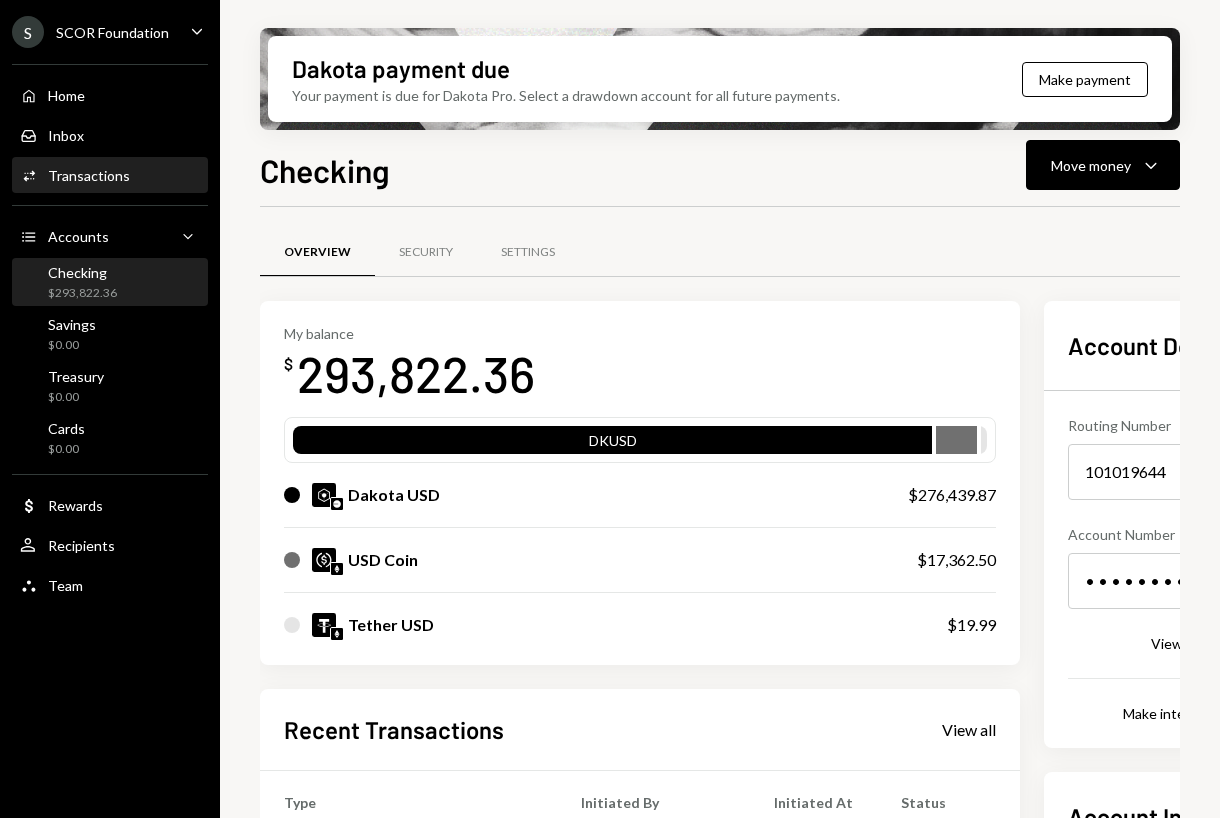 click on "Activities Transactions" at bounding box center (110, 176) 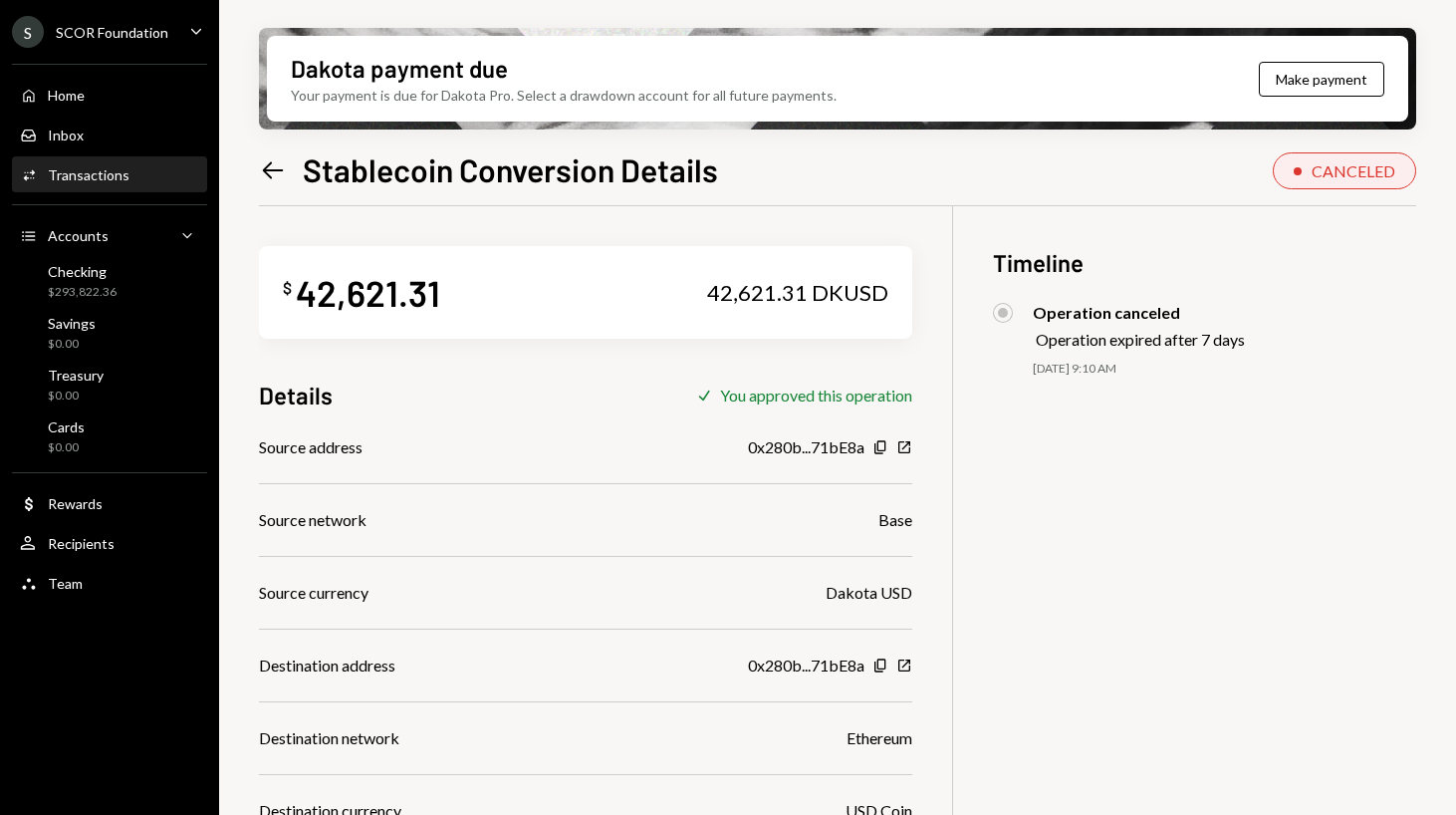 scroll, scrollTop: 0, scrollLeft: 0, axis: both 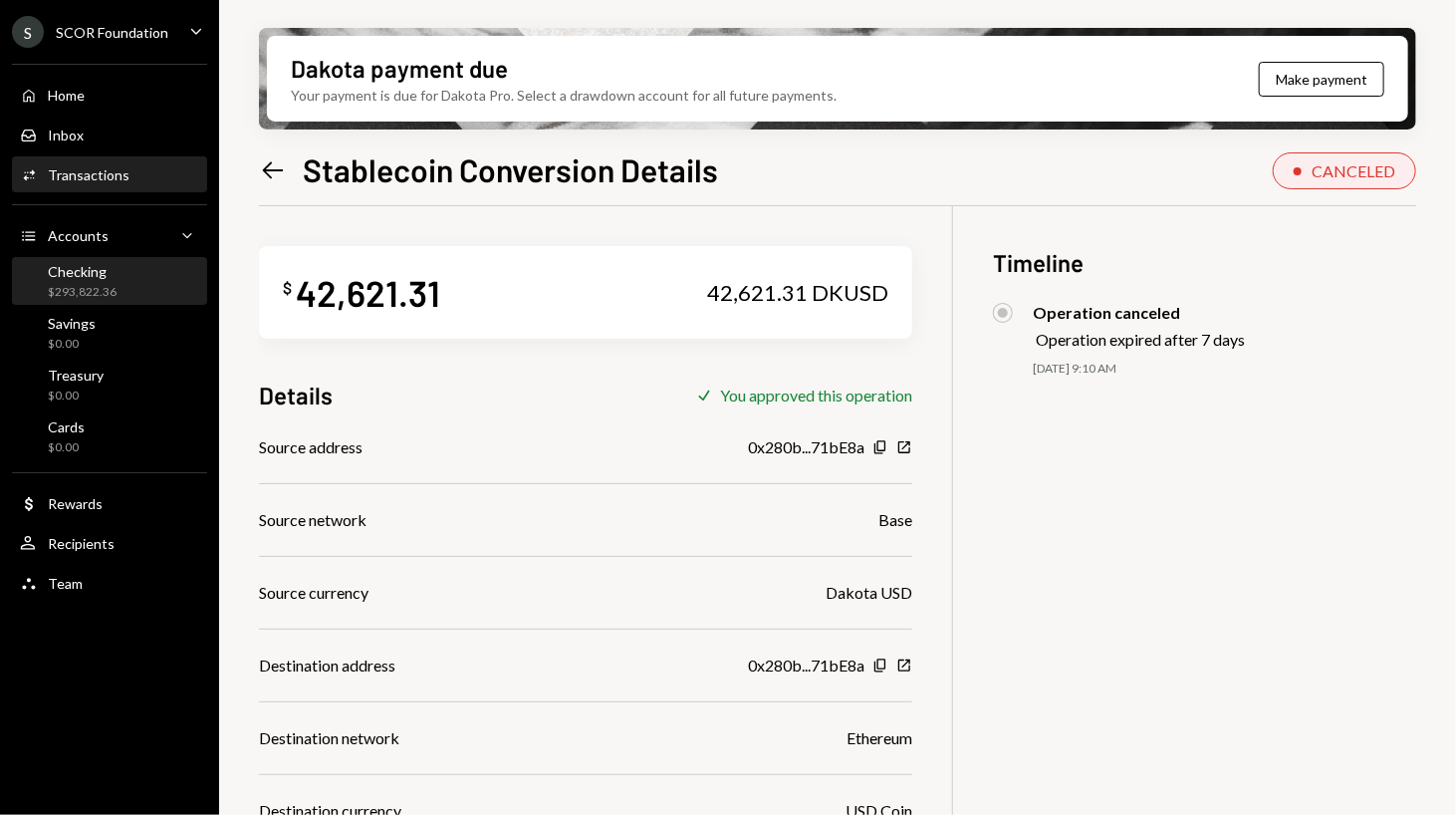 click on "$293,822.36" at bounding box center [82, 292] 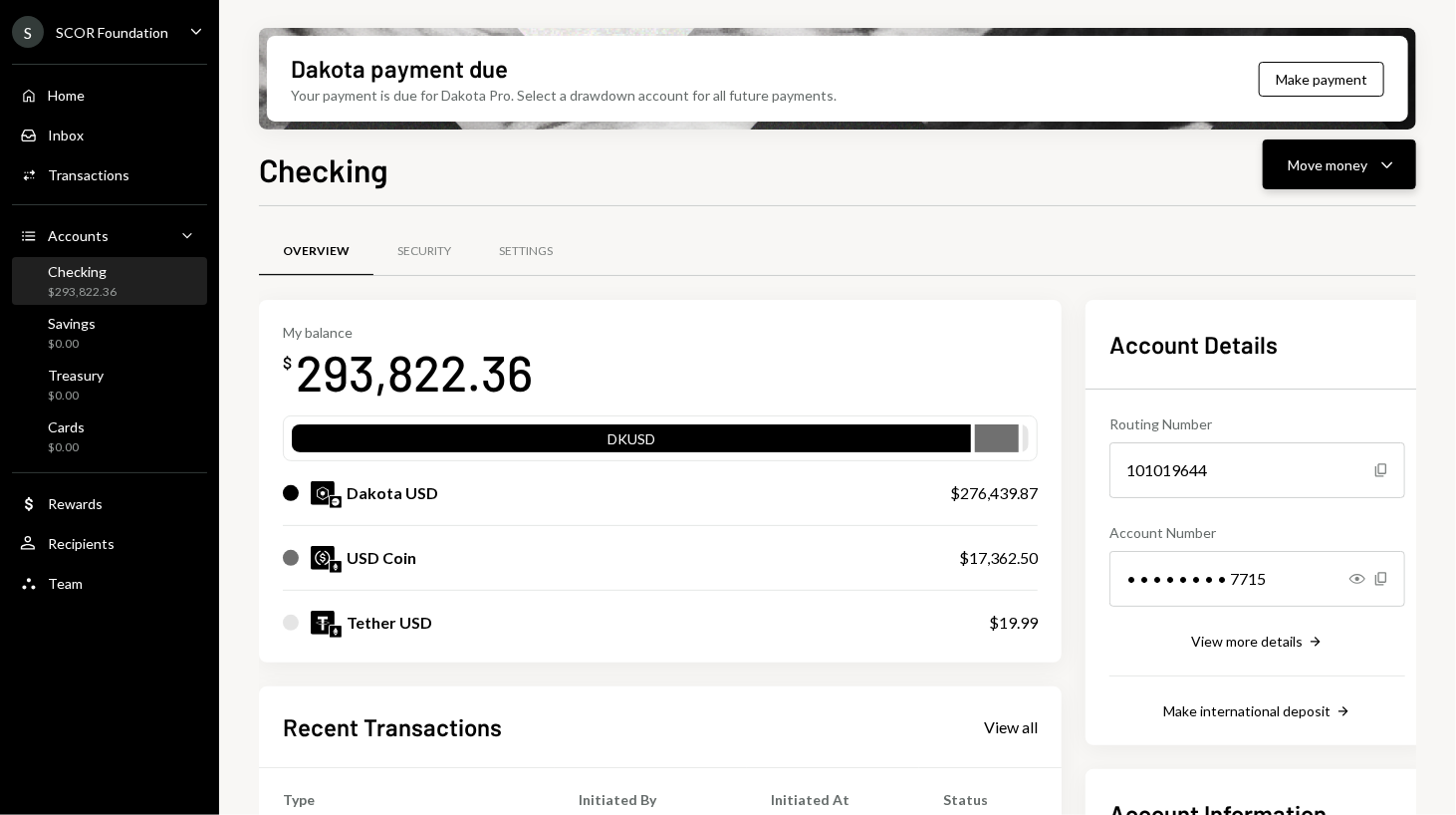 click on "Move money" at bounding box center (1328, 164) 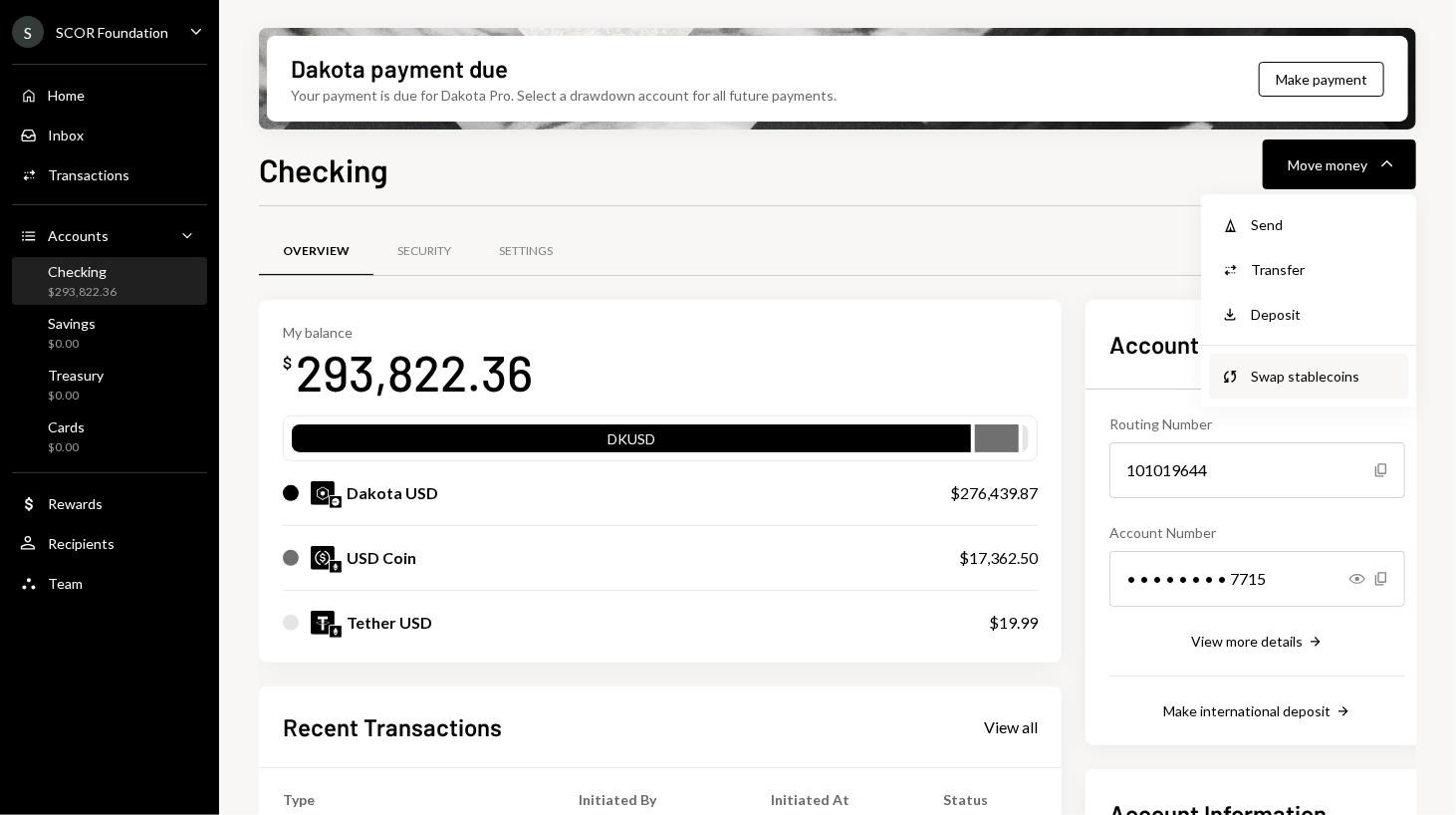 click on "Swap stablecoins" at bounding box center (1324, 376) 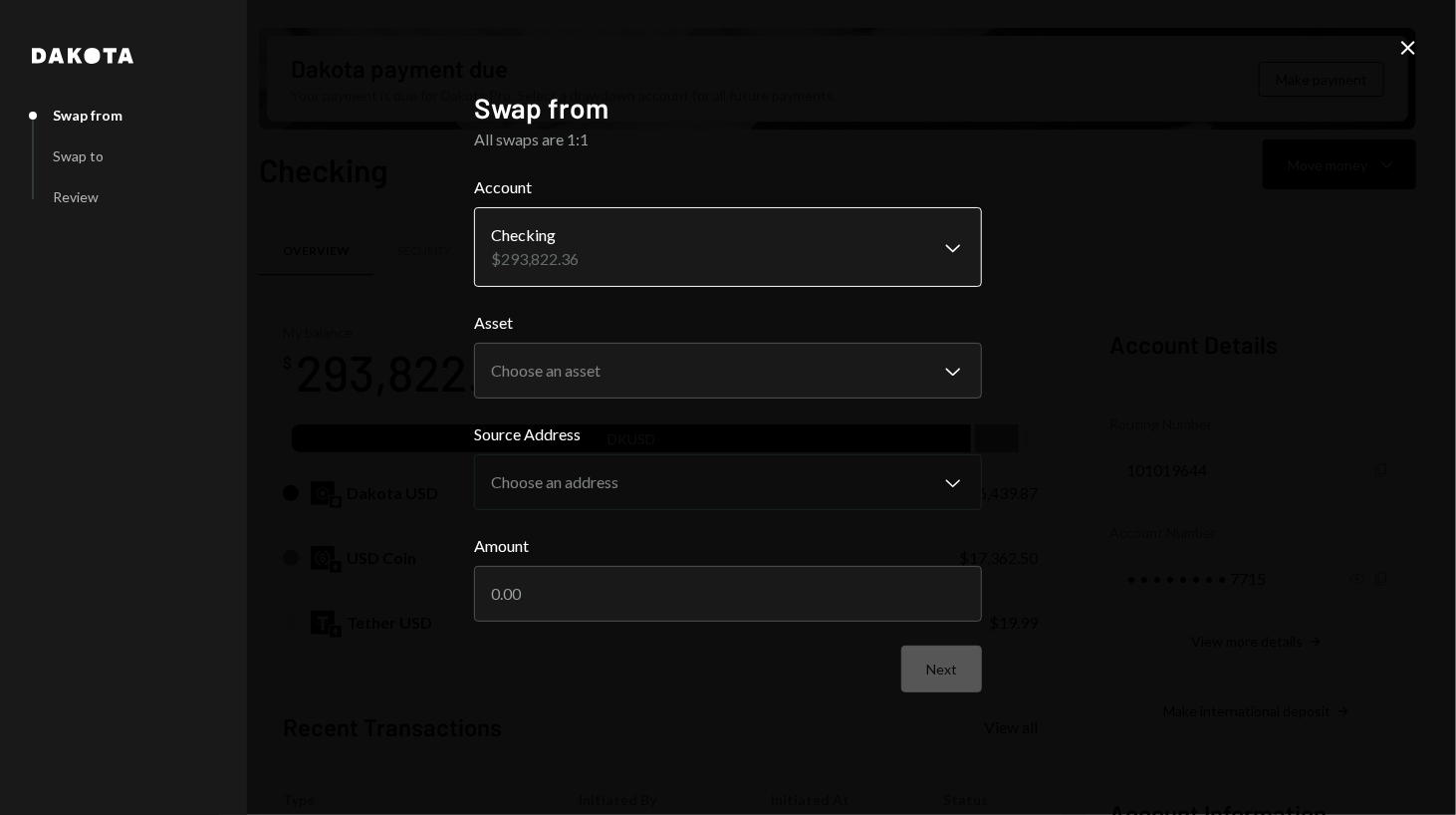 click on "S SCOR Foundation Caret Down Home Home Inbox Inbox Activities Transactions Accounts Accounts Caret Down Checking $293,822.36 Savings $0.00 Treasury $0.00 Cards $0.00 Dollar Rewards User Recipients Team Team Dakota payment due Your payment is due for Dakota Pro. Select a drawdown account for all future payments. Make payment Checking Move money Caret Down Overview Security Settings My balance $ 293,822.36 DKUSD Dakota USD $276,439.87 USD Coin $17,362.50 Tether USD $19.99 Recent Transactions View all Type Initiated By Initiated At Status Stablecoin Conversion $42,621.31 Andreas Altamirano 06/24/25 9:02 AM Canceled Withdrawal 10,000  USDC Andreas Altamirano 06/24/25 8:57 AM Canceled Deposit 10,000  USDC 0xA9D1...1d3E43 Copy 06/19/25 6:14 AM Completed Stablecoin Conversion $10,005.00 Andreas Altamirano 06/18/25 1:53 PM Completed Withdrawal 500,000  USDC Andreas Altamirano 06/13/25 10:36 AM Completed Account Details Routing Number 101019644 Copy Account Number • • • • • • • •  7715 Show Copy Dakota" at bounding box center [728, 408] 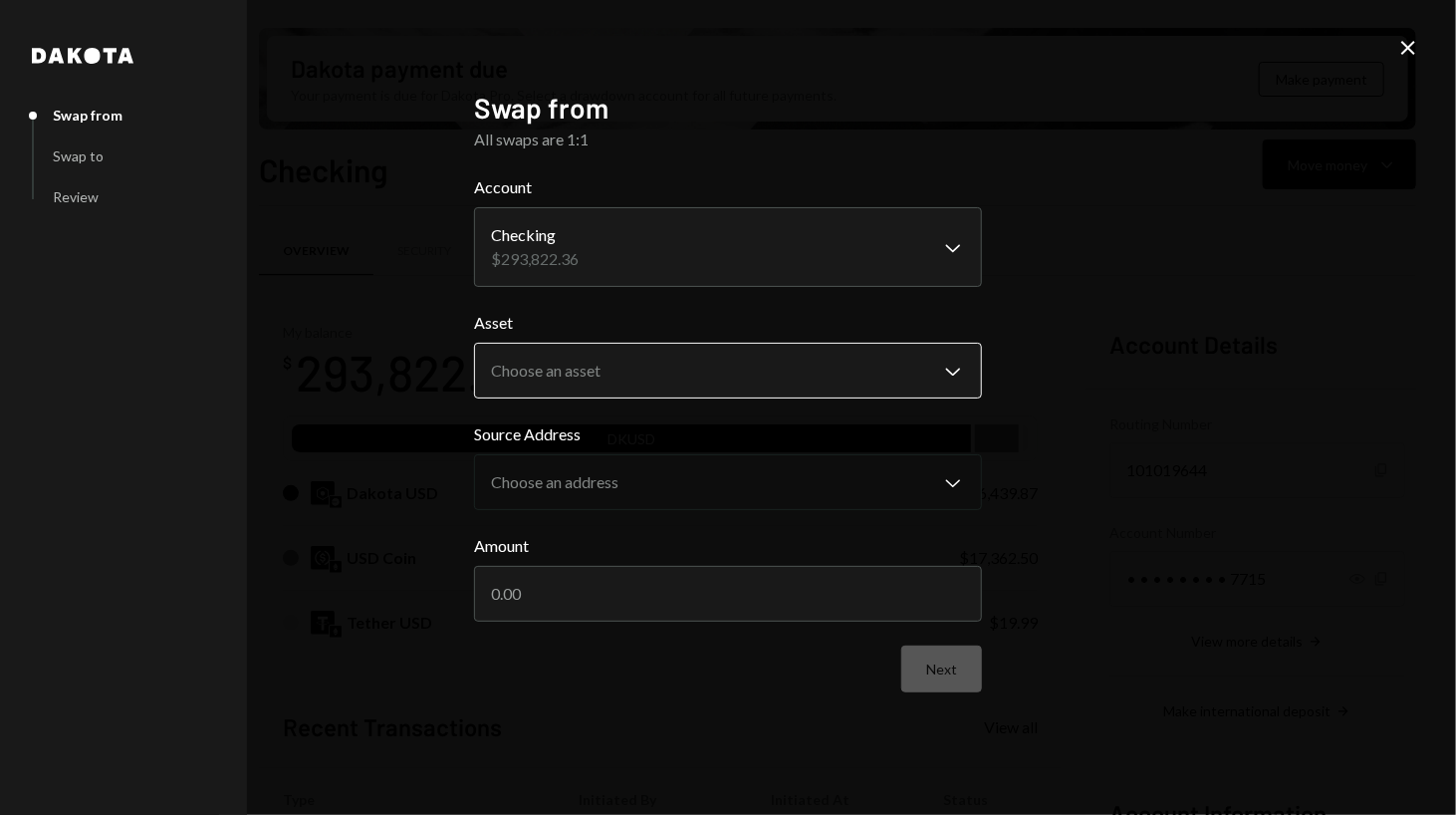click on "S SCOR Foundation Caret Down Home Home Inbox Inbox Activities Transactions Accounts Accounts Caret Down Checking $293,822.36 Savings $0.00 Treasury $0.00 Cards $0.00 Dollar Rewards User Recipients Team Team Dakota payment due Your payment is due for Dakota Pro. Select a drawdown account for all future payments. Make payment Checking Move money Caret Down Overview Security Settings My balance $ 293,822.36 DKUSD Dakota USD $276,439.87 USD Coin $17,362.50 Tether USD $19.99 Recent Transactions View all Type Initiated By Initiated At Status Stablecoin Conversion $42,621.31 Andreas Altamirano 06/24/25 9:02 AM Canceled Withdrawal 10,000  USDC Andreas Altamirano 06/24/25 8:57 AM Canceled Deposit 10,000  USDC 0xA9D1...1d3E43 Copy 06/19/25 6:14 AM Completed Stablecoin Conversion $10,005.00 Andreas Altamirano 06/18/25 1:53 PM Completed Withdrawal 500,000  USDC Andreas Altamirano 06/13/25 10:36 AM Completed Account Details Routing Number 101019644 Copy Account Number • • • • • • • •  7715 Show Copy Dakota" at bounding box center [728, 408] 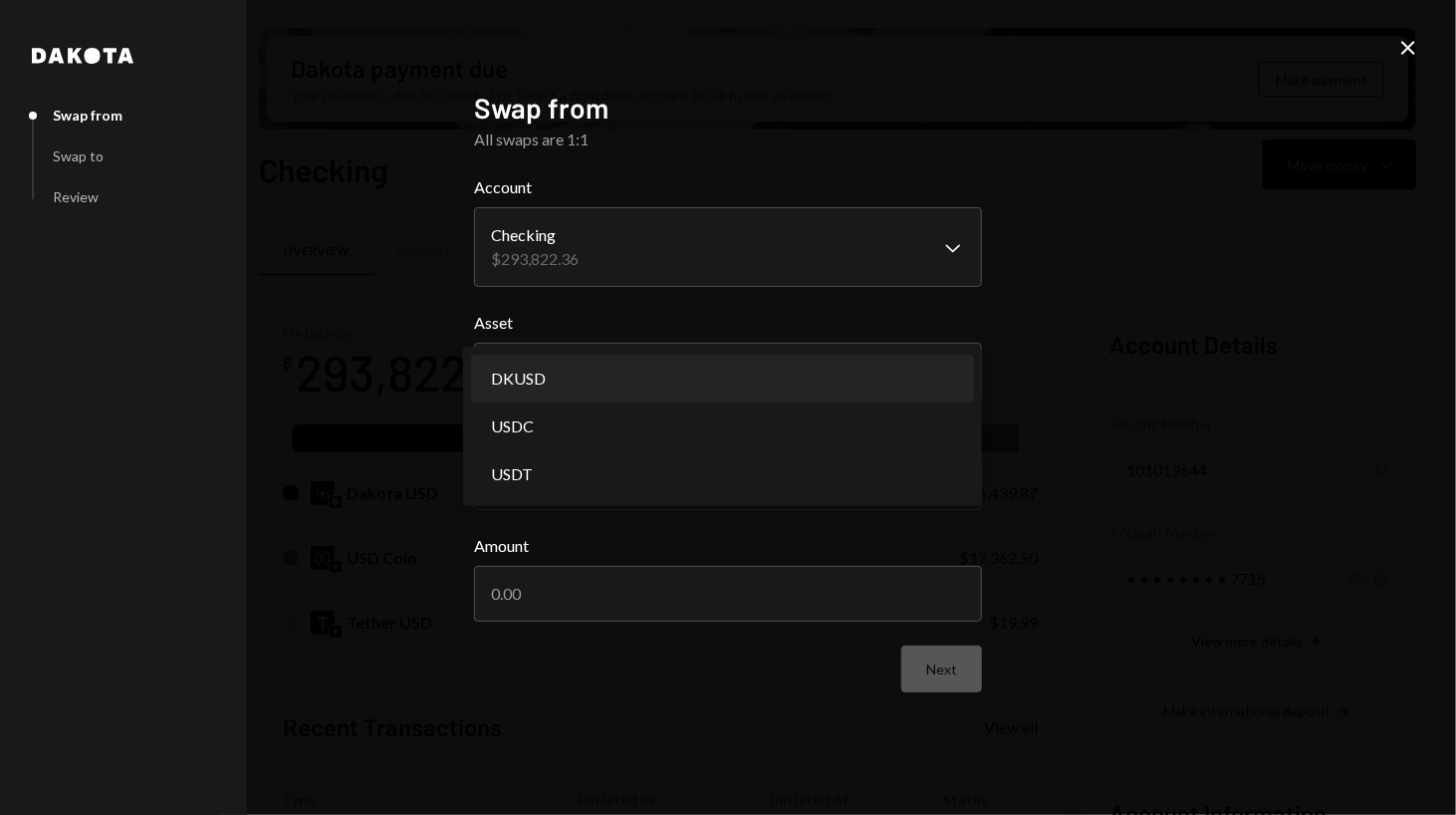 select on "*****" 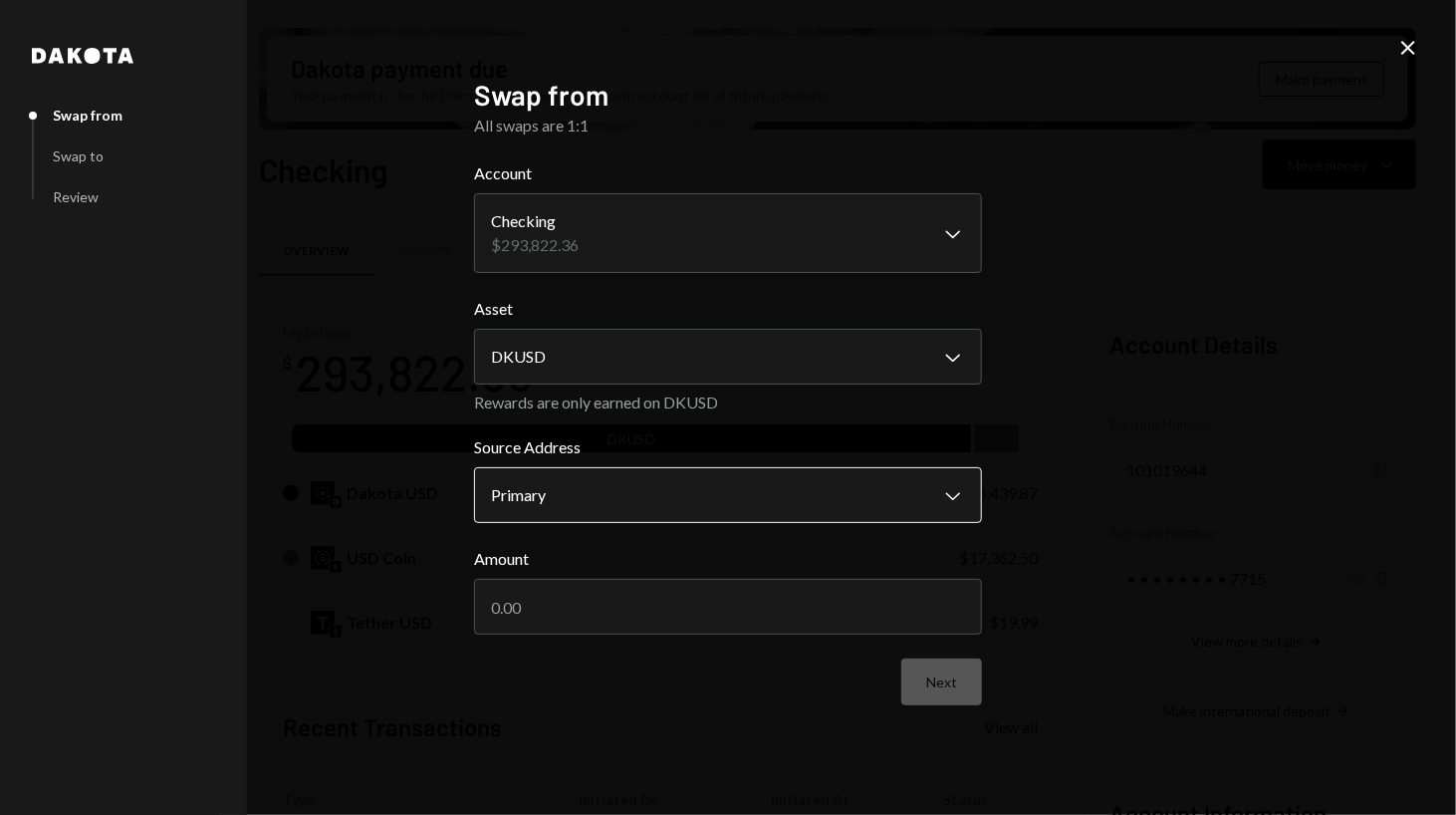 click on "S SCOR Foundation Caret Down Home Home Inbox Inbox Activities Transactions Accounts Accounts Caret Down Checking $293,822.36 Savings $0.00 Treasury $0.00 Cards $0.00 Dollar Rewards User Recipients Team Team Dakota payment due Your payment is due for Dakota Pro. Select a drawdown account for all future payments. Make payment Checking Move money Caret Down Overview Security Settings My balance $ 293,822.36 DKUSD Dakota USD $276,439.87 USD Coin $17,362.50 Tether USD $19.99 Recent Transactions View all Type Initiated By Initiated At Status Stablecoin Conversion $42,621.31 Andreas Altamirano 06/24/25 9:02 AM Canceled Withdrawal 10,000  USDC Andreas Altamirano 06/24/25 8:57 AM Canceled Deposit 10,000  USDC 0xA9D1...1d3E43 Copy 06/19/25 6:14 AM Completed Stablecoin Conversion $10,005.00 Andreas Altamirano 06/18/25 1:53 PM Completed Withdrawal 500,000  USDC Andreas Altamirano 06/13/25 10:36 AM Completed Account Details Routing Number 101019644 Copy Account Number • • • • • • • •  7715 Show Copy Dakota" at bounding box center [728, 408] 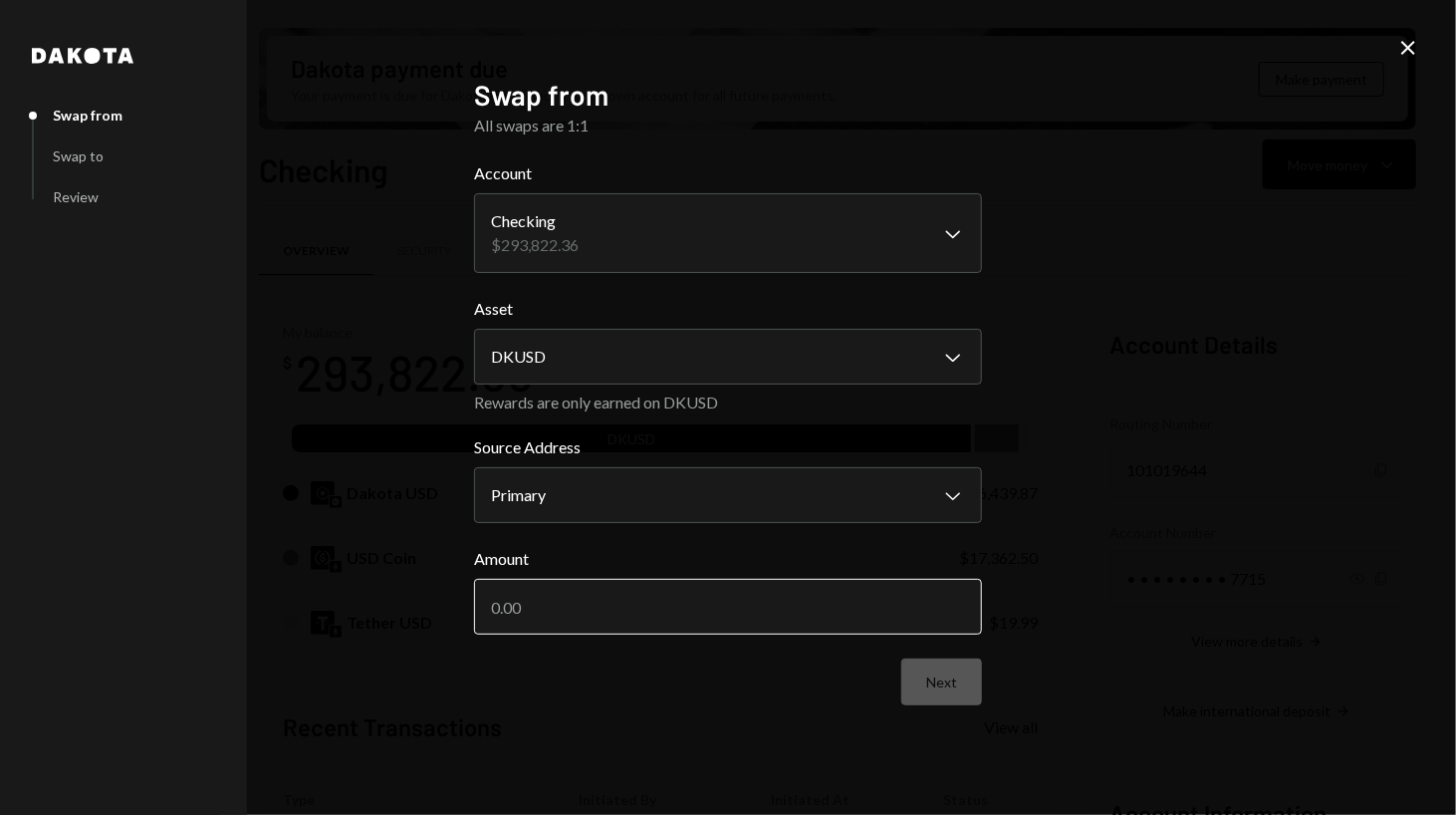 click on "Amount" at bounding box center [728, 607] 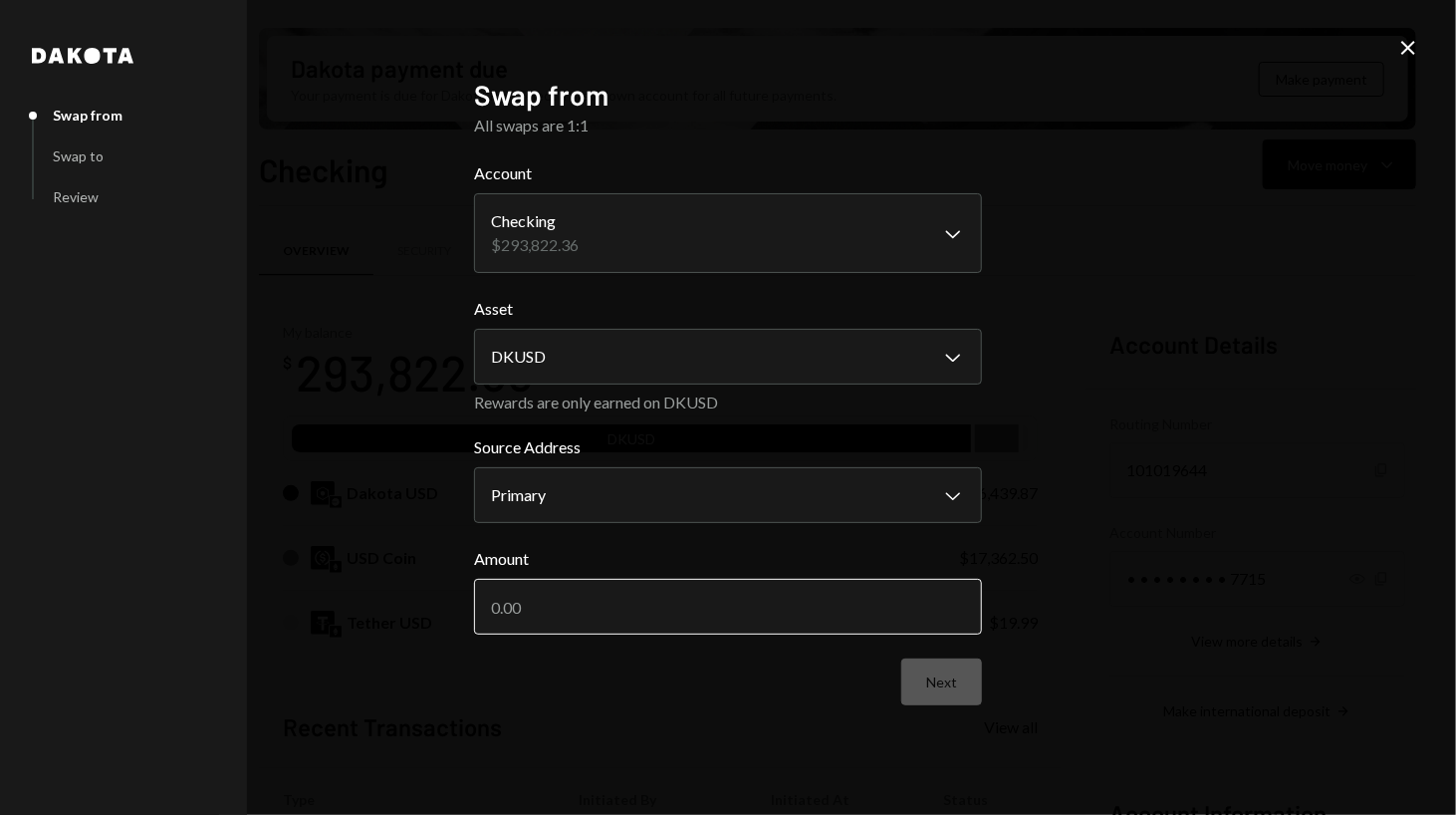 click on "Amount" at bounding box center [728, 607] 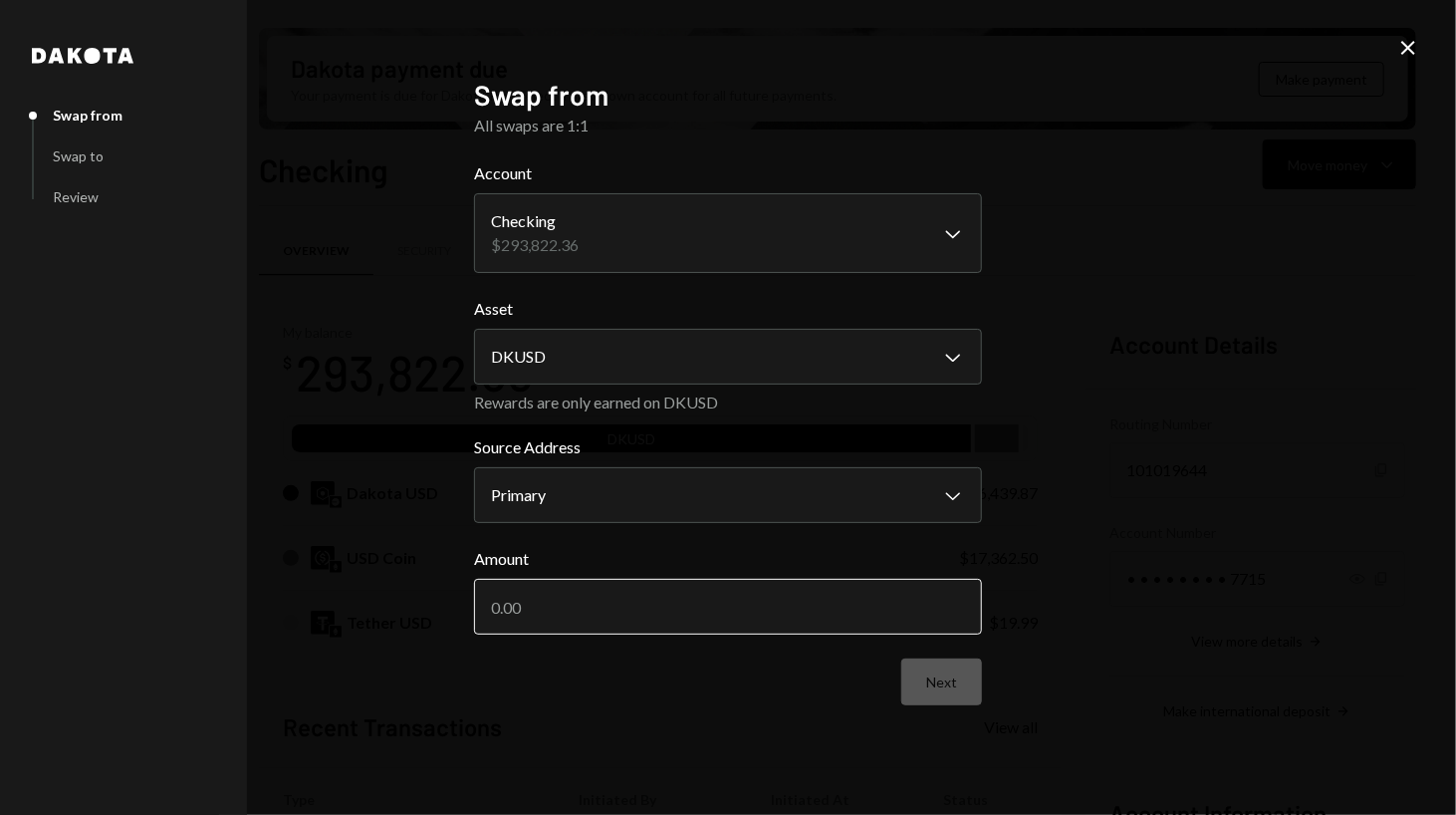 click on "Amount" at bounding box center [728, 607] 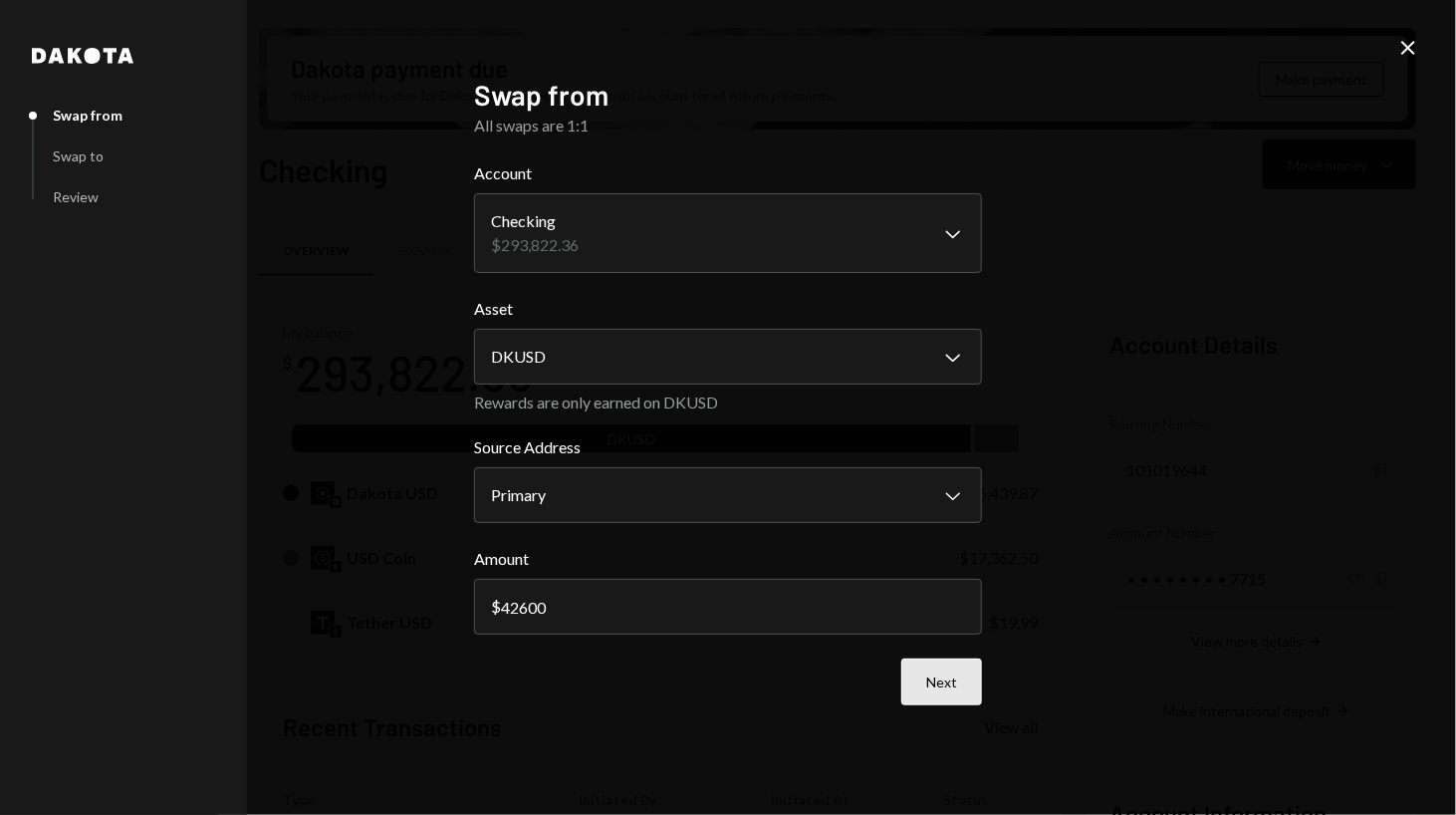 type on "42600" 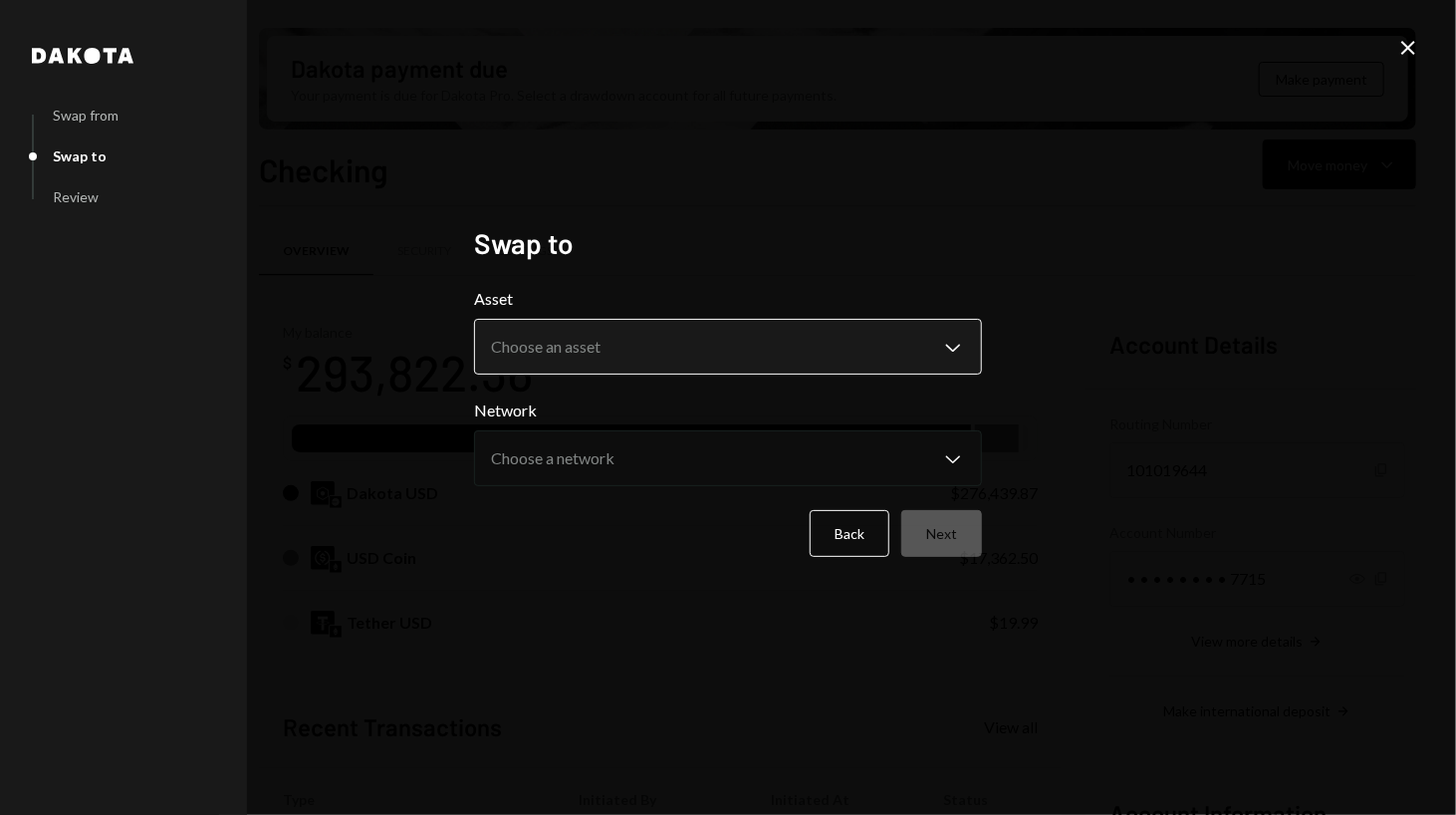 click on "S SCOR Foundation Caret Down Home Home Inbox Inbox Activities Transactions Accounts Accounts Caret Down Checking $293,822.36 Savings $0.00 Treasury $0.00 Cards $0.00 Dollar Rewards User Recipients Team Team Dakota payment due Your payment is due for Dakota Pro. Select a drawdown account for all future payments. Make payment Checking Move money Caret Down Overview Security Settings My balance $ 293,822.36 DKUSD Dakota USD $276,439.87 USD Coin $17,362.50 Tether USD $19.99 Recent Transactions View all Type Initiated By Initiated At Status Stablecoin Conversion $42,621.31 Andreas Altamirano 06/24/25 9:02 AM Canceled Withdrawal 10,000  USDC Andreas Altamirano 06/24/25 8:57 AM Canceled Deposit 10,000  USDC 0xA9D1...1d3E43 Copy 06/19/25 6:14 AM Completed Stablecoin Conversion $10,005.00 Andreas Altamirano 06/18/25 1:53 PM Completed Withdrawal 500,000  USDC Andreas Altamirano 06/13/25 10:36 AM Completed Account Details Routing Number 101019644 Copy Account Number • • • • • • • •  7715 Show Copy Dakota" at bounding box center [728, 408] 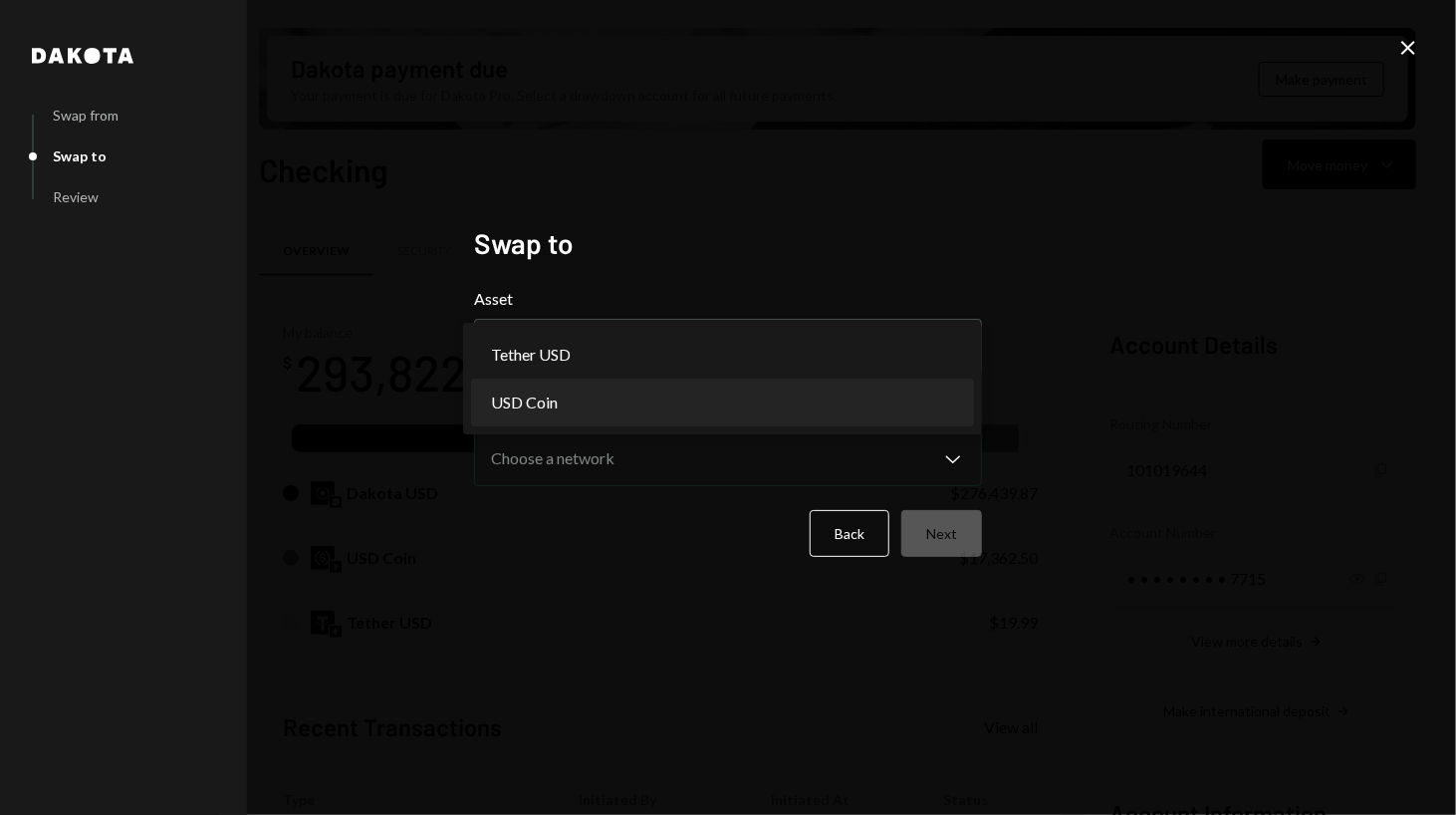 select on "****" 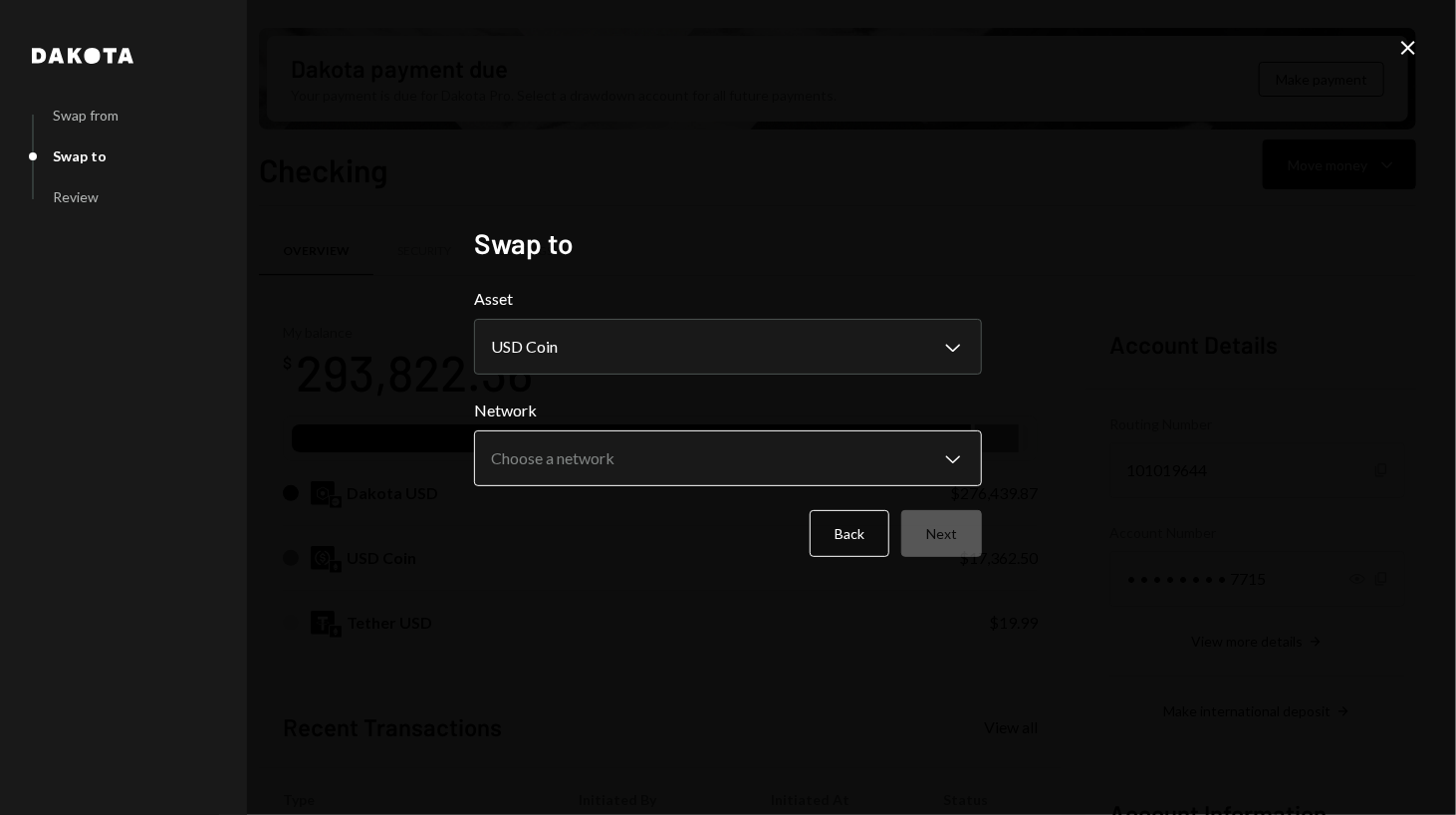 click on "S SCOR Foundation Caret Down Home Home Inbox Inbox Activities Transactions Accounts Accounts Caret Down Checking $293,822.36 Savings $0.00 Treasury $0.00 Cards $0.00 Dollar Rewards User Recipients Team Team Dakota payment due Your payment is due for Dakota Pro. Select a drawdown account for all future payments. Make payment Checking Move money Caret Down Overview Security Settings My balance $ 293,822.36 DKUSD Dakota USD $276,439.87 USD Coin $17,362.50 Tether USD $19.99 Recent Transactions View all Type Initiated By Initiated At Status Stablecoin Conversion $42,621.31 Andreas Altamirano 06/24/25 9:02 AM Canceled Withdrawal 10,000  USDC Andreas Altamirano 06/24/25 8:57 AM Canceled Deposit 10,000  USDC 0xA9D1...1d3E43 Copy 06/19/25 6:14 AM Completed Stablecoin Conversion $10,005.00 Andreas Altamirano 06/18/25 1:53 PM Completed Withdrawal 500,000  USDC Andreas Altamirano 06/13/25 10:36 AM Completed Account Details Routing Number 101019644 Copy Account Number • • • • • • • •  7715 Show Copy Dakota" at bounding box center [728, 408] 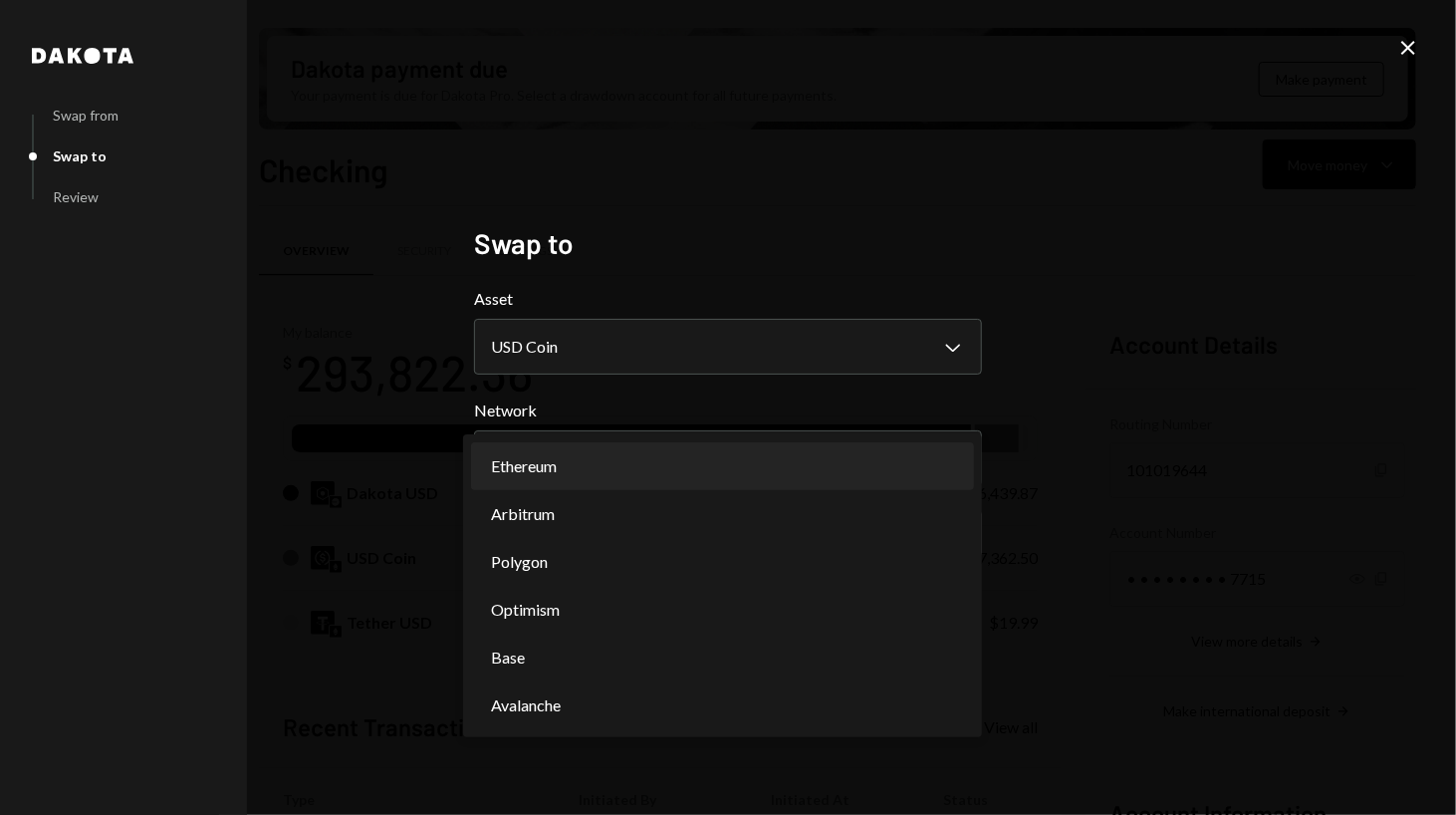 select on "**********" 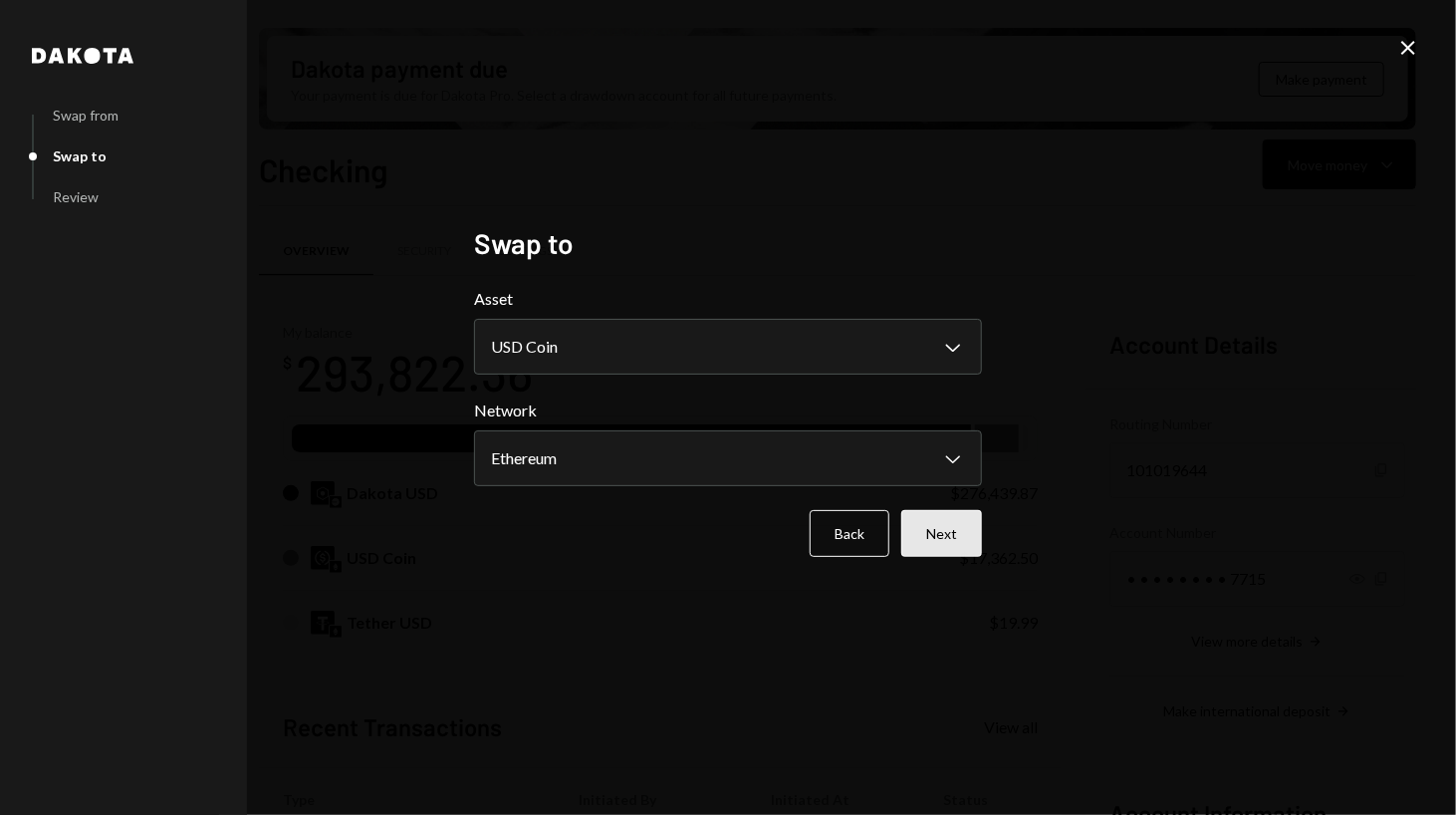 click on "Next" at bounding box center (941, 533) 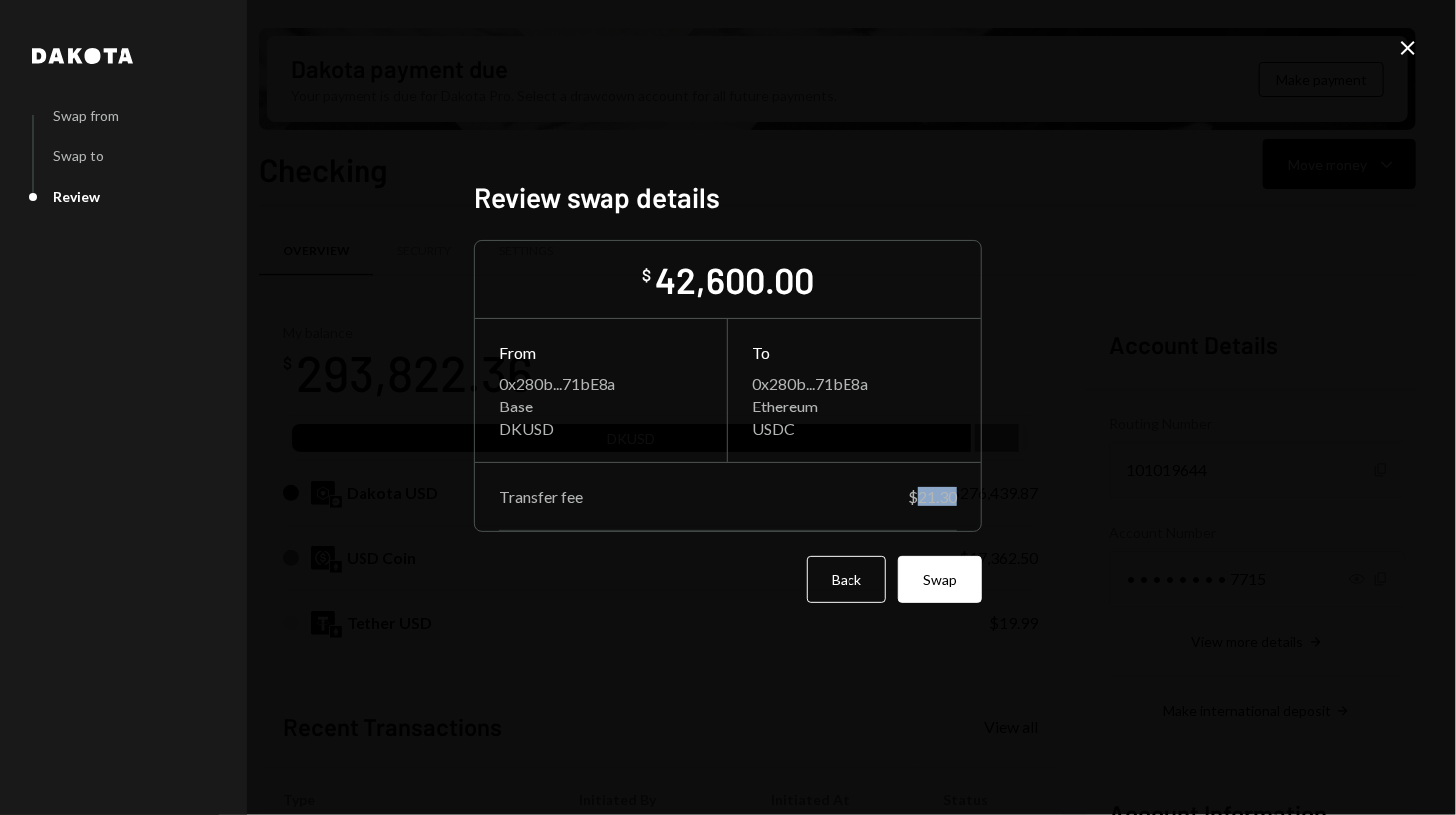 drag, startPoint x: 963, startPoint y: 499, endPoint x: 915, endPoint y: 505, distance: 48.373546 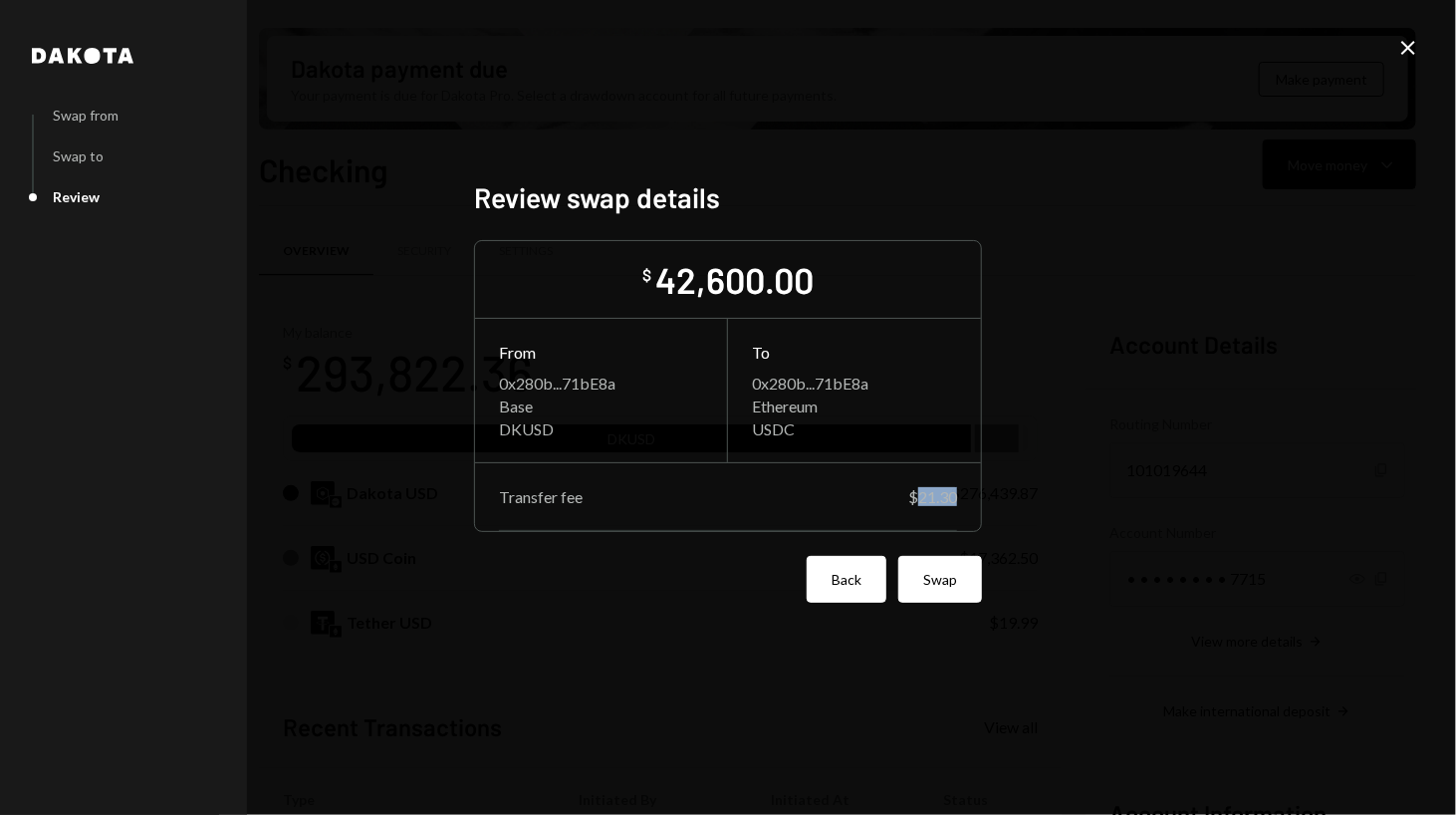 click on "Back" at bounding box center (847, 579) 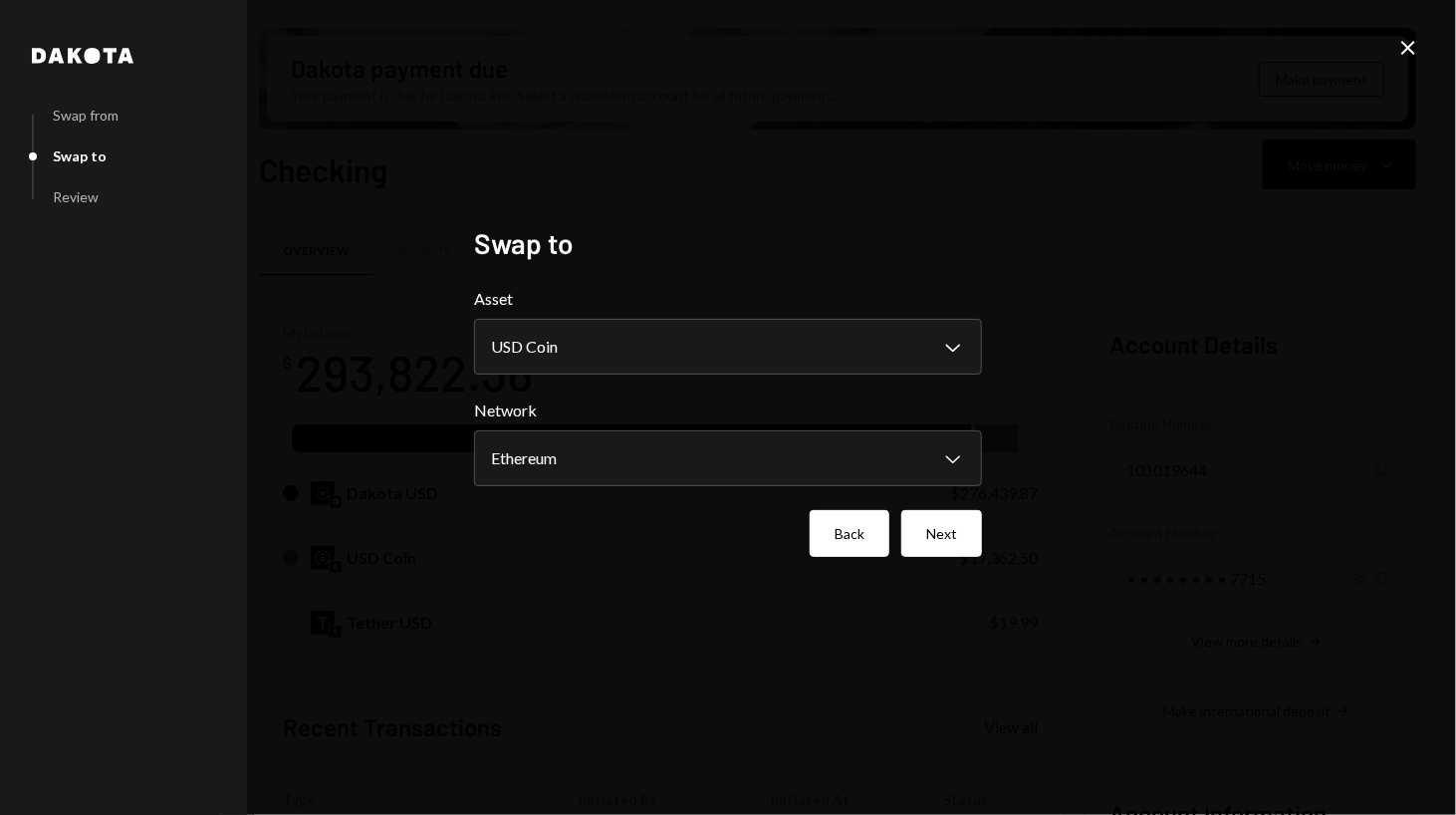 click on "Back" at bounding box center [849, 533] 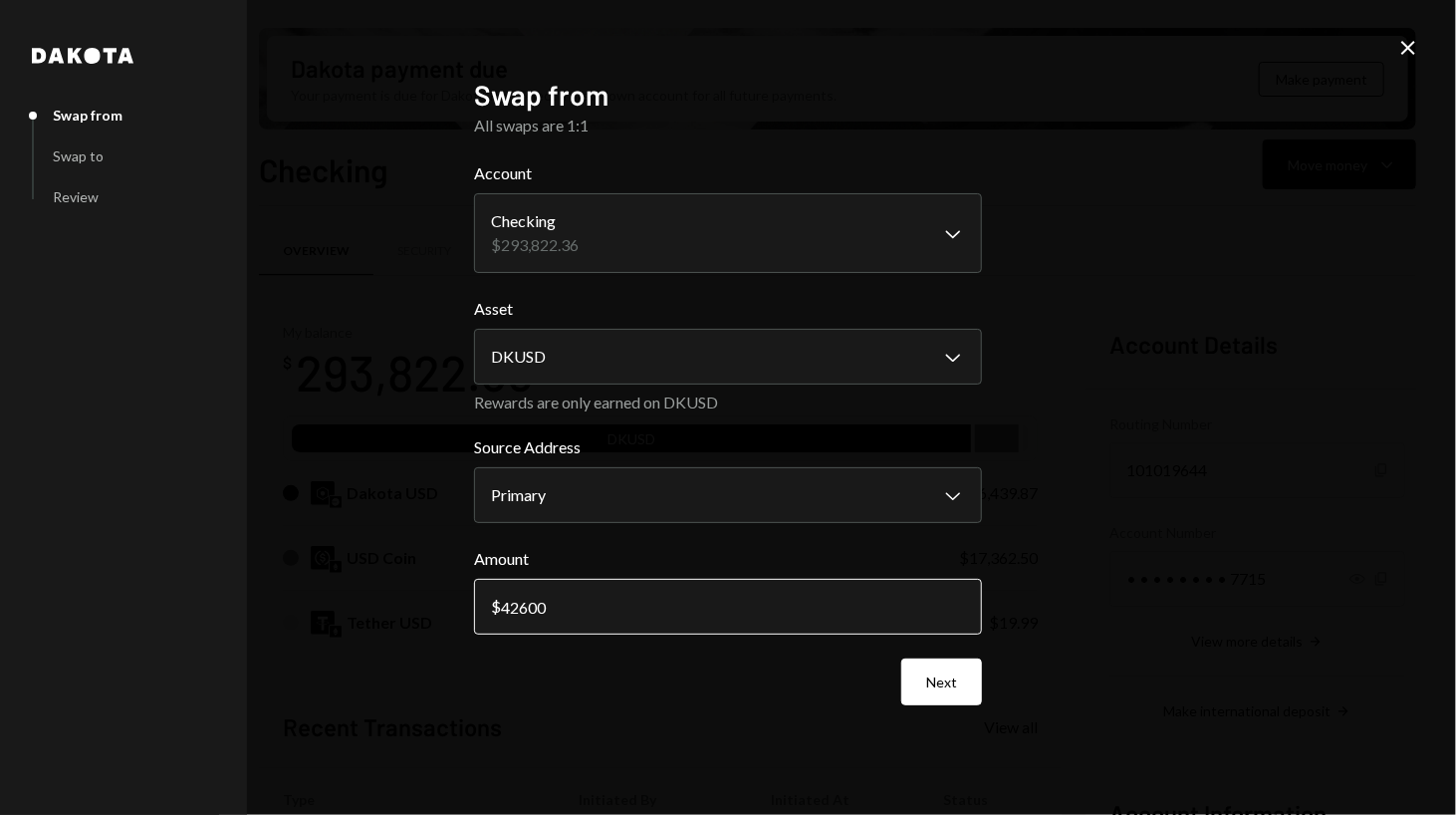 click on "42600" at bounding box center [728, 607] 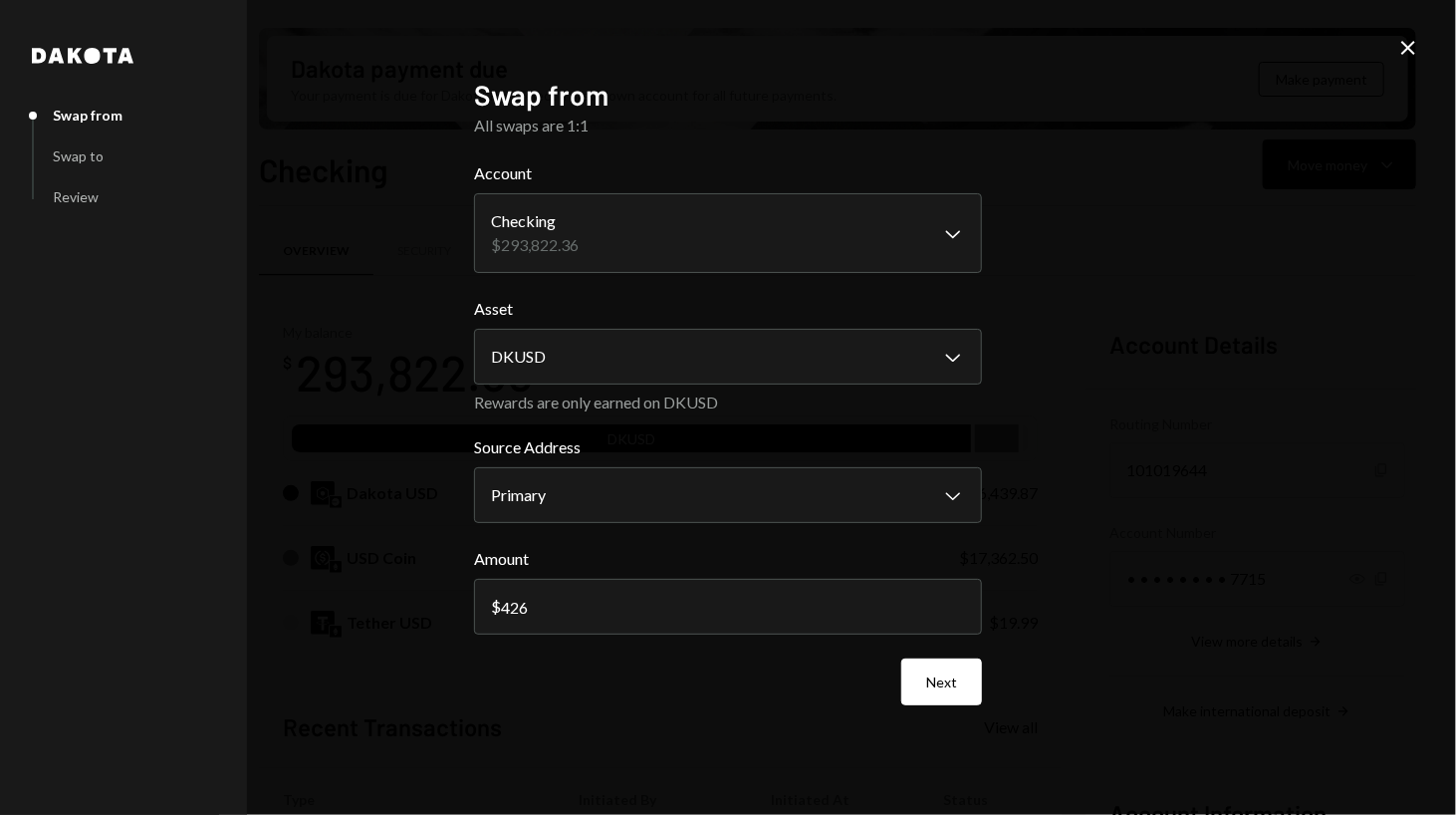 paste on "21.30" 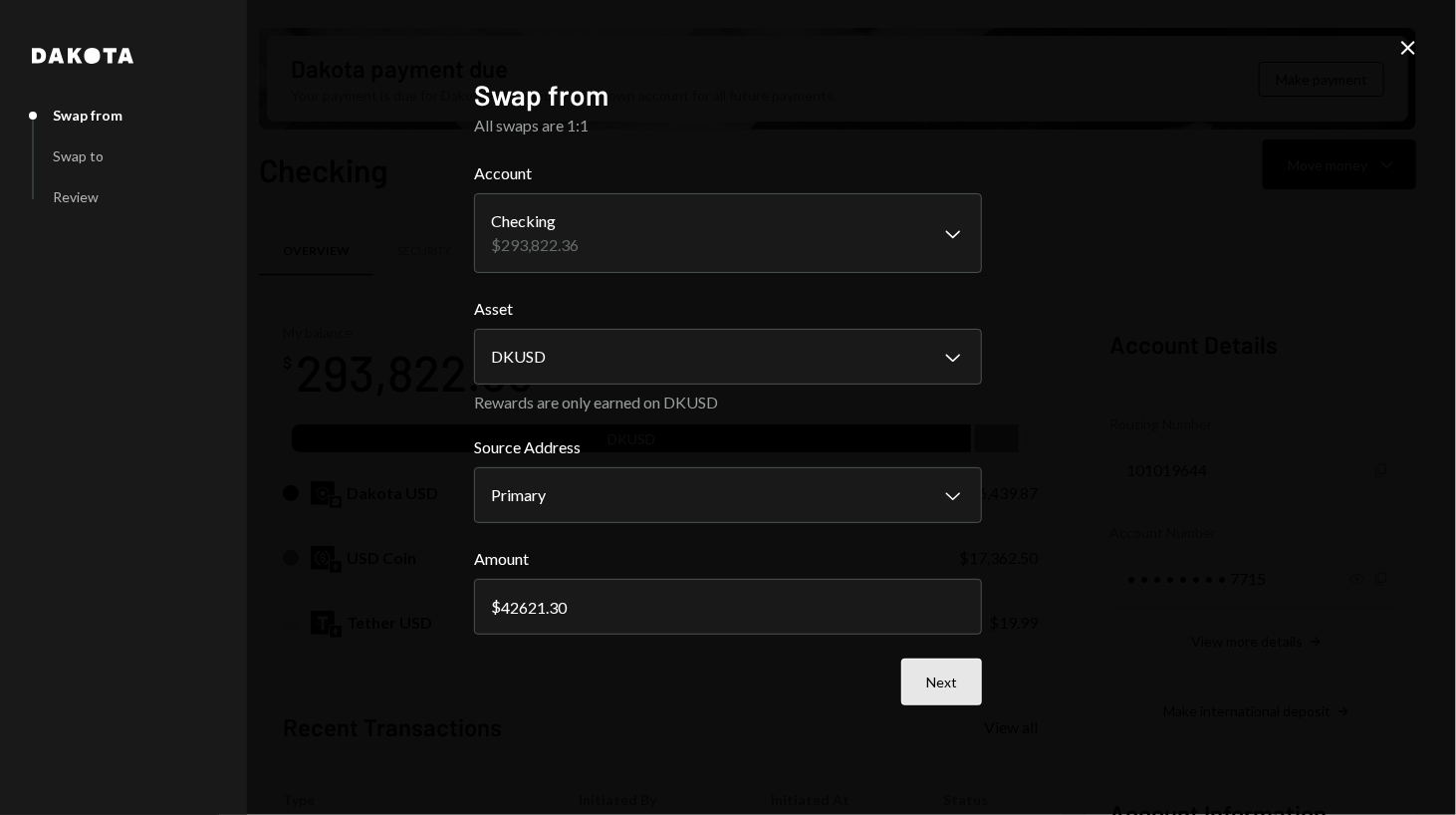 type on "42621.30" 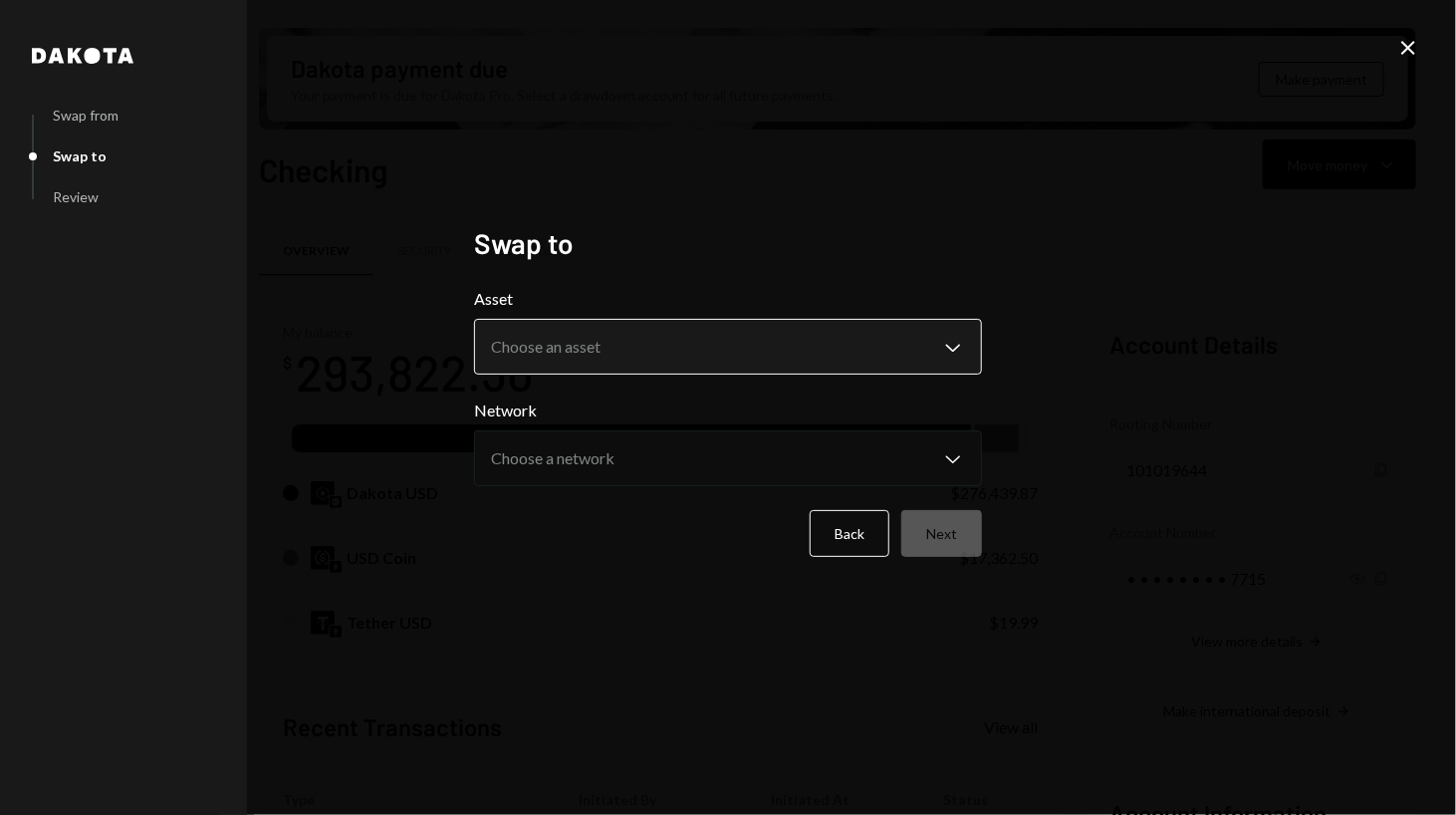 click on "S SCOR Foundation Caret Down Home Home Inbox Inbox Activities Transactions Accounts Accounts Caret Down Checking $293,822.36 Savings $0.00 Treasury $0.00 Cards $0.00 Dollar Rewards User Recipients Team Team Dakota payment due Your payment is due for Dakota Pro. Select a drawdown account for all future payments. Make payment Checking Move money Caret Down Overview Security Settings My balance $ 293,822.36 DKUSD Dakota USD $276,439.87 USD Coin $17,362.50 Tether USD $19.99 Recent Transactions View all Type Initiated By Initiated At Status Stablecoin Conversion $42,621.31 Andreas Altamirano 06/24/25 9:02 AM Canceled Withdrawal 10,000  USDC Andreas Altamirano 06/24/25 8:57 AM Canceled Deposit 10,000  USDC 0xA9D1...1d3E43 Copy 06/19/25 6:14 AM Completed Stablecoin Conversion $10,005.00 Andreas Altamirano 06/18/25 1:53 PM Completed Withdrawal 500,000  USDC Andreas Altamirano 06/13/25 10:36 AM Completed Account Details Routing Number 101019644 Copy Account Number • • • • • • • •  7715 Show Copy Dakota" at bounding box center (728, 408) 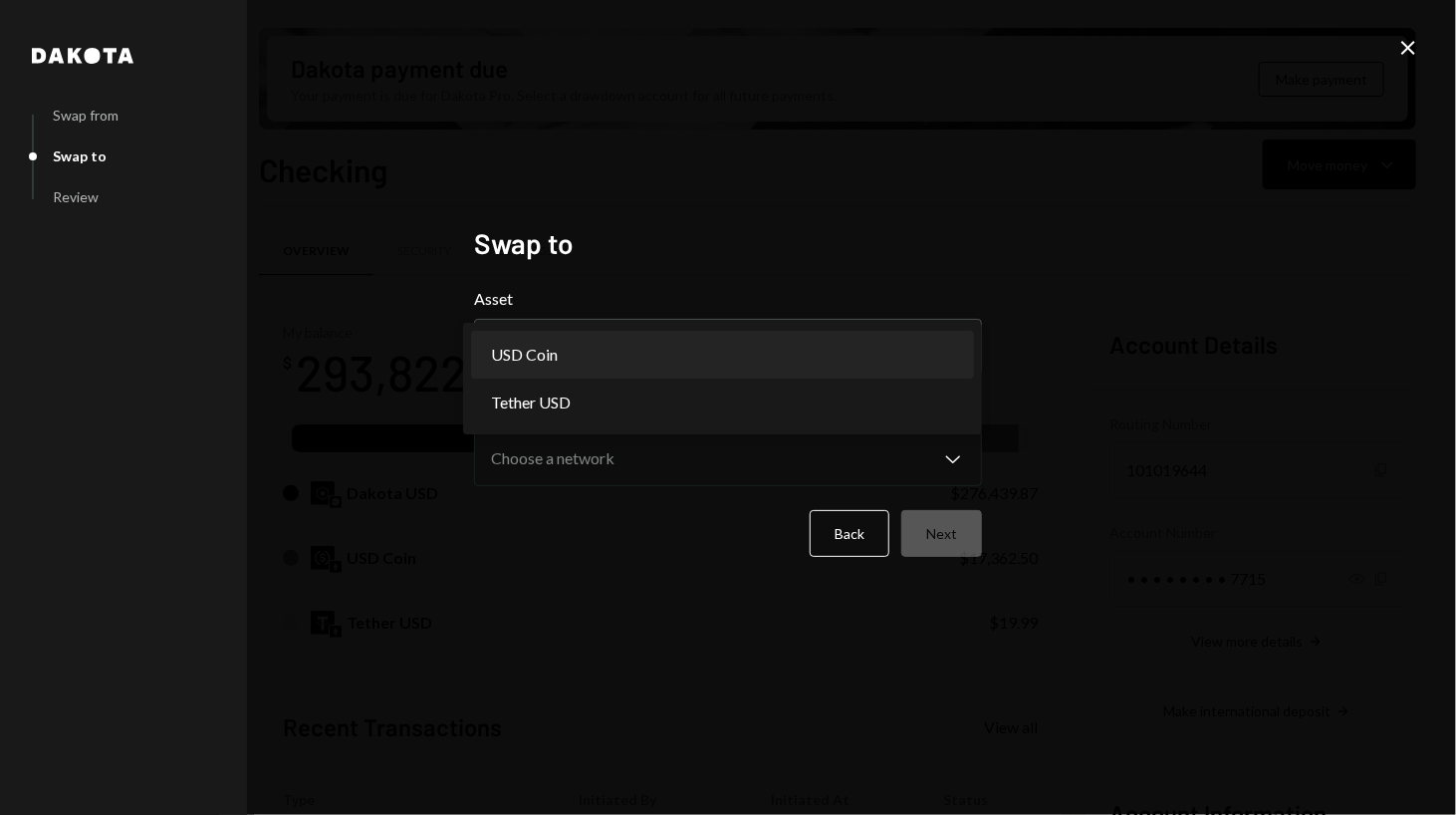 select on "****" 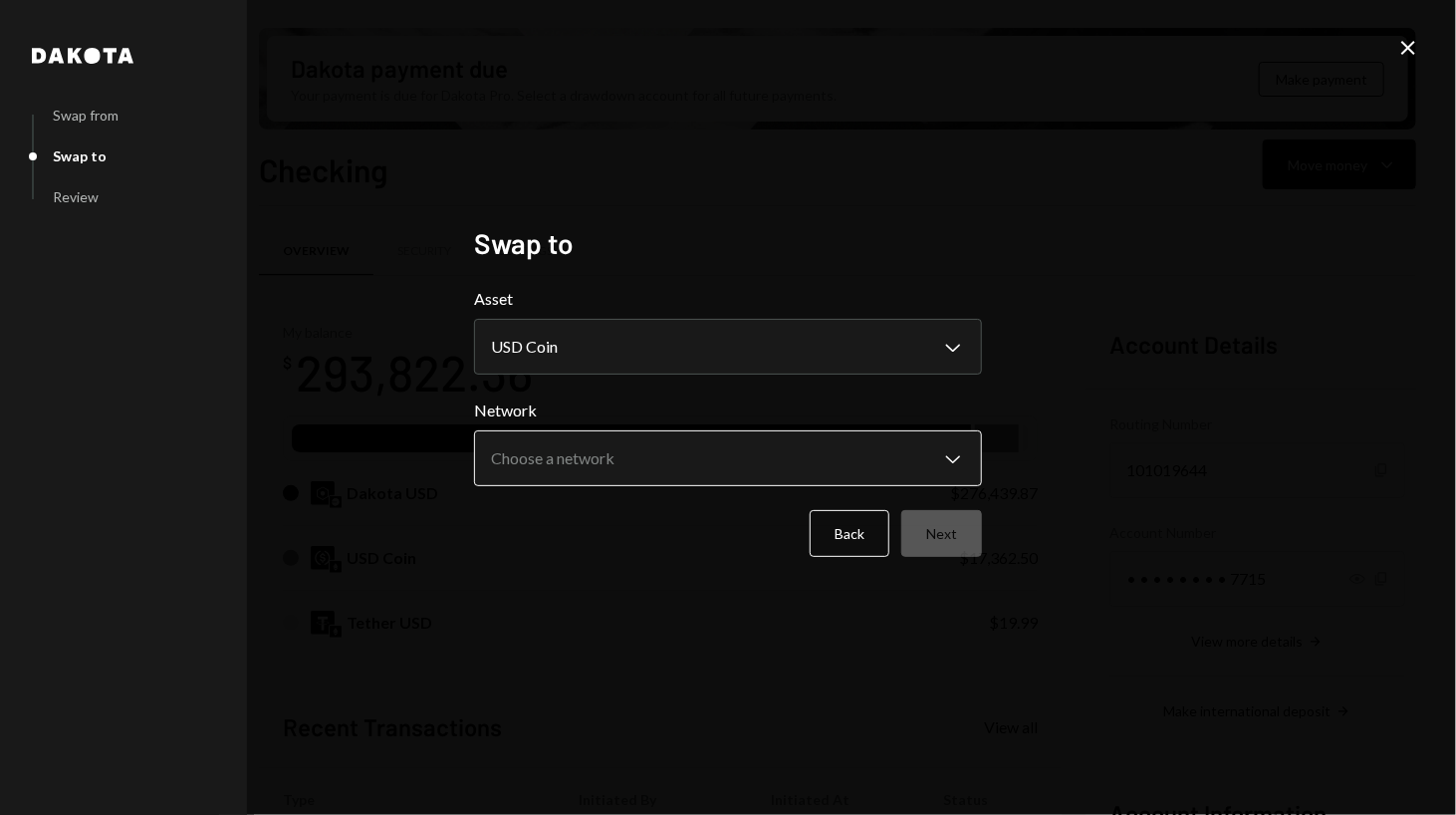 click on "S SCOR Foundation Caret Down Home Home Inbox Inbox Activities Transactions Accounts Accounts Caret Down Checking $293,822.36 Savings $0.00 Treasury $0.00 Cards $0.00 Dollar Rewards User Recipients Team Team Dakota payment due Your payment is due for Dakota Pro. Select a drawdown account for all future payments. Make payment Checking Move money Caret Down Overview Security Settings My balance $ 293,822.36 DKUSD Dakota USD $276,439.87 USD Coin $17,362.50 Tether USD $19.99 Recent Transactions View all Type Initiated By Initiated At Status Stablecoin Conversion $42,621.31 Andreas Altamirano 06/24/25 9:02 AM Canceled Withdrawal 10,000  USDC Andreas Altamirano 06/24/25 8:57 AM Canceled Deposit 10,000  USDC 0xA9D1...1d3E43 Copy 06/19/25 6:14 AM Completed Stablecoin Conversion $10,005.00 Andreas Altamirano 06/18/25 1:53 PM Completed Withdrawal 500,000  USDC Andreas Altamirano 06/13/25 10:36 AM Completed Account Details Routing Number 101019644 Copy Account Number • • • • • • • •  7715 Show Copy Dakota" at bounding box center (728, 408) 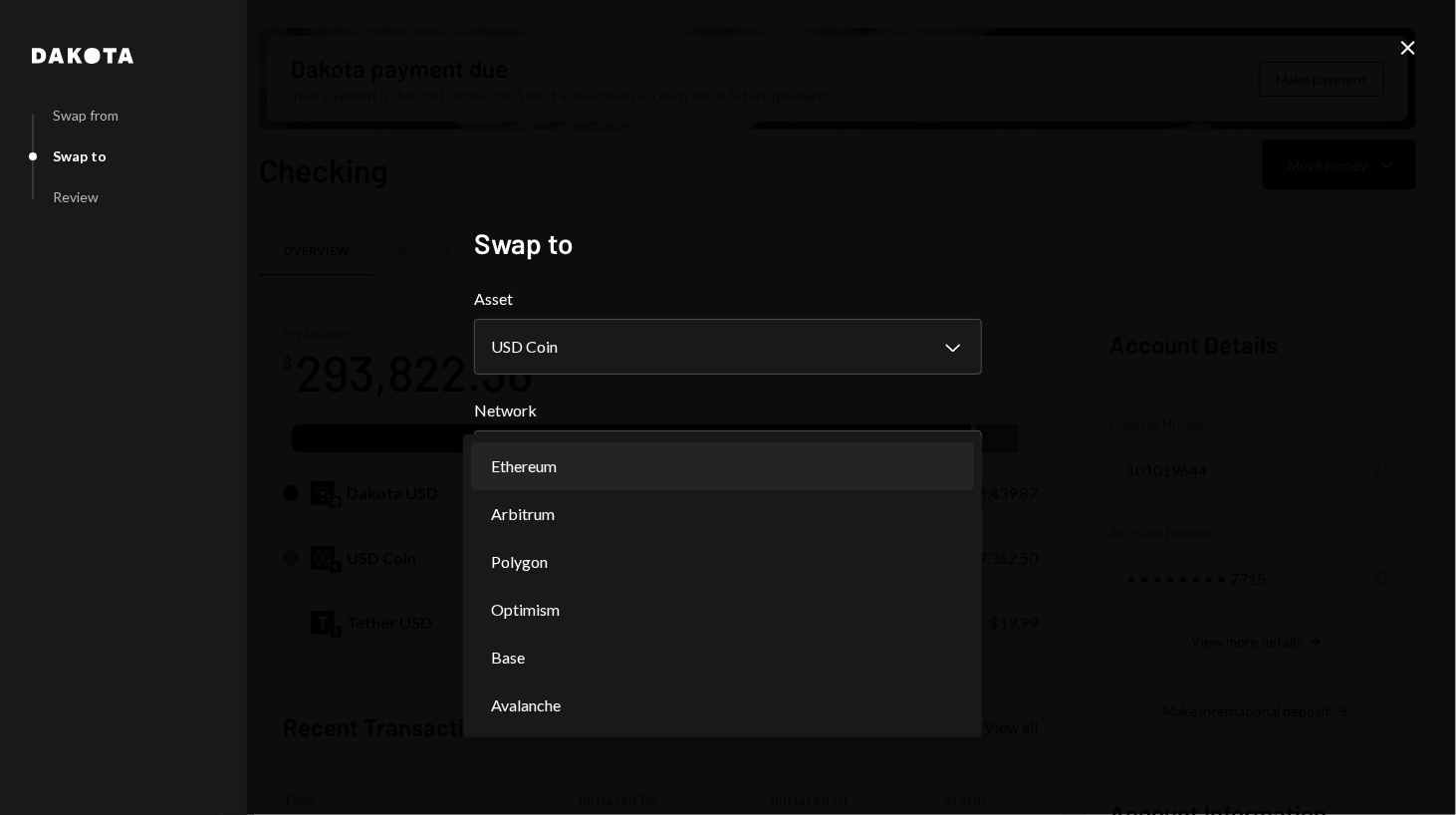 select on "**********" 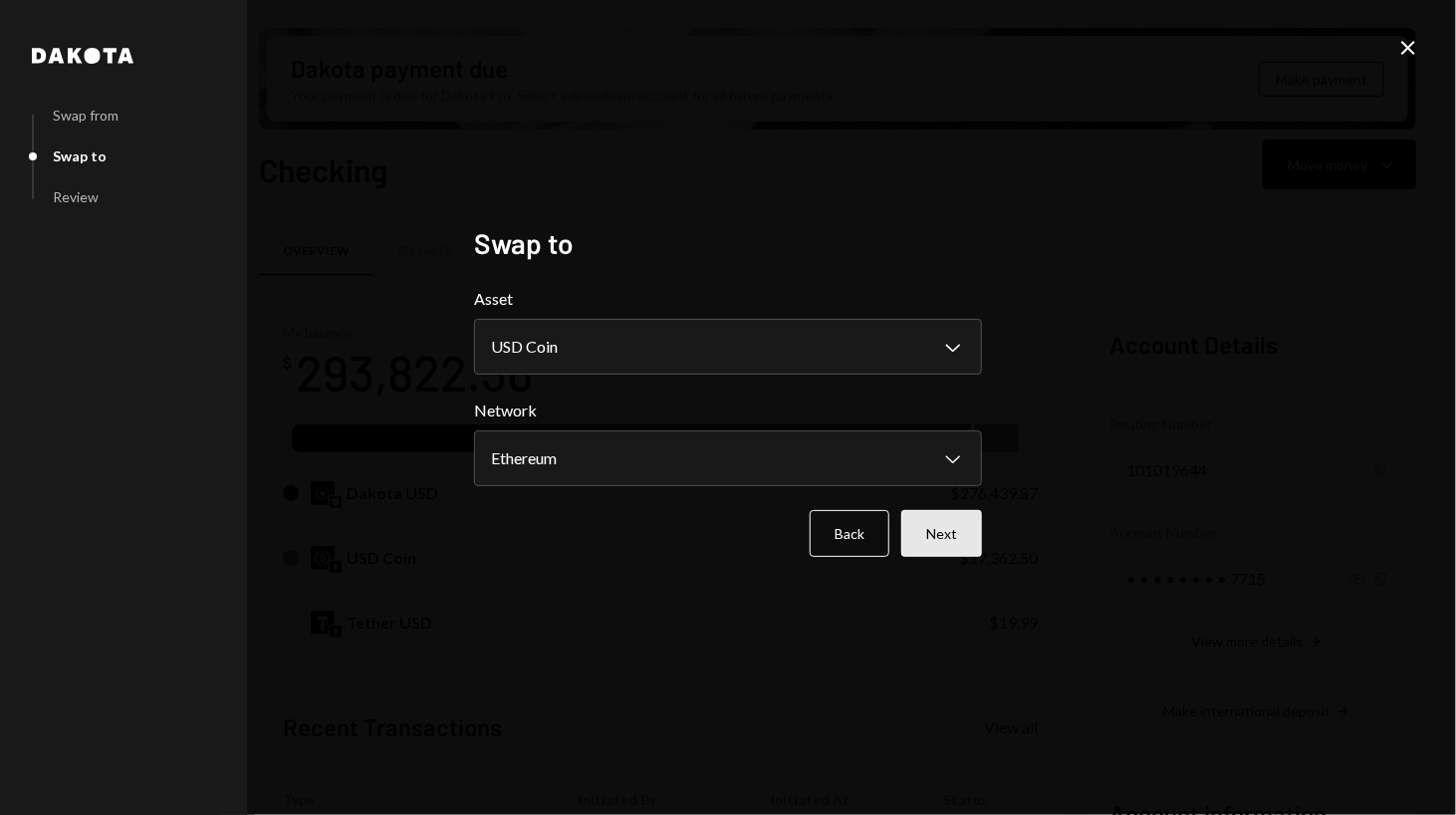 click on "Next" at bounding box center [941, 533] 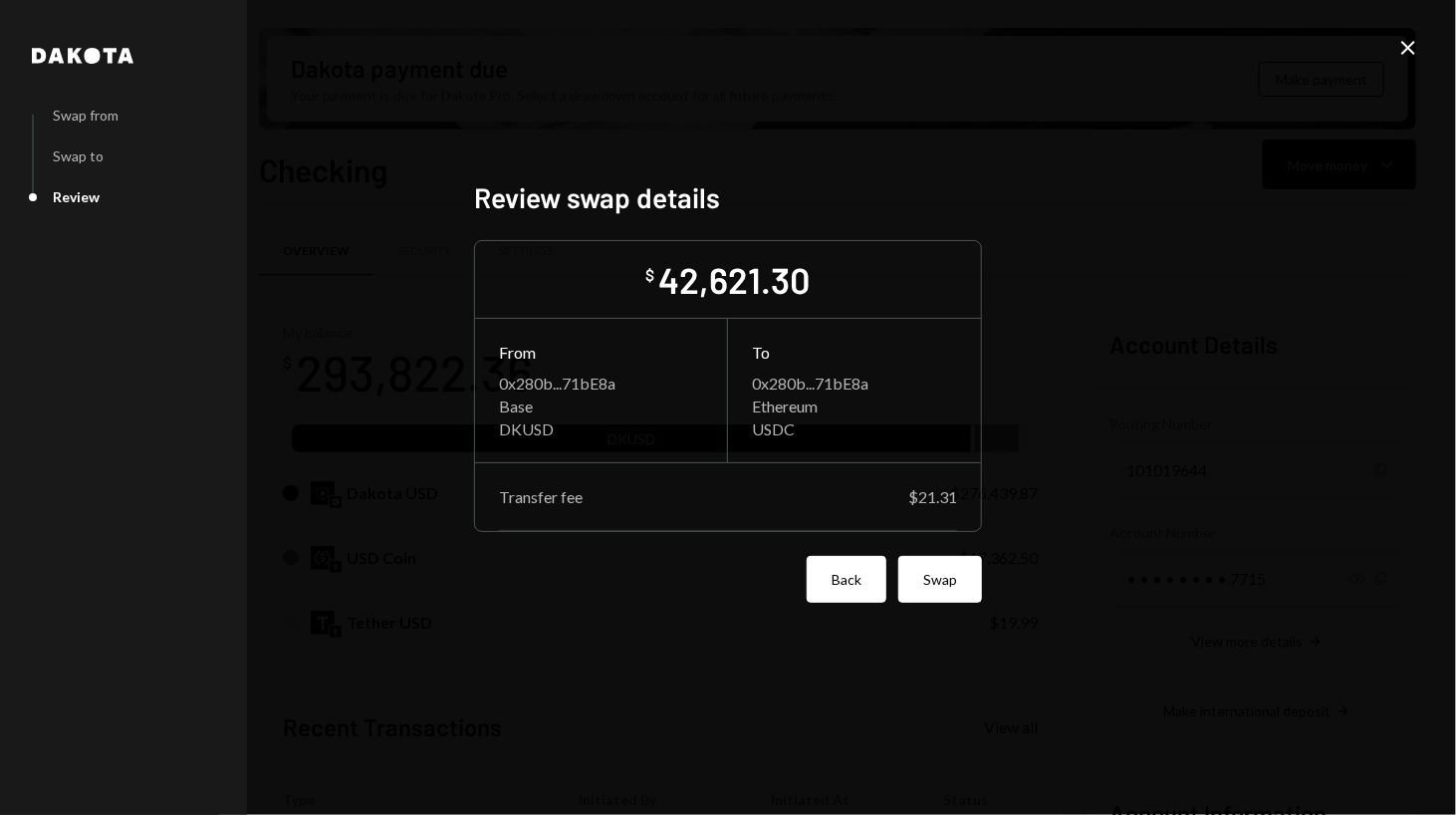 click on "Back" at bounding box center [847, 579] 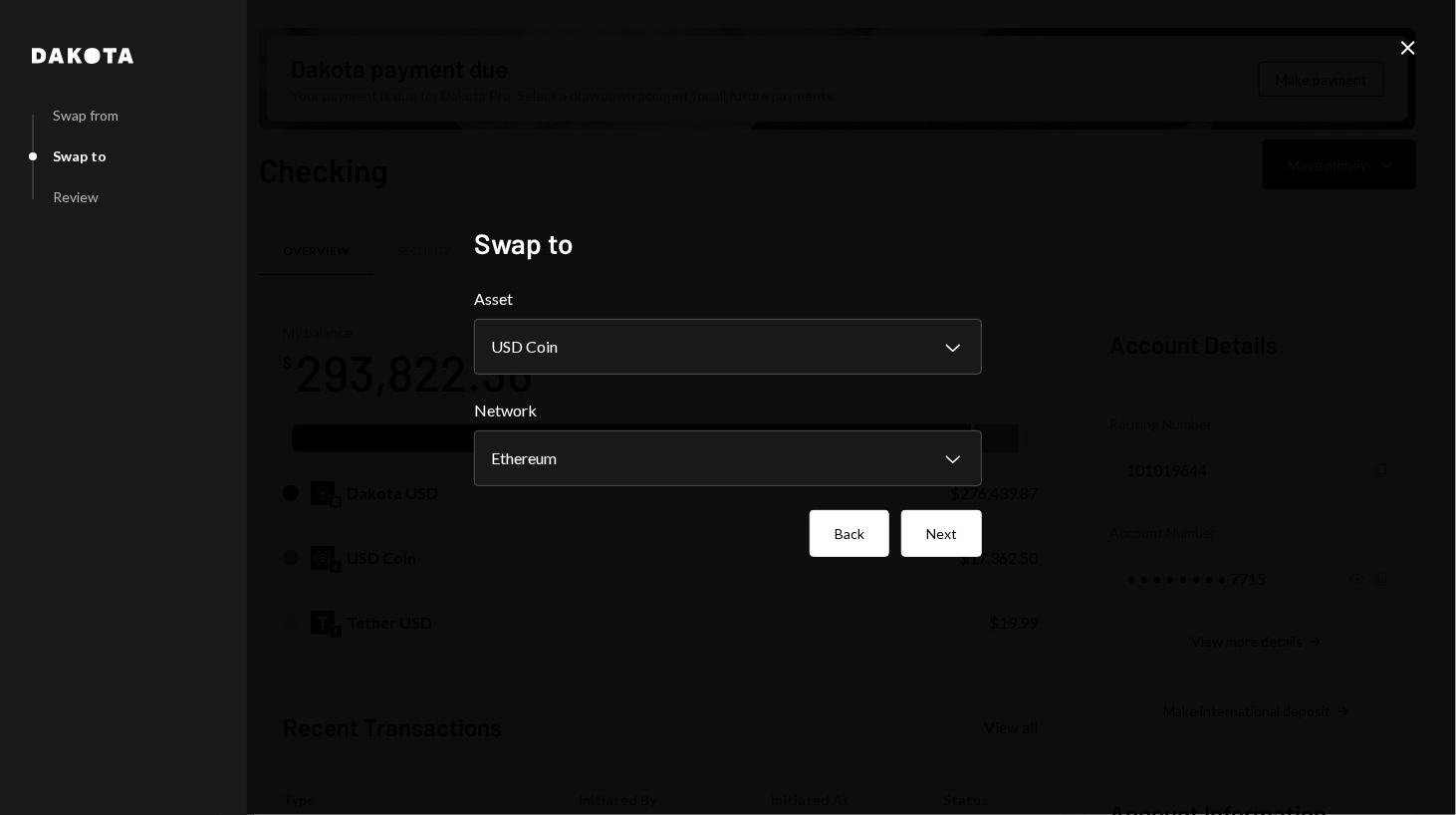 click on "Back" at bounding box center [849, 533] 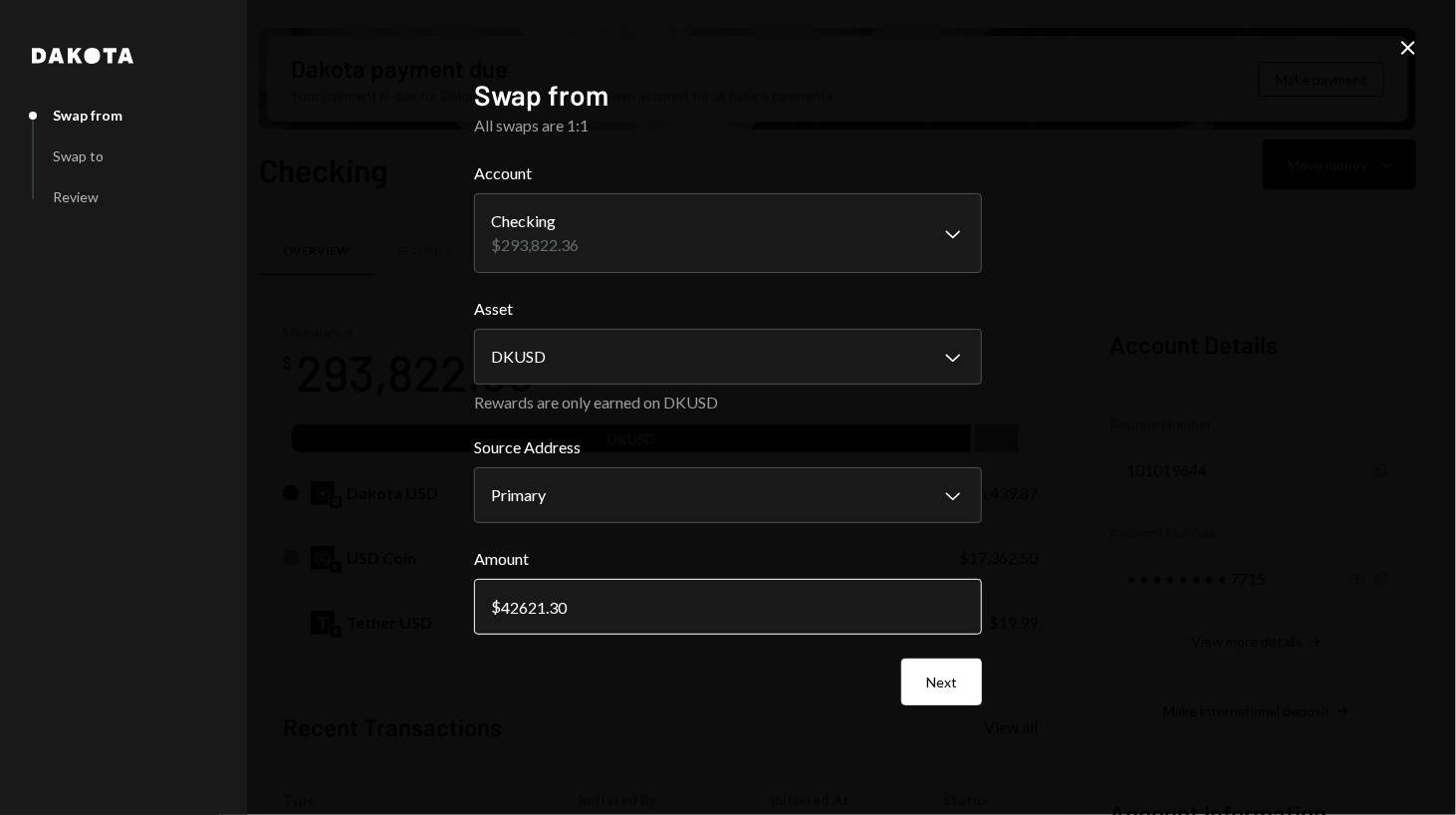 click on "42621.30" at bounding box center (728, 607) 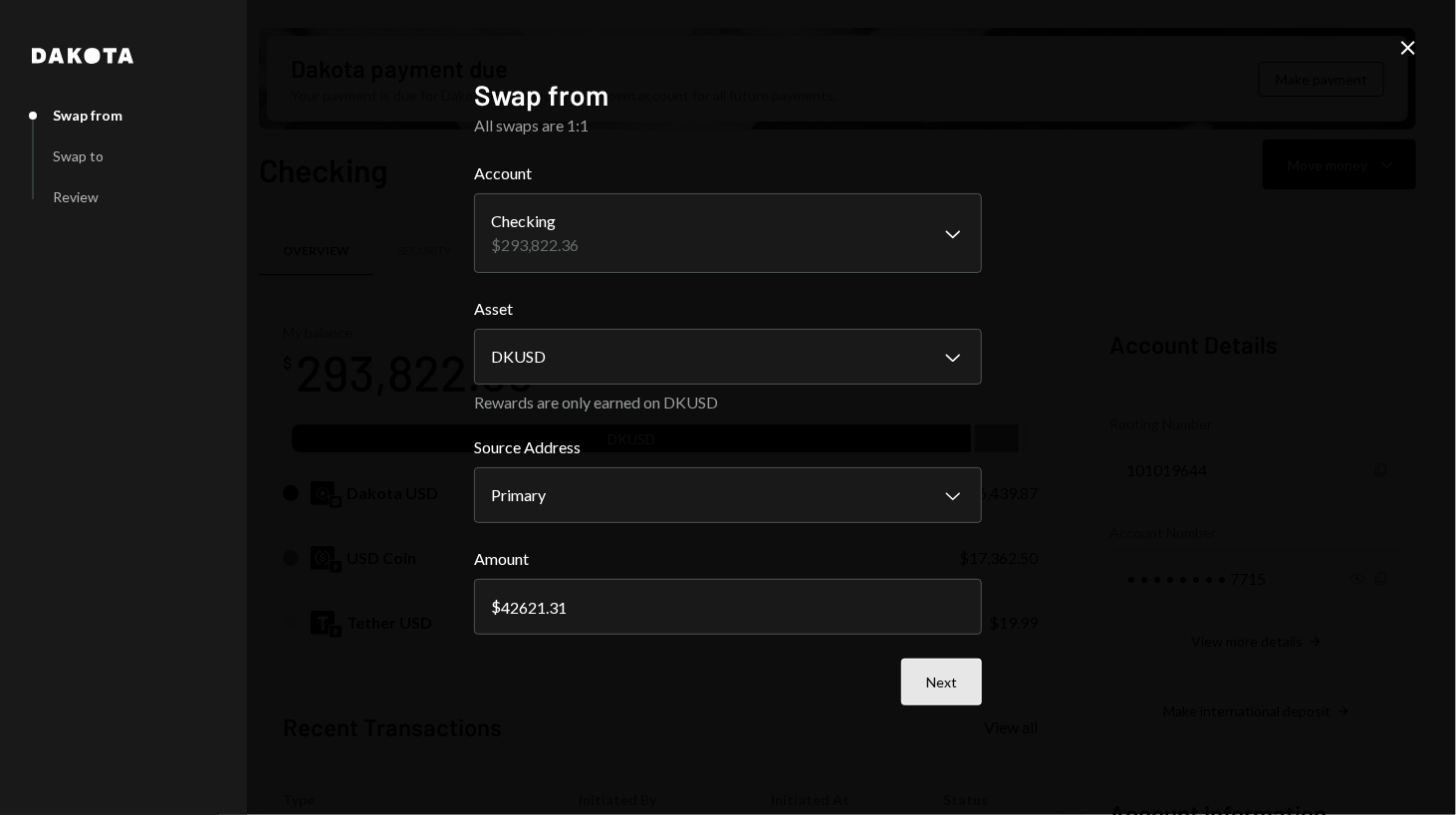 type on "42621.31" 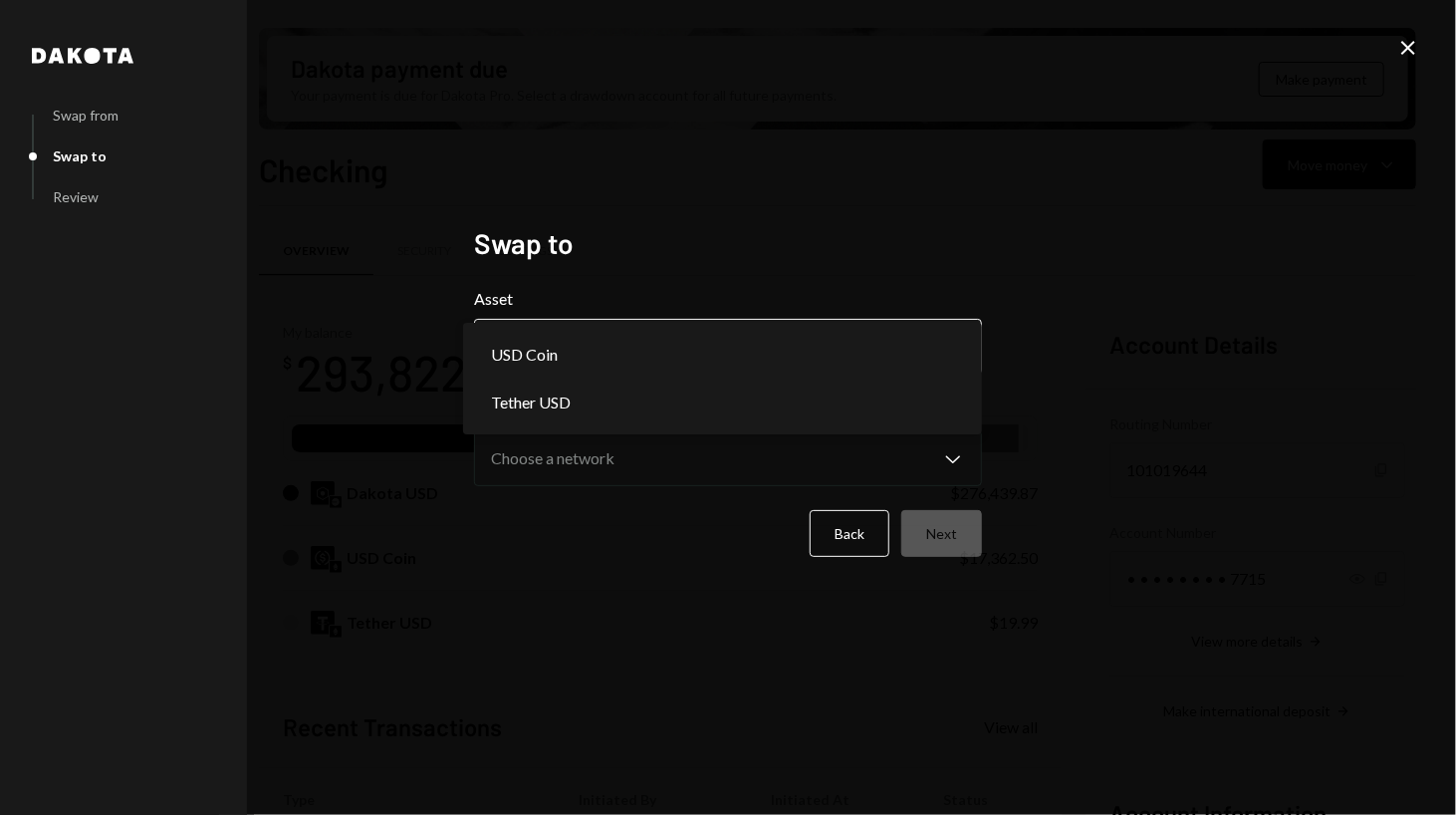 click on "S SCOR Foundation Caret Down Home Home Inbox Inbox Activities Transactions Accounts Accounts Caret Down Checking $293,822.36 Savings $0.00 Treasury $0.00 Cards $0.00 Dollar Rewards User Recipients Team Team Dakota payment due Your payment is due for Dakota Pro. Select a drawdown account for all future payments. Make payment Checking Move money Caret Down Overview Security Settings My balance $ 293,822.36 DKUSD Dakota USD $276,439.87 USD Coin $17,362.50 Tether USD $19.99 Recent Transactions View all Type Initiated By Initiated At Status Stablecoin Conversion $42,621.31 Andreas Altamirano 06/24/25 9:02 AM Canceled Withdrawal 10,000  USDC Andreas Altamirano 06/24/25 8:57 AM Canceled Deposit 10,000  USDC 0xA9D1...1d3E43 Copy 06/19/25 6:14 AM Completed Stablecoin Conversion $10,005.00 Andreas Altamirano 06/18/25 1:53 PM Completed Withdrawal 500,000  USDC Andreas Altamirano 06/13/25 10:36 AM Completed Account Details Routing Number 101019644 Copy Account Number • • • • • • • •  7715 Show Copy Dakota" at bounding box center (728, 408) 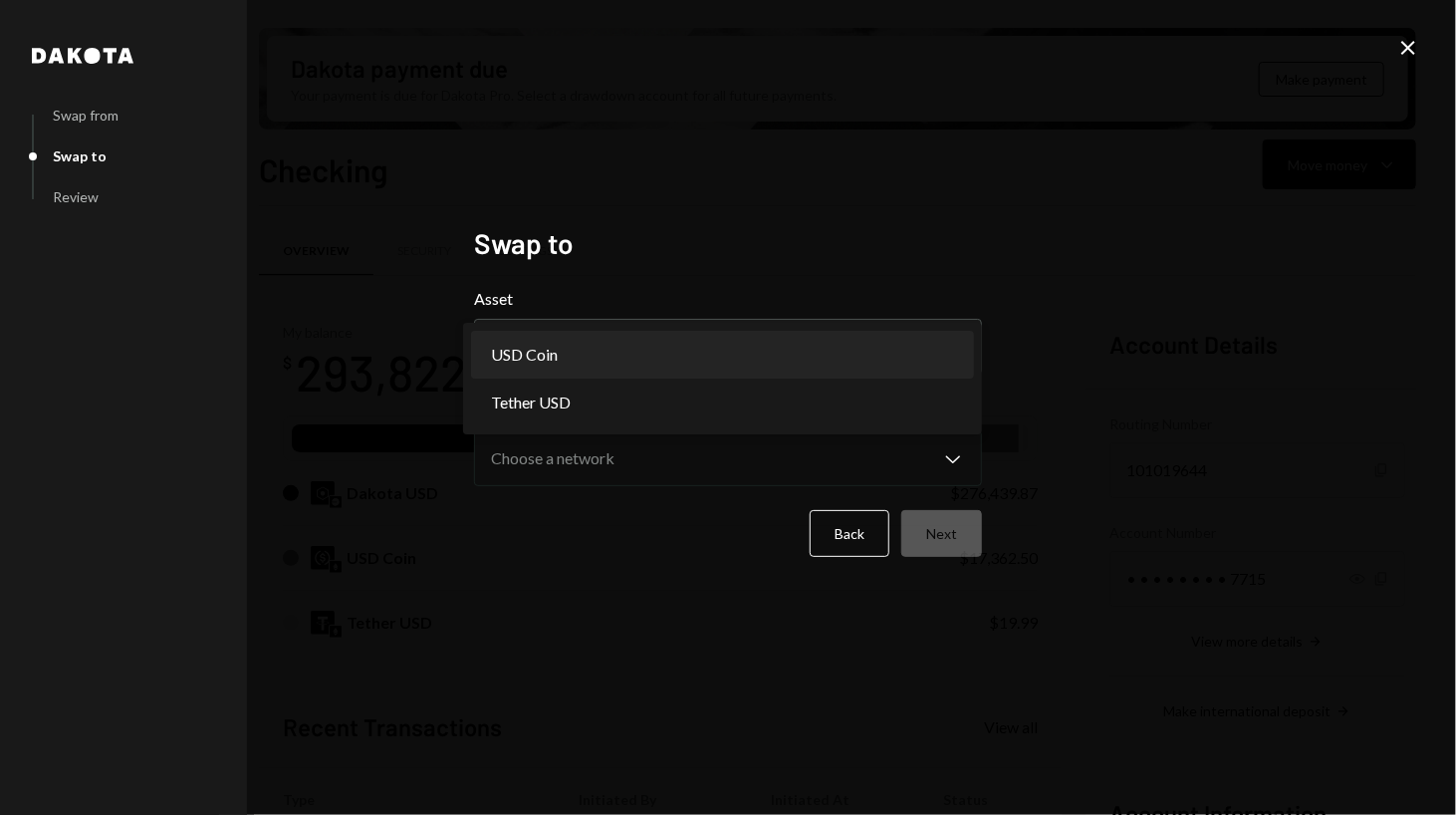select on "****" 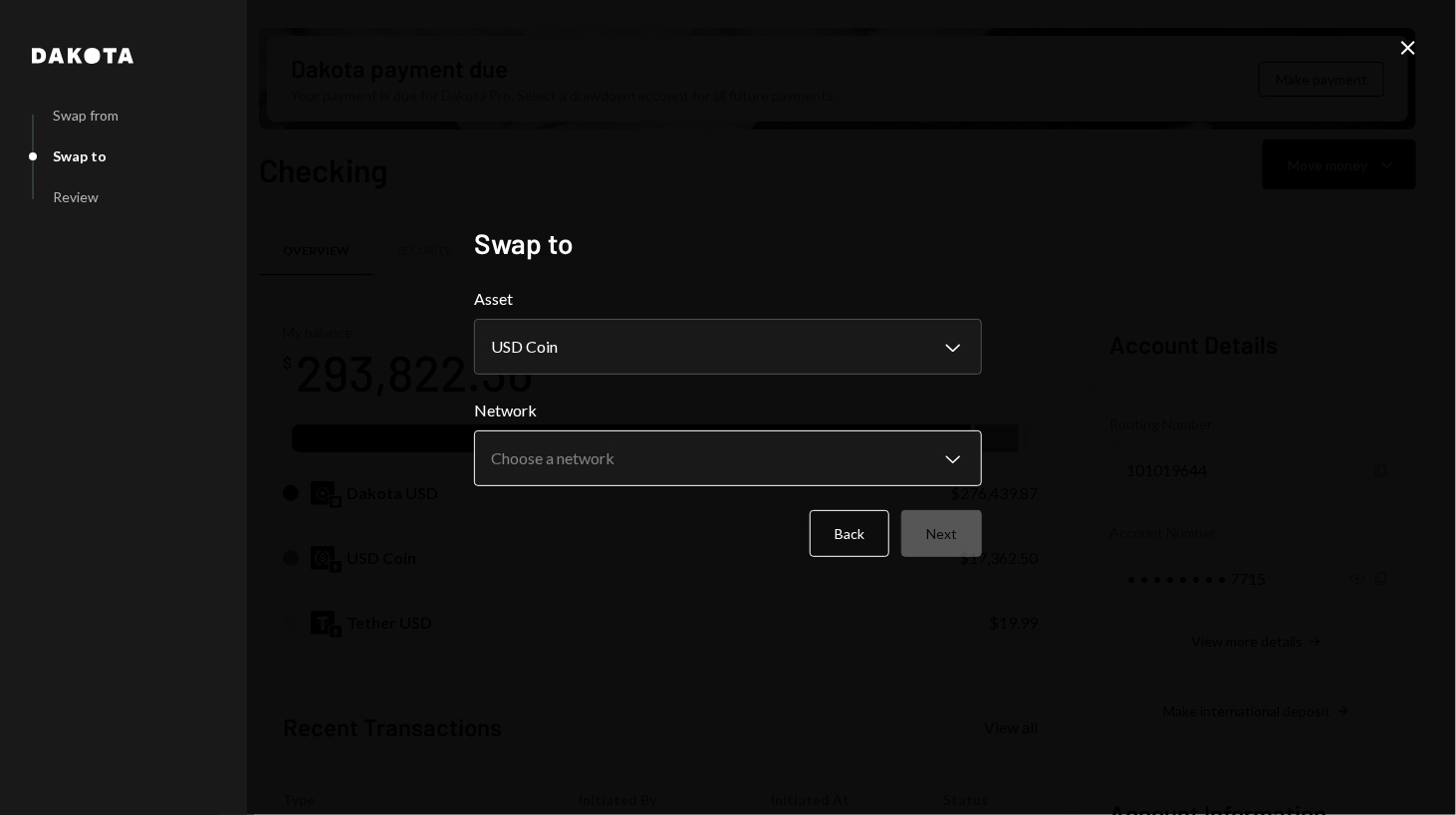 click on "S SCOR Foundation Caret Down Home Home Inbox Inbox Activities Transactions Accounts Accounts Caret Down Checking $293,822.36 Savings $0.00 Treasury $0.00 Cards $0.00 Dollar Rewards User Recipients Team Team Dakota payment due Your payment is due for Dakota Pro. Select a drawdown account for all future payments. Make payment Checking Move money Caret Down Overview Security Settings My balance $ 293,822.36 DKUSD Dakota USD $276,439.87 USD Coin $17,362.50 Tether USD $19.99 Recent Transactions View all Type Initiated By Initiated At Status Stablecoin Conversion $42,621.31 Andreas Altamirano 06/24/25 9:02 AM Canceled Withdrawal 10,000  USDC Andreas Altamirano 06/24/25 8:57 AM Canceled Deposit 10,000  USDC 0xA9D1...1d3E43 Copy 06/19/25 6:14 AM Completed Stablecoin Conversion $10,005.00 Andreas Altamirano 06/18/25 1:53 PM Completed Withdrawal 500,000  USDC Andreas Altamirano 06/13/25 10:36 AM Completed Account Details Routing Number 101019644 Copy Account Number • • • • • • • •  7715 Show Copy Dakota" at bounding box center (728, 408) 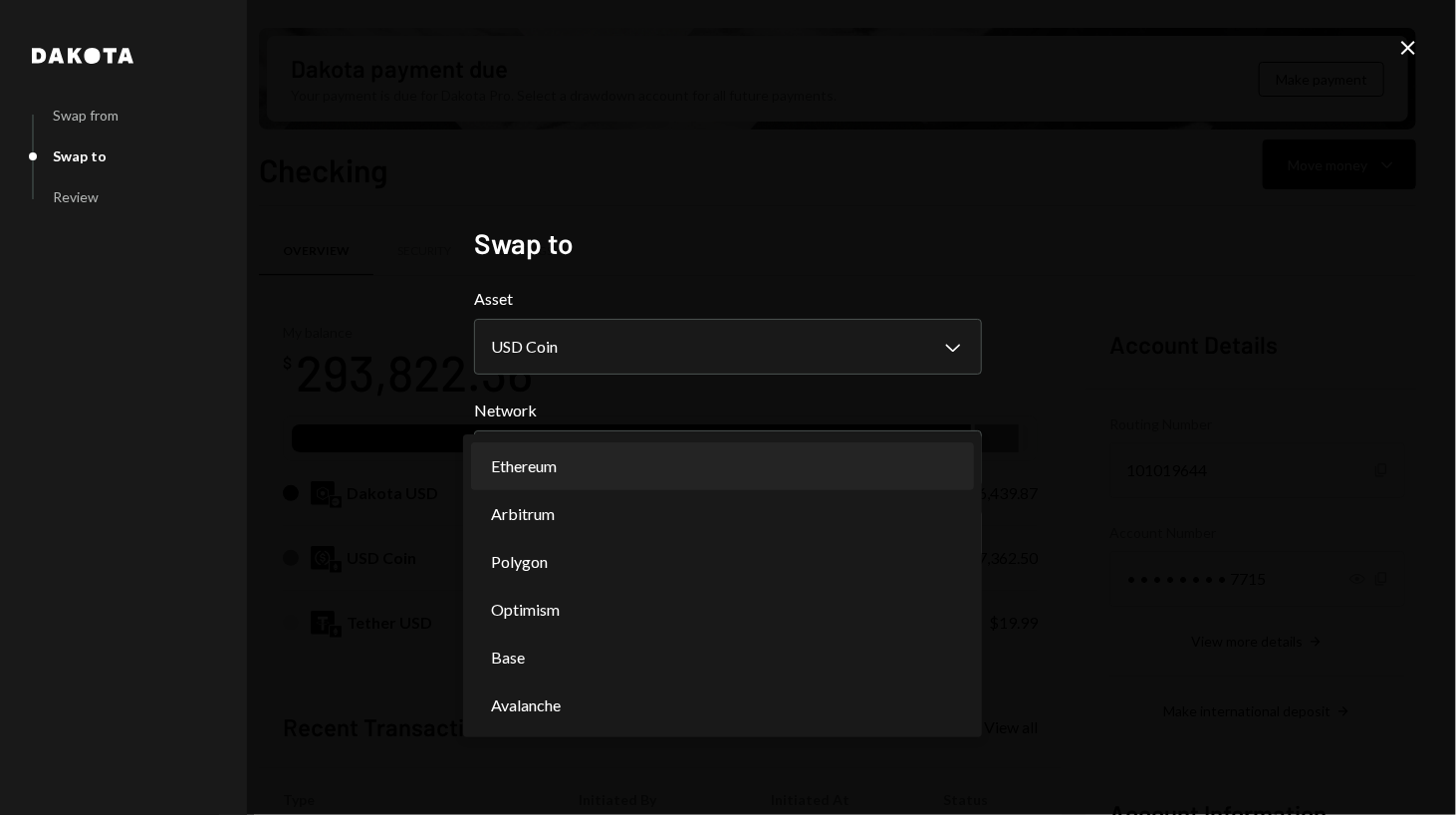 select on "**********" 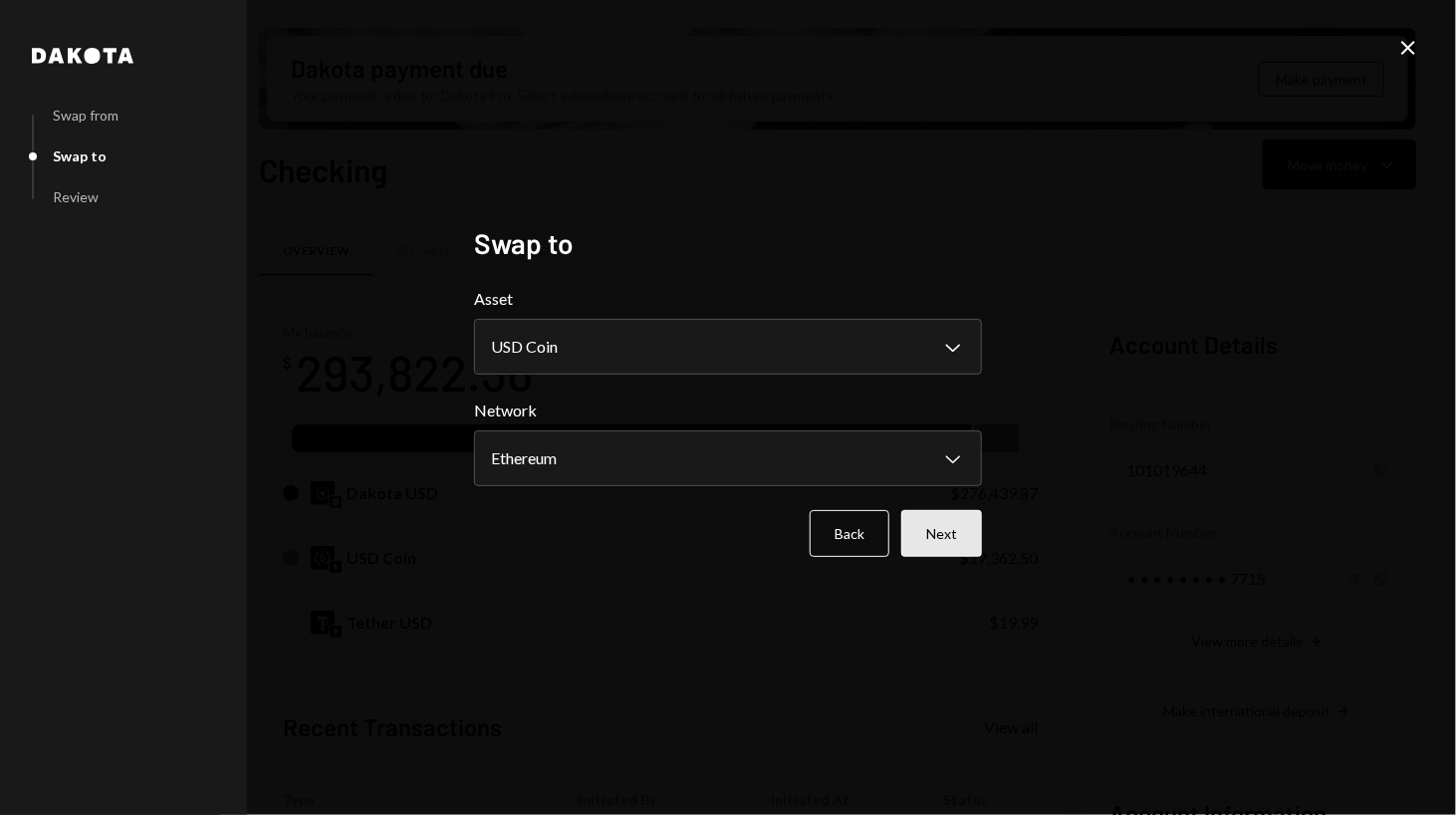 click on "Next" at bounding box center [941, 533] 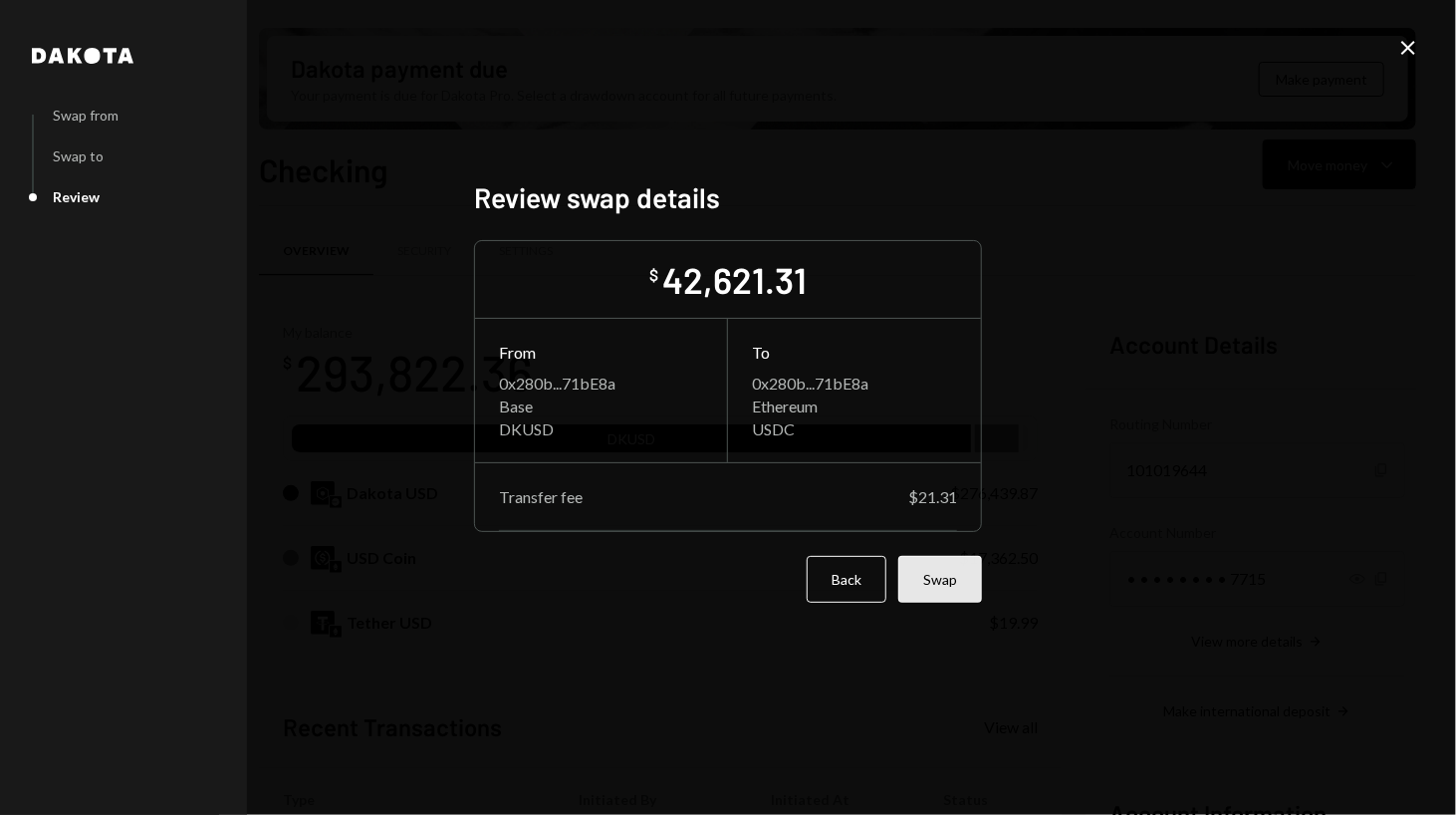 click on "Swap" at bounding box center [940, 579] 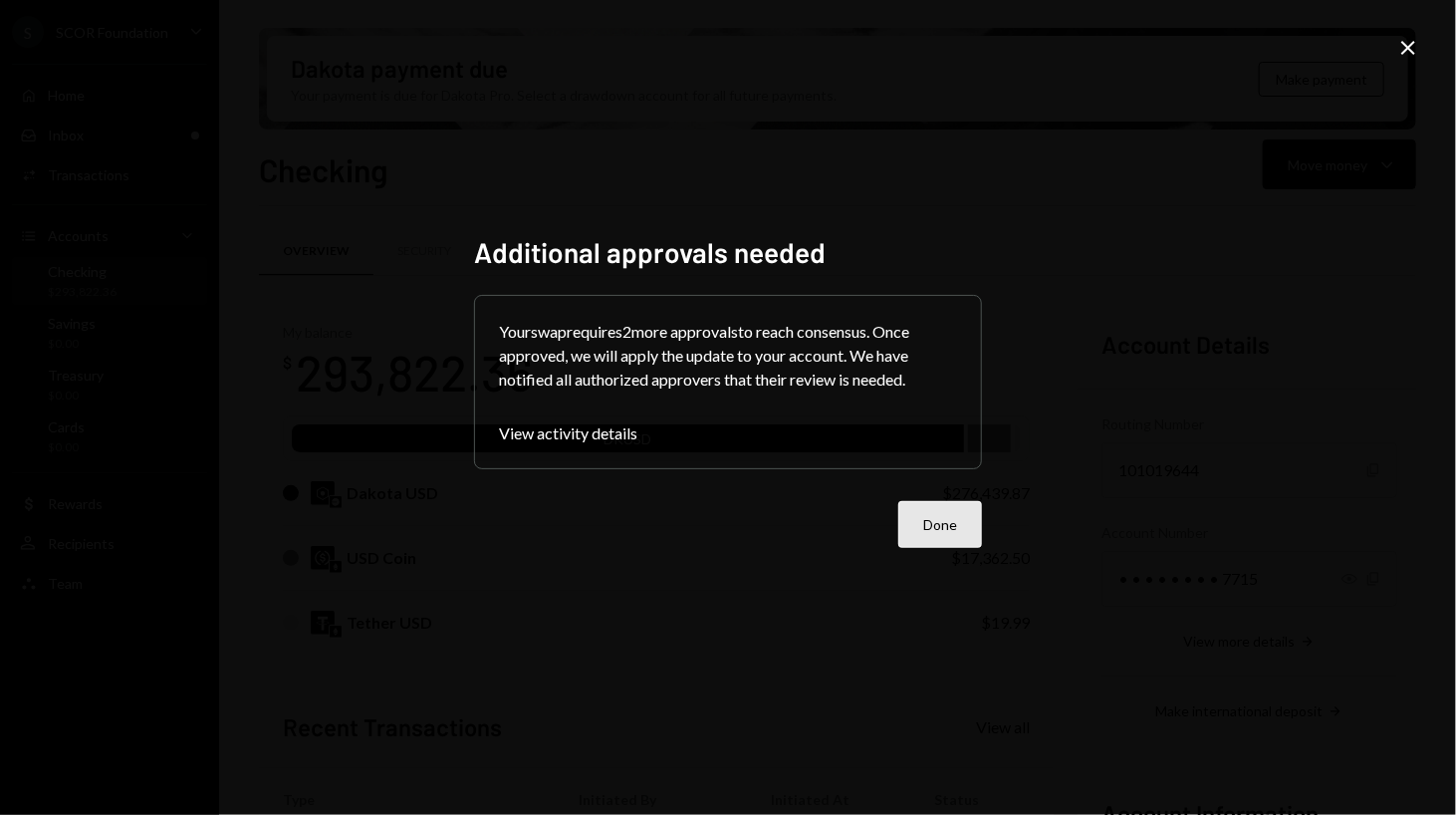 click on "Done" at bounding box center [940, 524] 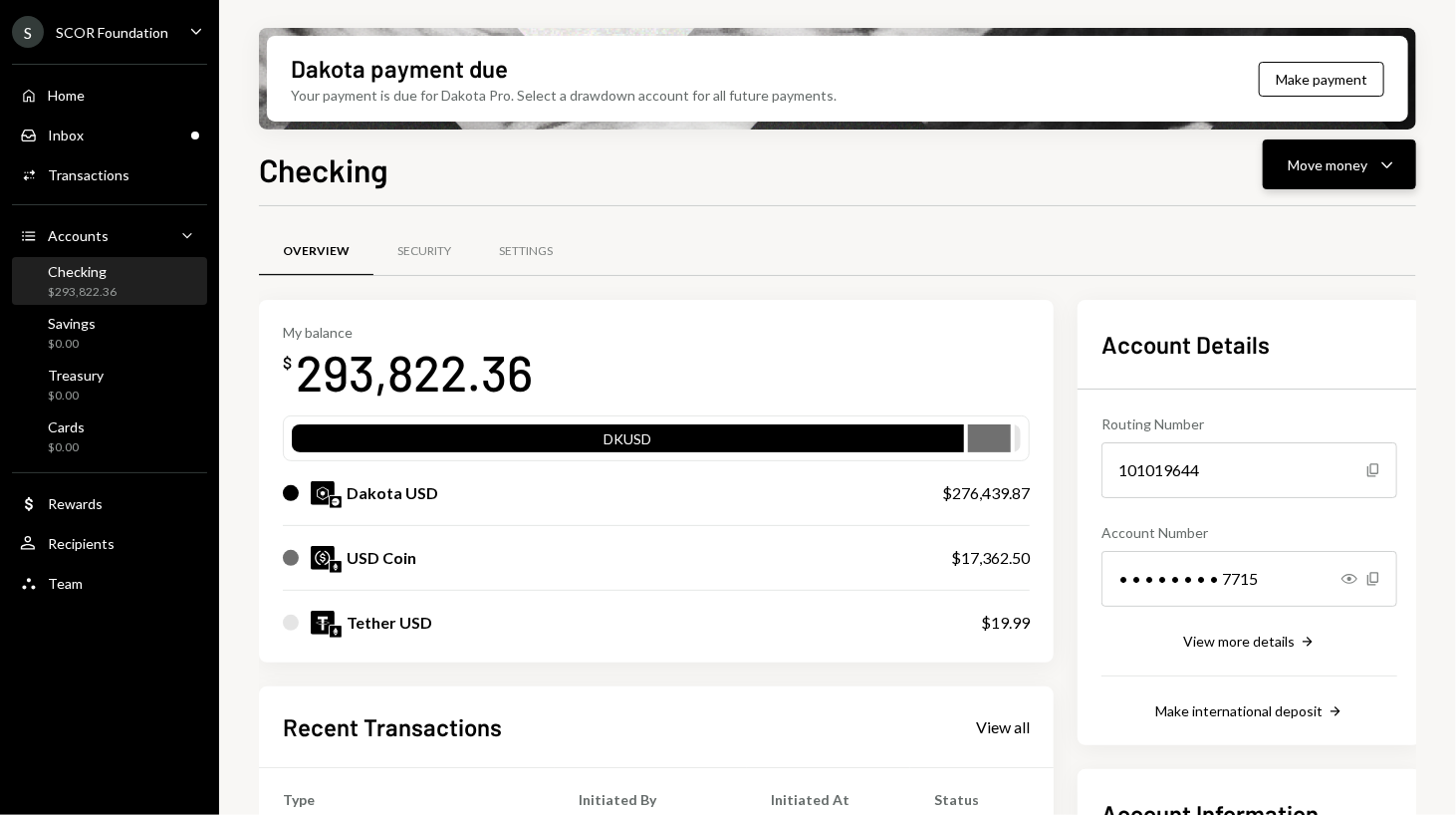 click on "Caret Down" 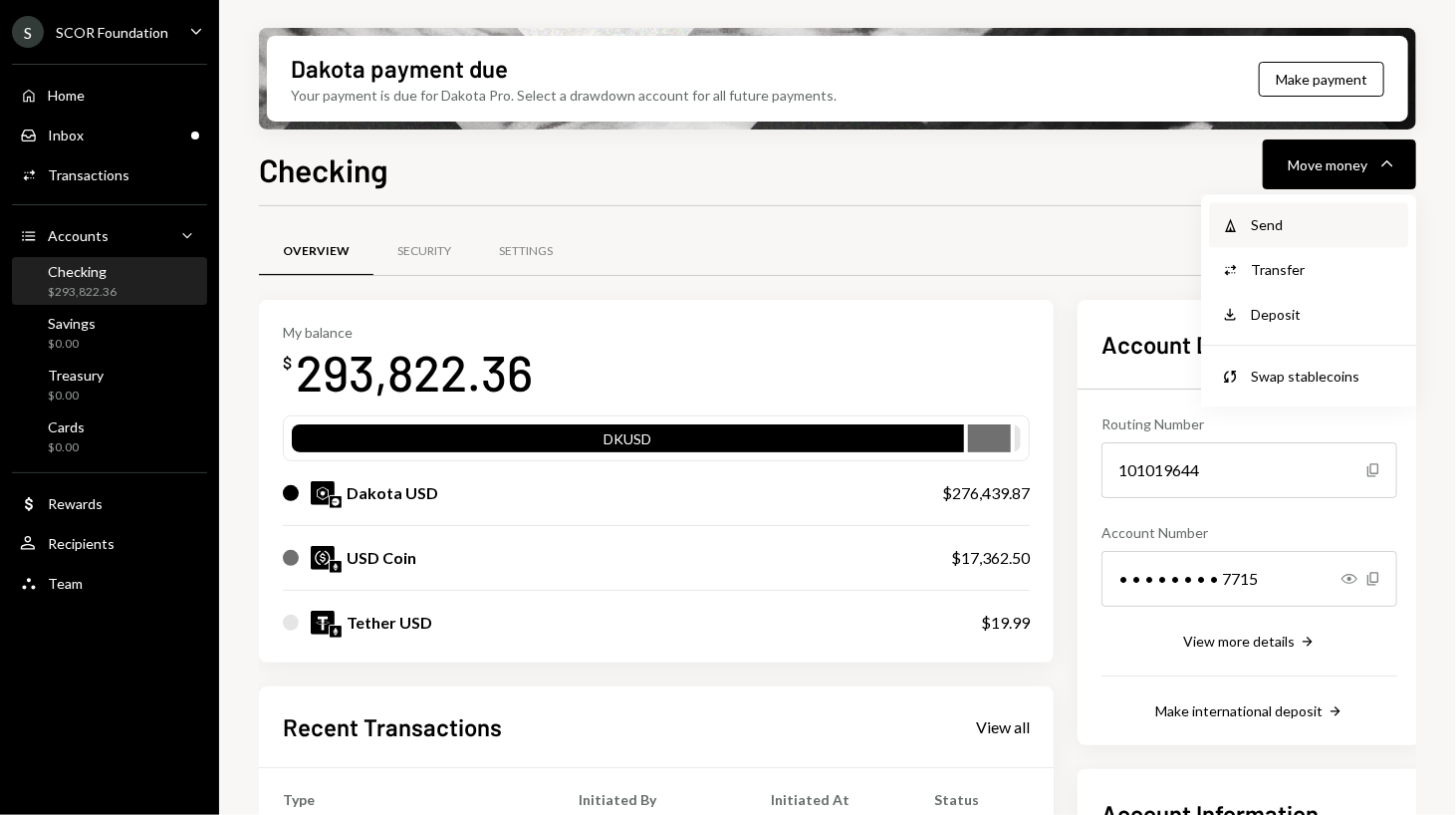 click on "Send" at bounding box center [1324, 224] 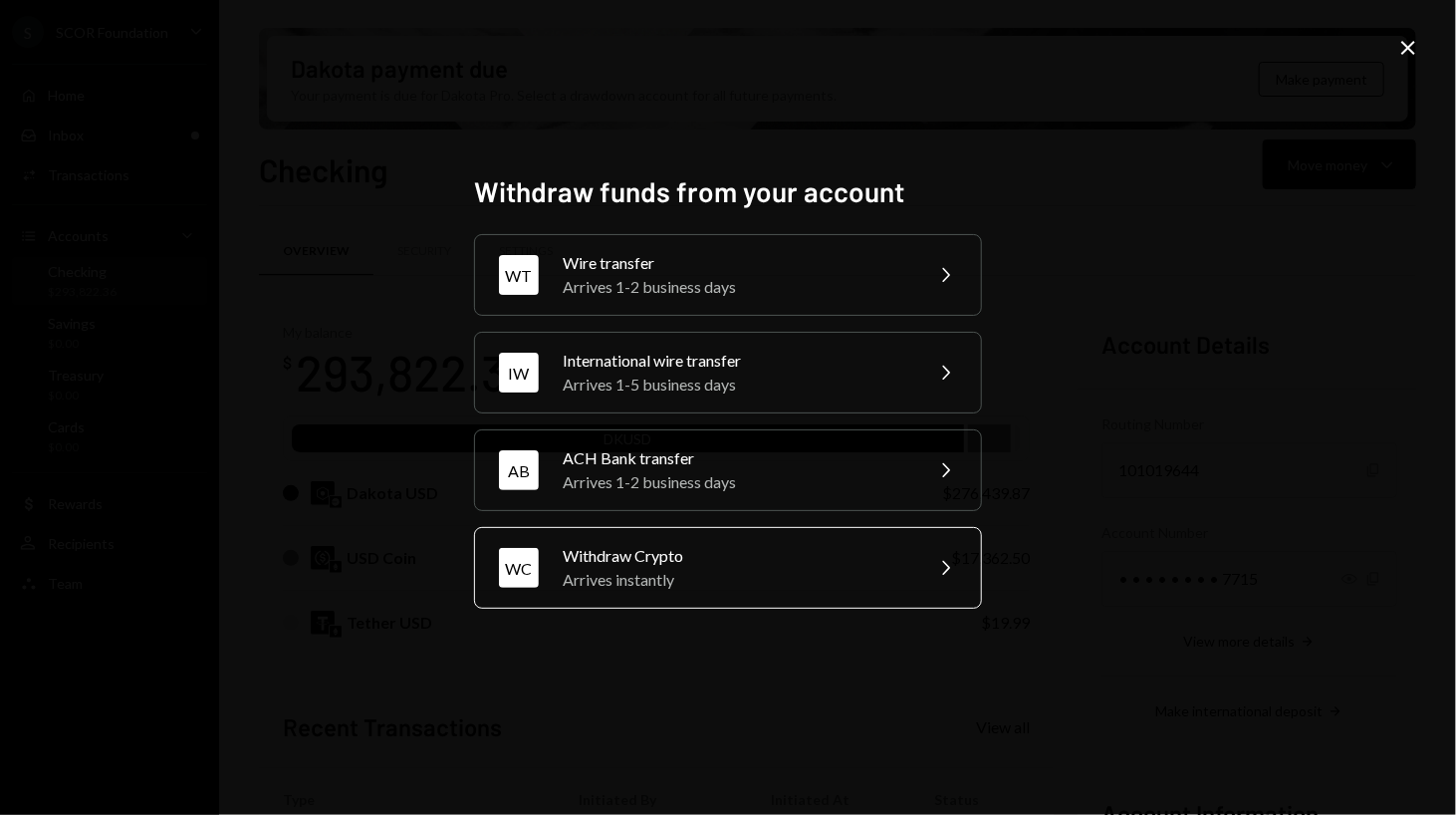 click on "Arrives instantly" at bounding box center [736, 580] 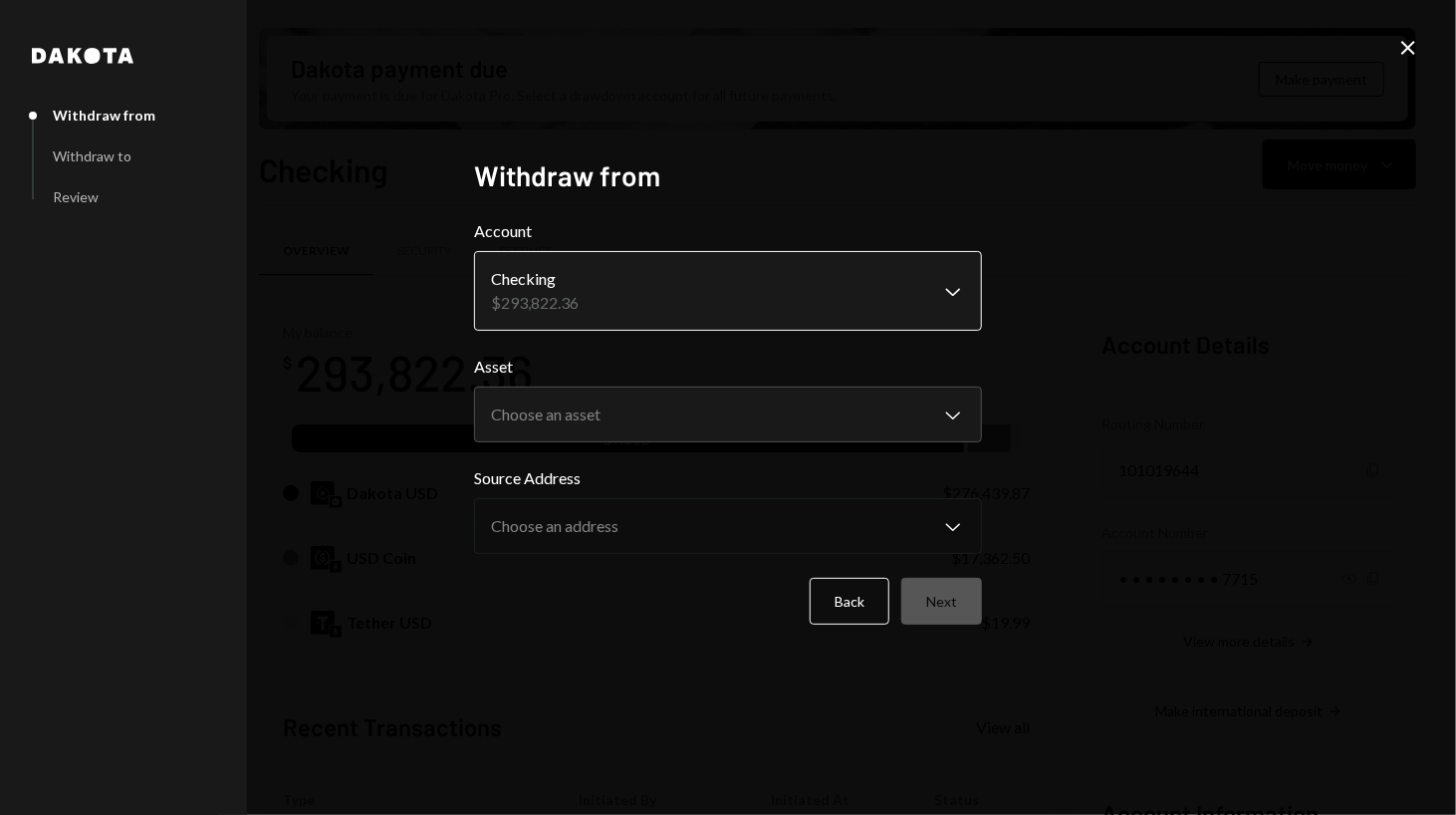 click on "S SCOR Foundation Caret Down Home Home Inbox Inbox Activities Transactions Accounts Accounts Caret Down Checking $293,822.36 Savings $0.00 Treasury $0.00 Cards $0.00 Dollar Rewards User Recipients Team Team Dakota payment due Your payment is due for Dakota Pro. Select a drawdown account for all future payments. Make payment Checking Move money Caret Down Overview Security Settings My balance $ 293,822.36 DKUSD Dakota USD $276,439.87 USD Coin $17,362.50 Tether USD $19.99 Recent Transactions View all Type Initiated By Initiated At Status Stablecoin Conversion $42,621.31 Andreas Altamirano 07/02/25 7:06 AM Review Right Arrow Stablecoin Conversion $42,621.31 Andreas Altamirano 06/24/25 9:02 AM Canceled Withdrawal 10,000  USDC Andreas Altamirano 06/24/25 8:57 AM Canceled Deposit 10,000  USDC 0xA9D1...1d3E43 Copy 06/19/25 6:14 AM Completed Stablecoin Conversion $10,005.00 Andreas Altamirano 06/18/25 1:53 PM Completed Account Details Routing Number 101019644 Copy Account Number • • • • • • • •  7715" at bounding box center (728, 408) 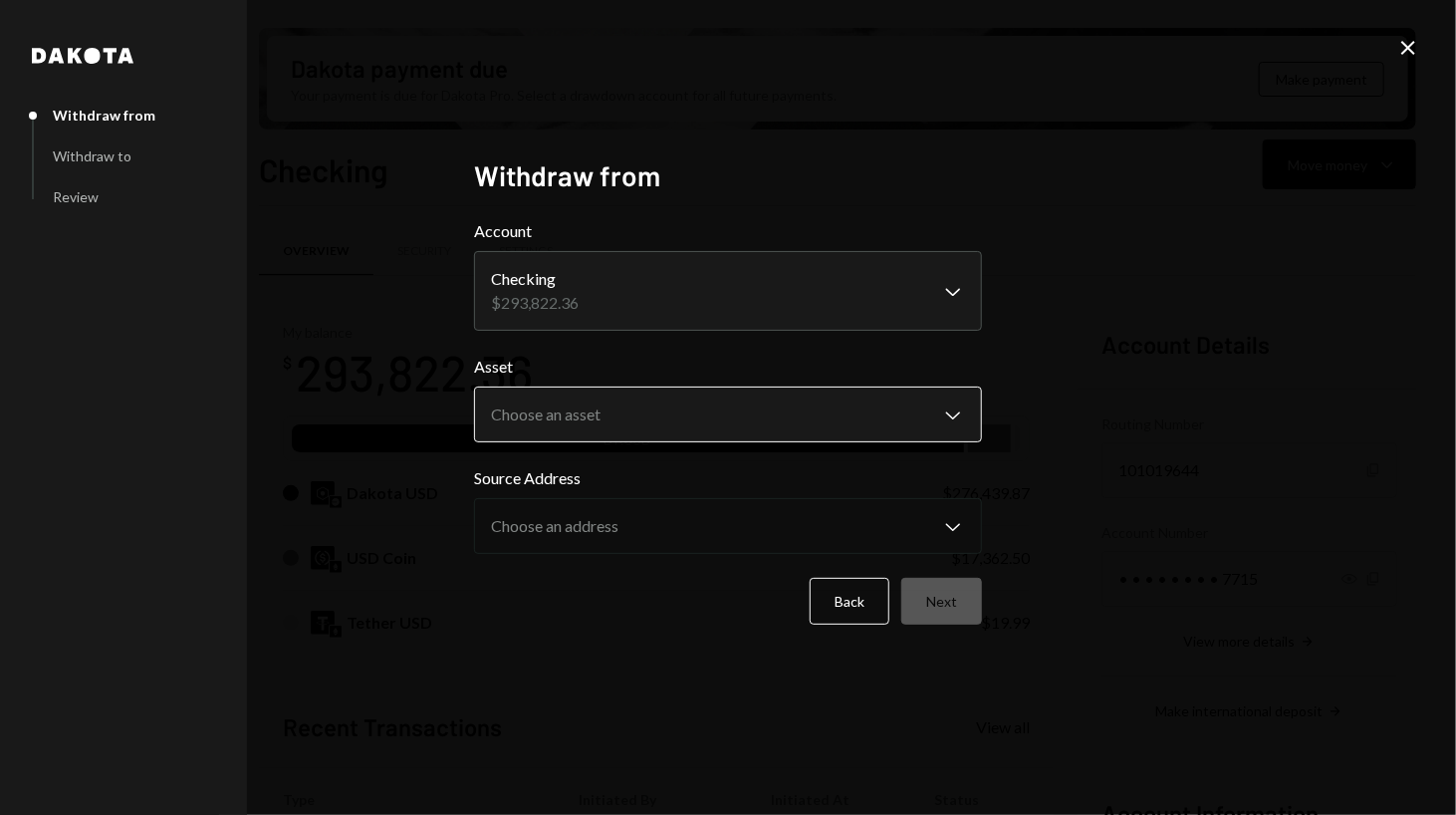 click on "S SCOR Foundation Caret Down Home Home Inbox Inbox Activities Transactions Accounts Accounts Caret Down Checking $293,822.36 Savings $0.00 Treasury $0.00 Cards $0.00 Dollar Rewards User Recipients Team Team Dakota payment due Your payment is due for Dakota Pro. Select a drawdown account for all future payments. Make payment Checking Move money Caret Down Overview Security Settings My balance $ 293,822.36 DKUSD Dakota USD $276,439.87 USD Coin $17,362.50 Tether USD $19.99 Recent Transactions View all Type Initiated By Initiated At Status Stablecoin Conversion $42,621.31 Andreas Altamirano 07/02/25 7:06 AM Review Right Arrow Stablecoin Conversion $42,621.31 Andreas Altamirano 06/24/25 9:02 AM Canceled Withdrawal 10,000  USDC Andreas Altamirano 06/24/25 8:57 AM Canceled Deposit 10,000  USDC 0xA9D1...1d3E43 Copy 06/19/25 6:14 AM Completed Stablecoin Conversion $10,005.00 Andreas Altamirano 06/18/25 1:53 PM Completed Account Details Routing Number 101019644 Copy Account Number • • • • • • • •  7715" at bounding box center [728, 408] 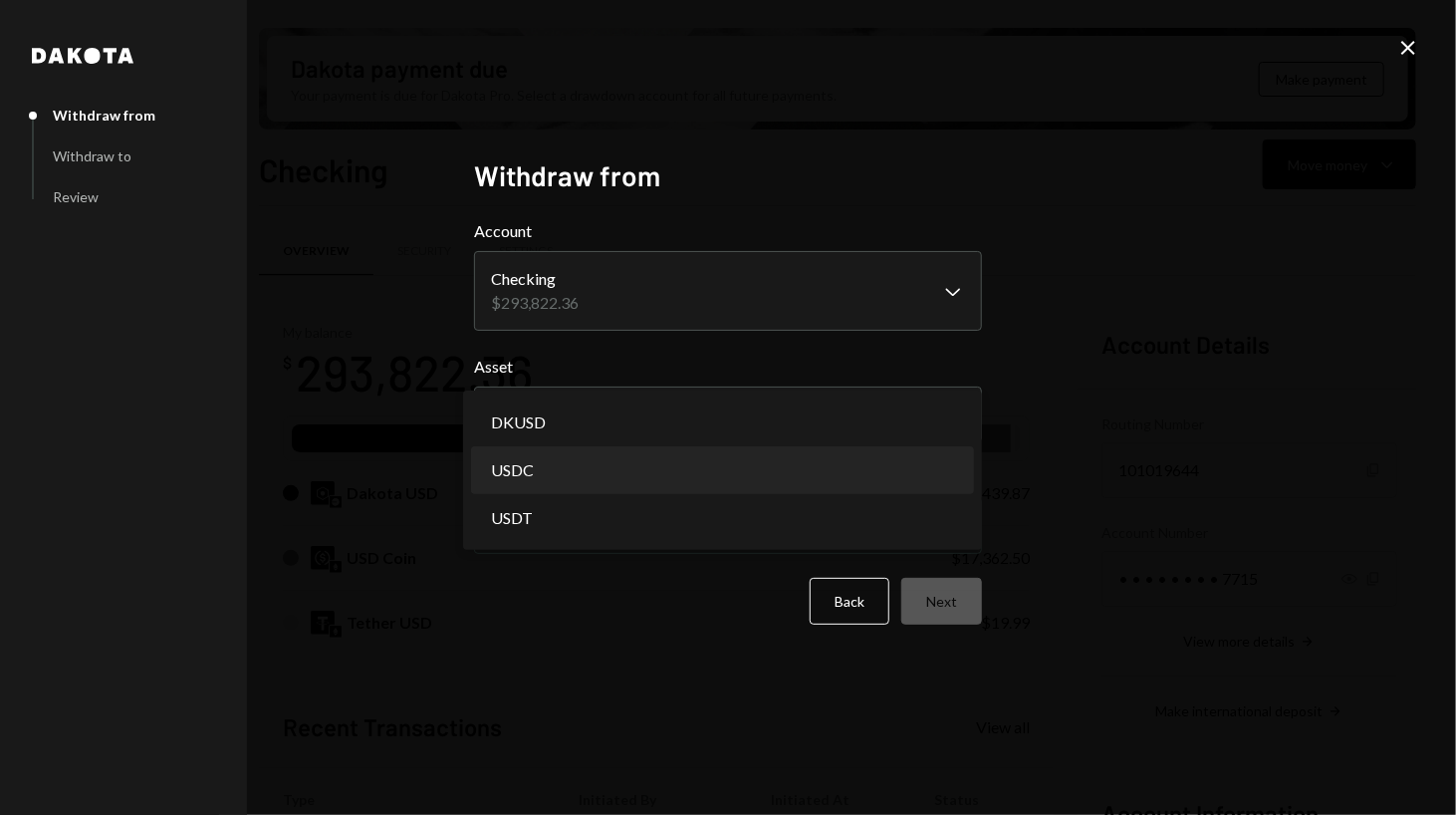 select on "****" 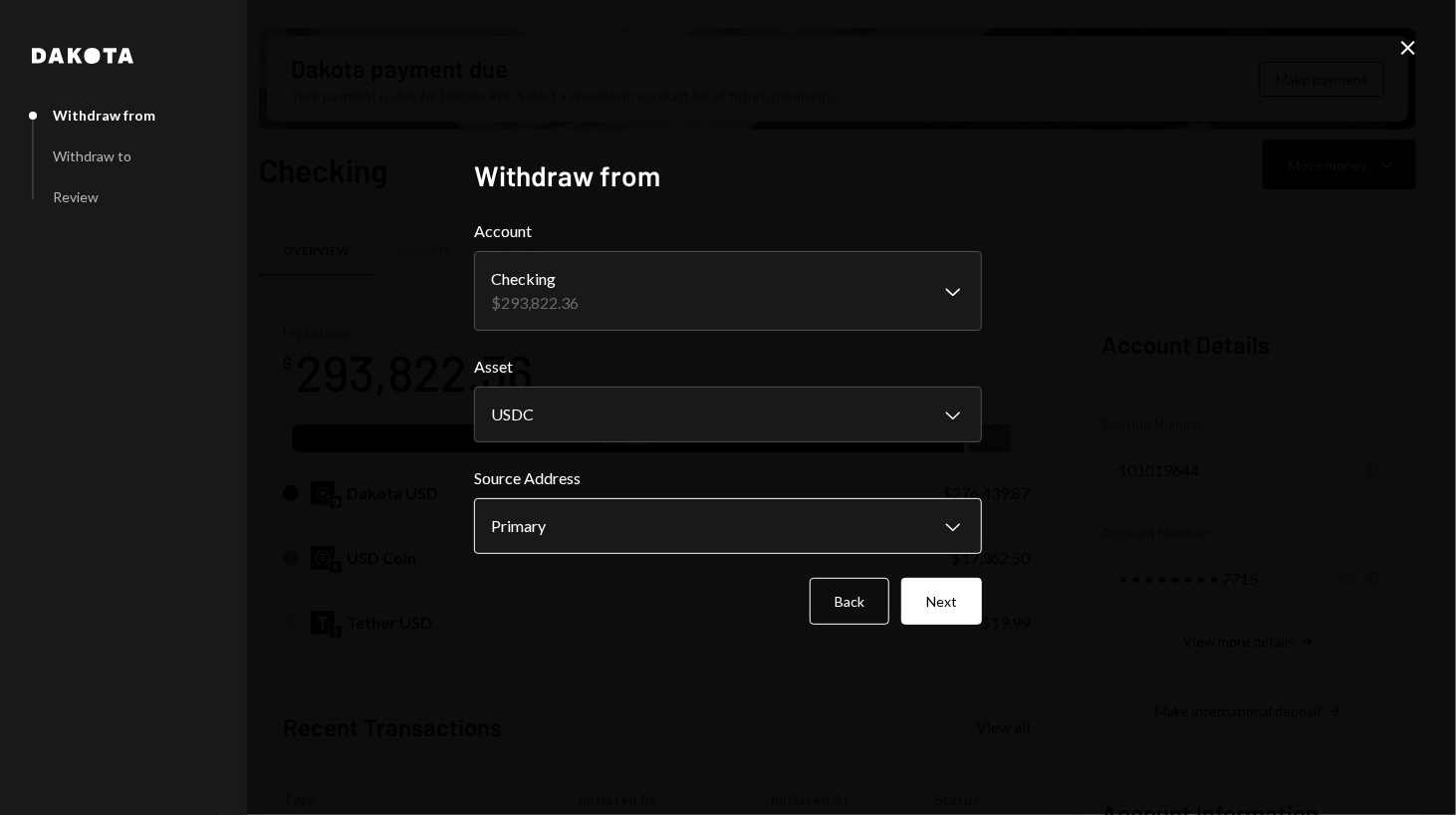 click on "S SCOR Foundation Caret Down Home Home Inbox Inbox Activities Transactions Accounts Accounts Caret Down Checking $293,822.36 Savings $0.00 Treasury $0.00 Cards $0.00 Dollar Rewards User Recipients Team Team Dakota payment due Your payment is due for Dakota Pro. Select a drawdown account for all future payments. Make payment Checking Move money Caret Down Overview Security Settings My balance $ 293,822.36 DKUSD Dakota USD $276,439.87 USD Coin $17,362.50 Tether USD $19.99 Recent Transactions View all Type Initiated By Initiated At Status Stablecoin Conversion $42,621.31 Andreas Altamirano 07/02/25 7:06 AM Review Right Arrow Stablecoin Conversion $42,621.31 Andreas Altamirano 06/24/25 9:02 AM Canceled Withdrawal 10,000  USDC Andreas Altamirano 06/24/25 8:57 AM Canceled Deposit 10,000  USDC 0xA9D1...1d3E43 Copy 06/19/25 6:14 AM Completed Stablecoin Conversion $10,005.00 Andreas Altamirano 06/18/25 1:53 PM Completed Account Details Routing Number 101019644 Copy Account Number • • • • • • • •  7715" at bounding box center [728, 408] 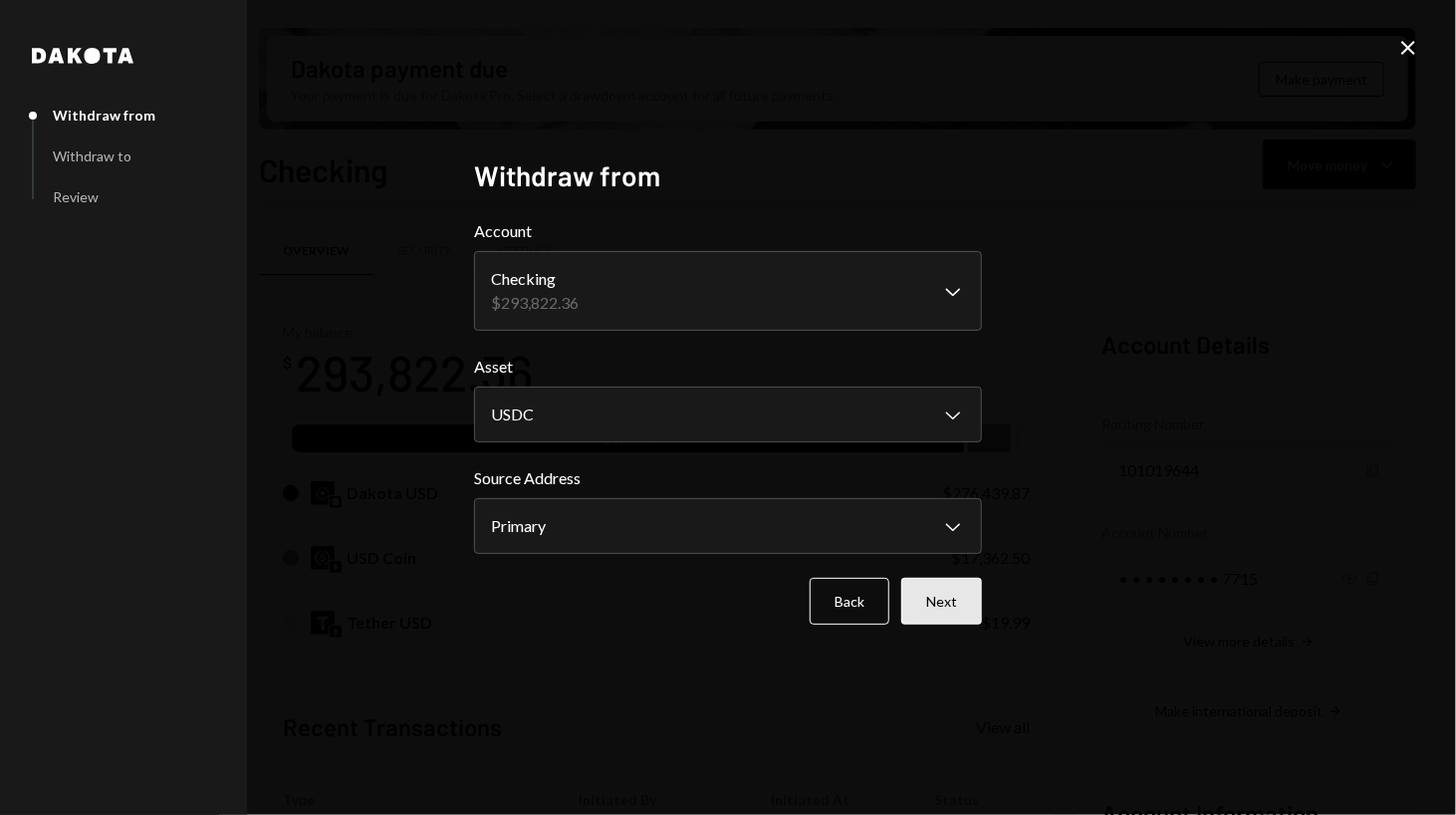 click on "Next" at bounding box center [941, 601] 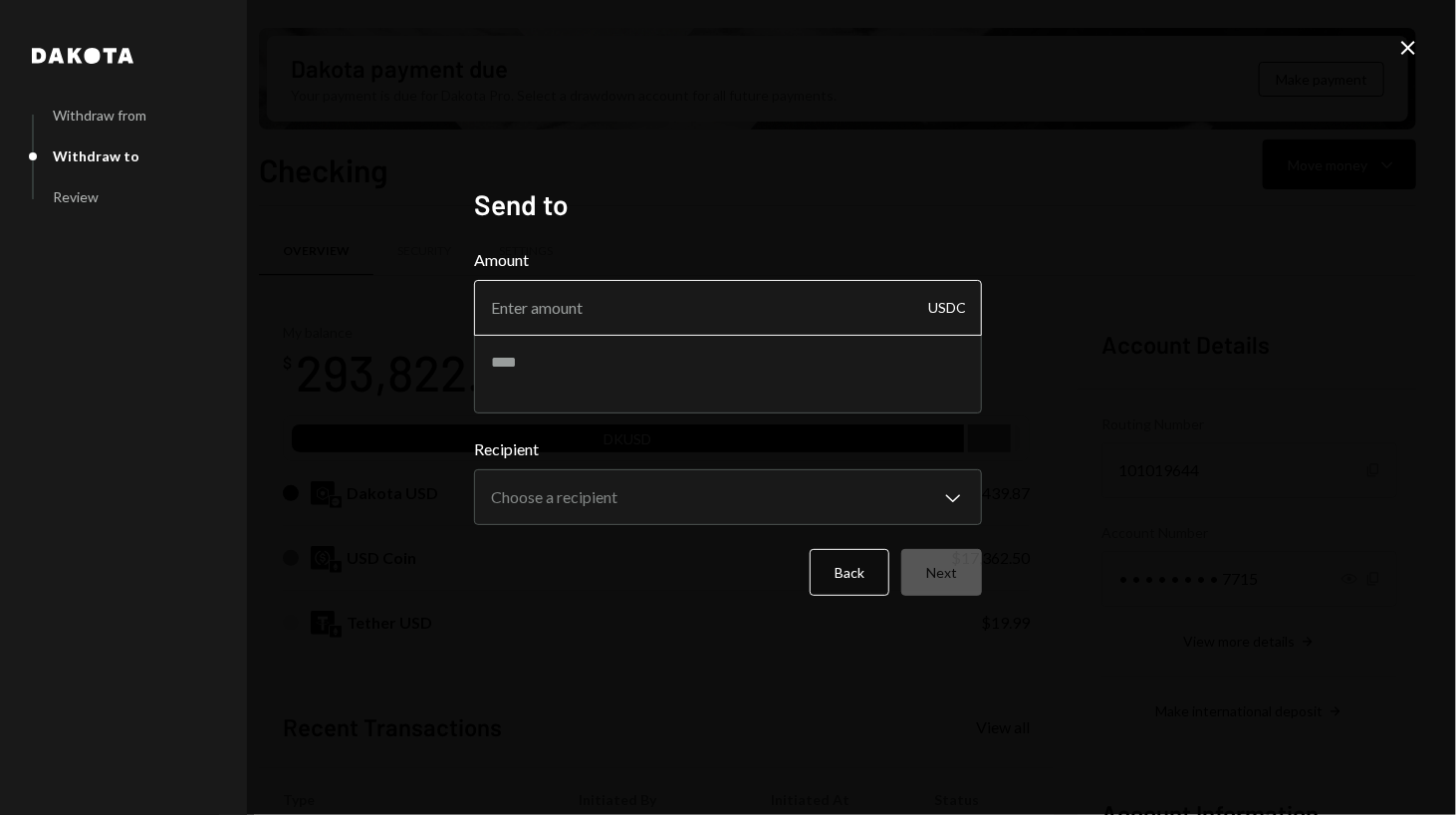 click on "Amount" at bounding box center [728, 308] 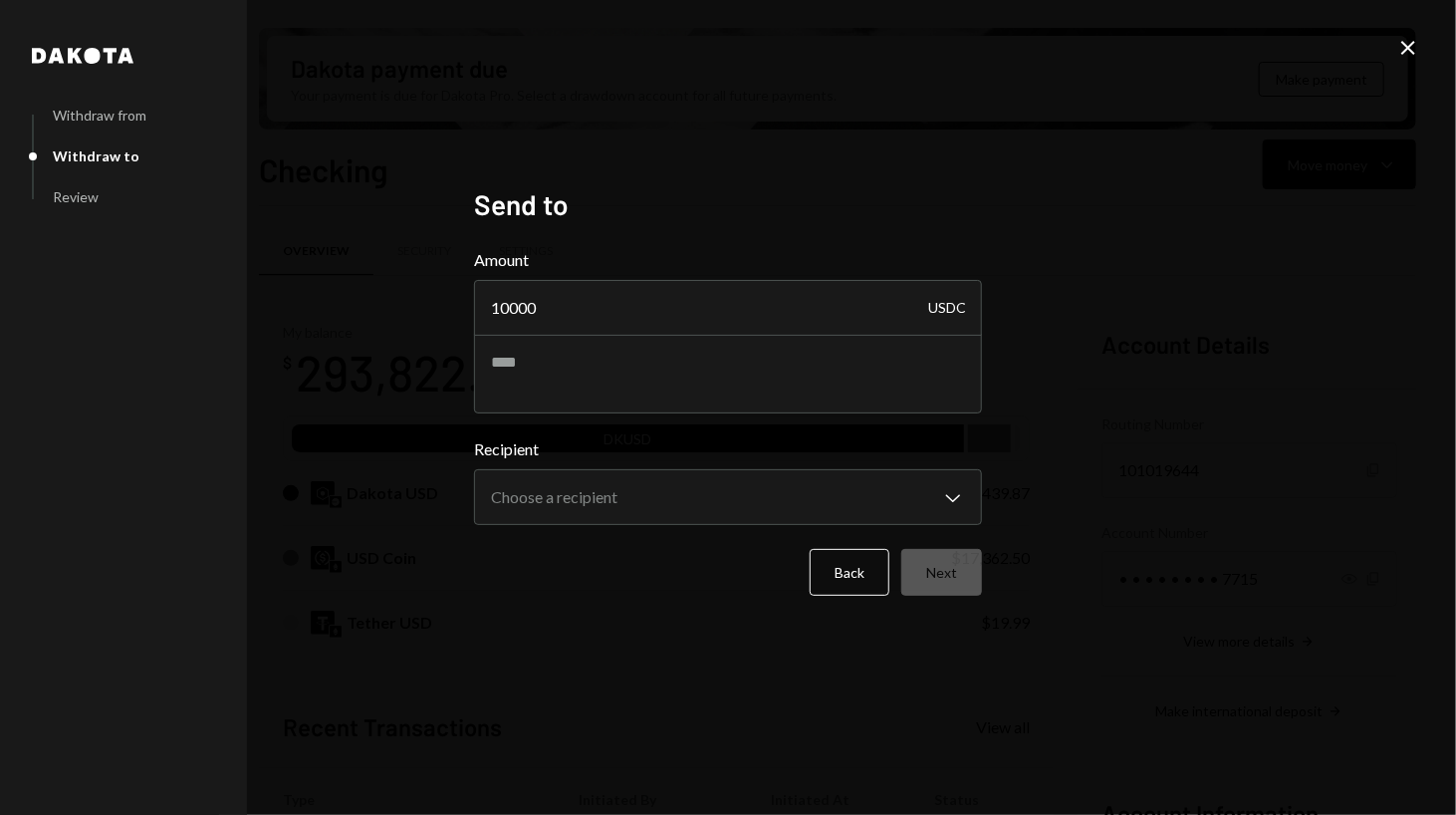 type on "10000" 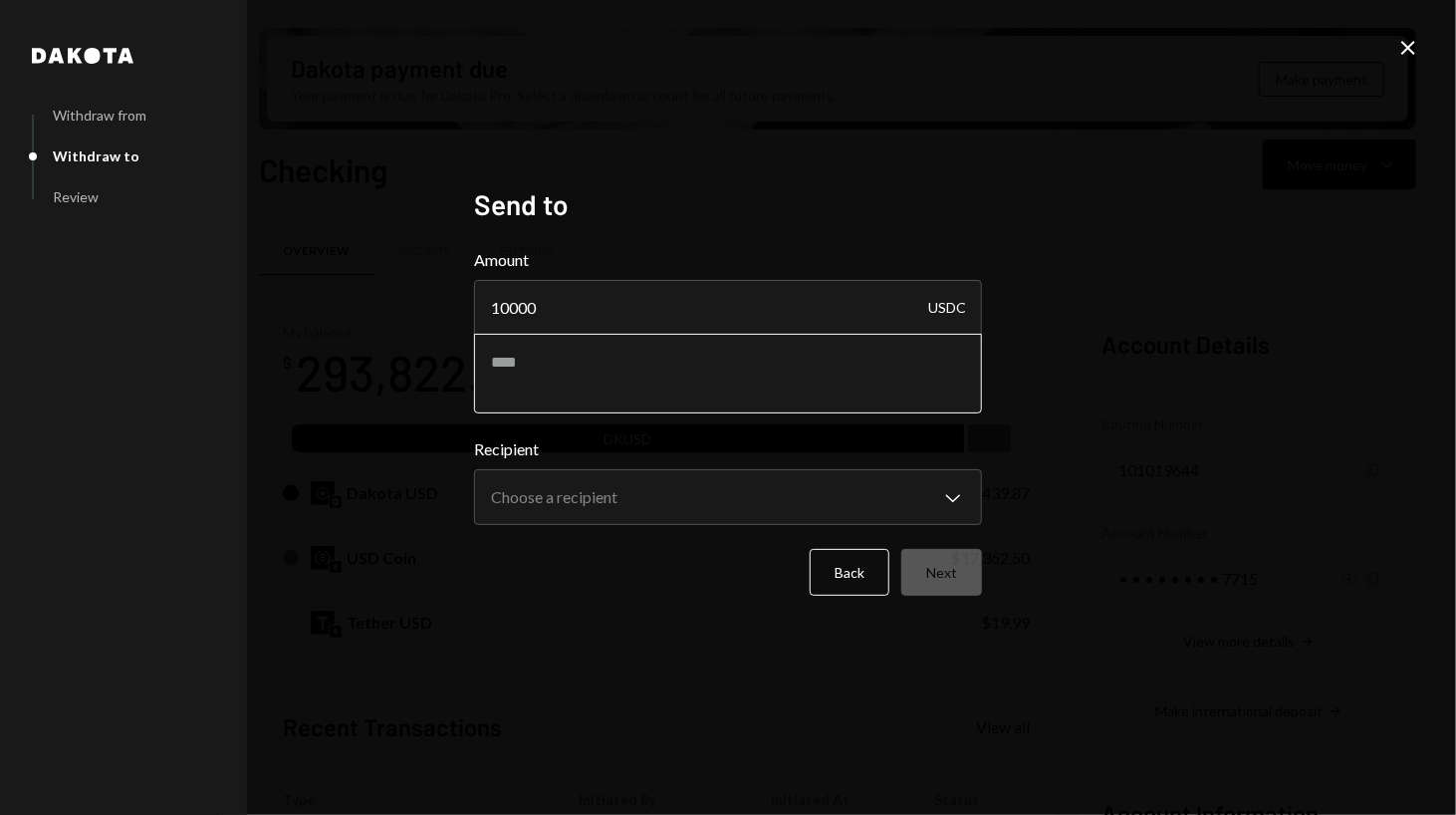 click at bounding box center [728, 374] 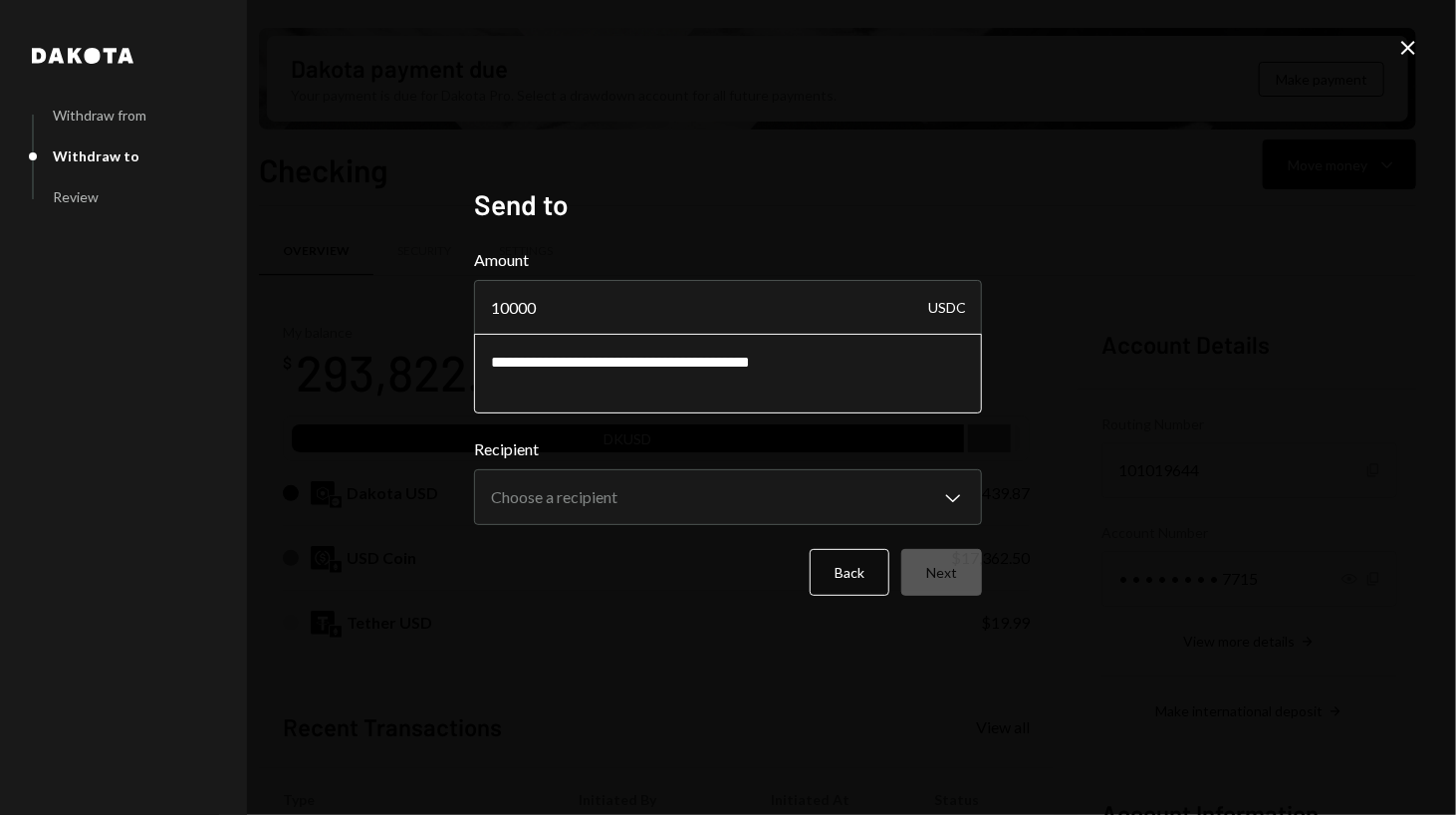 paste on "**********" 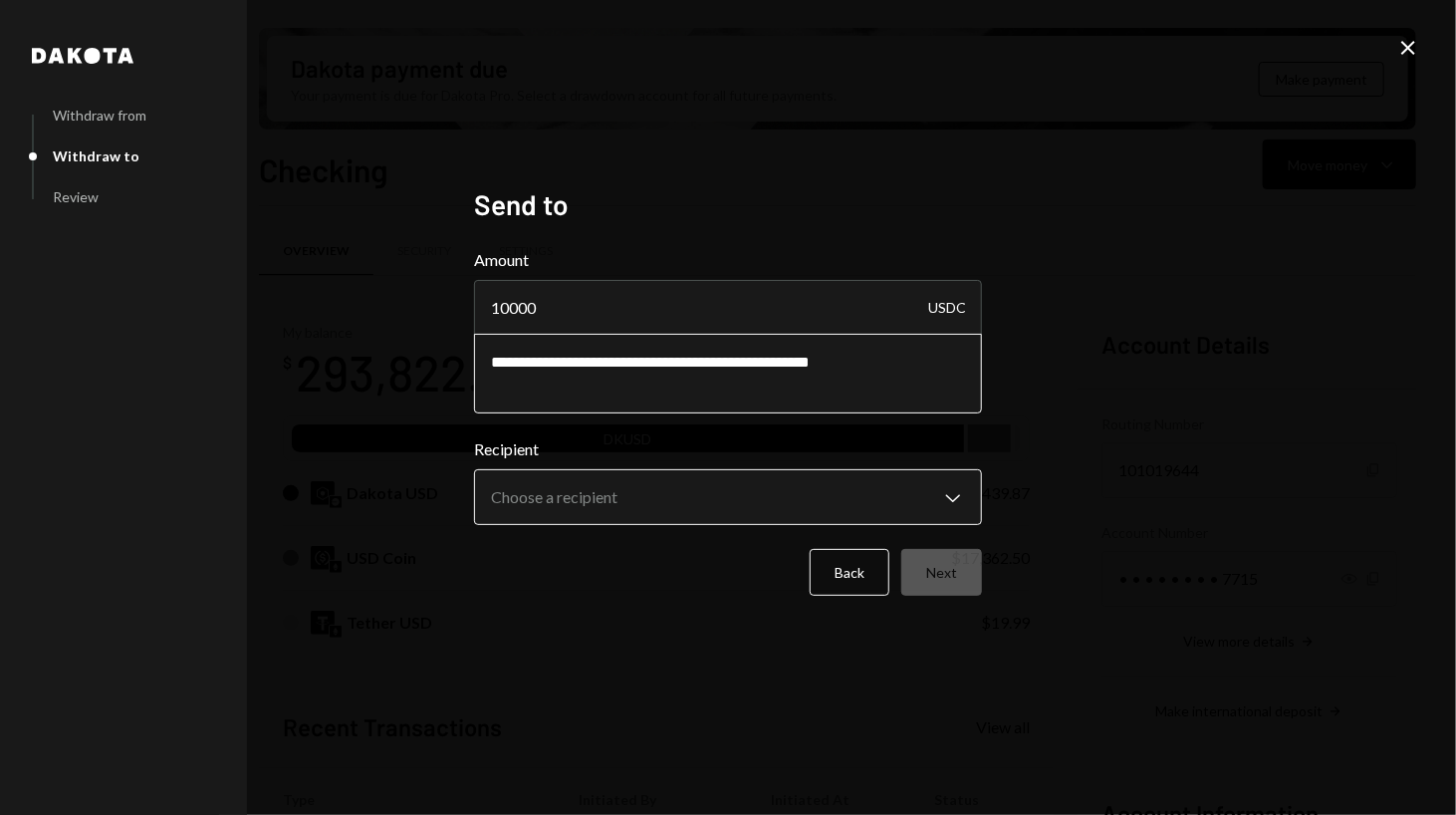 type on "**********" 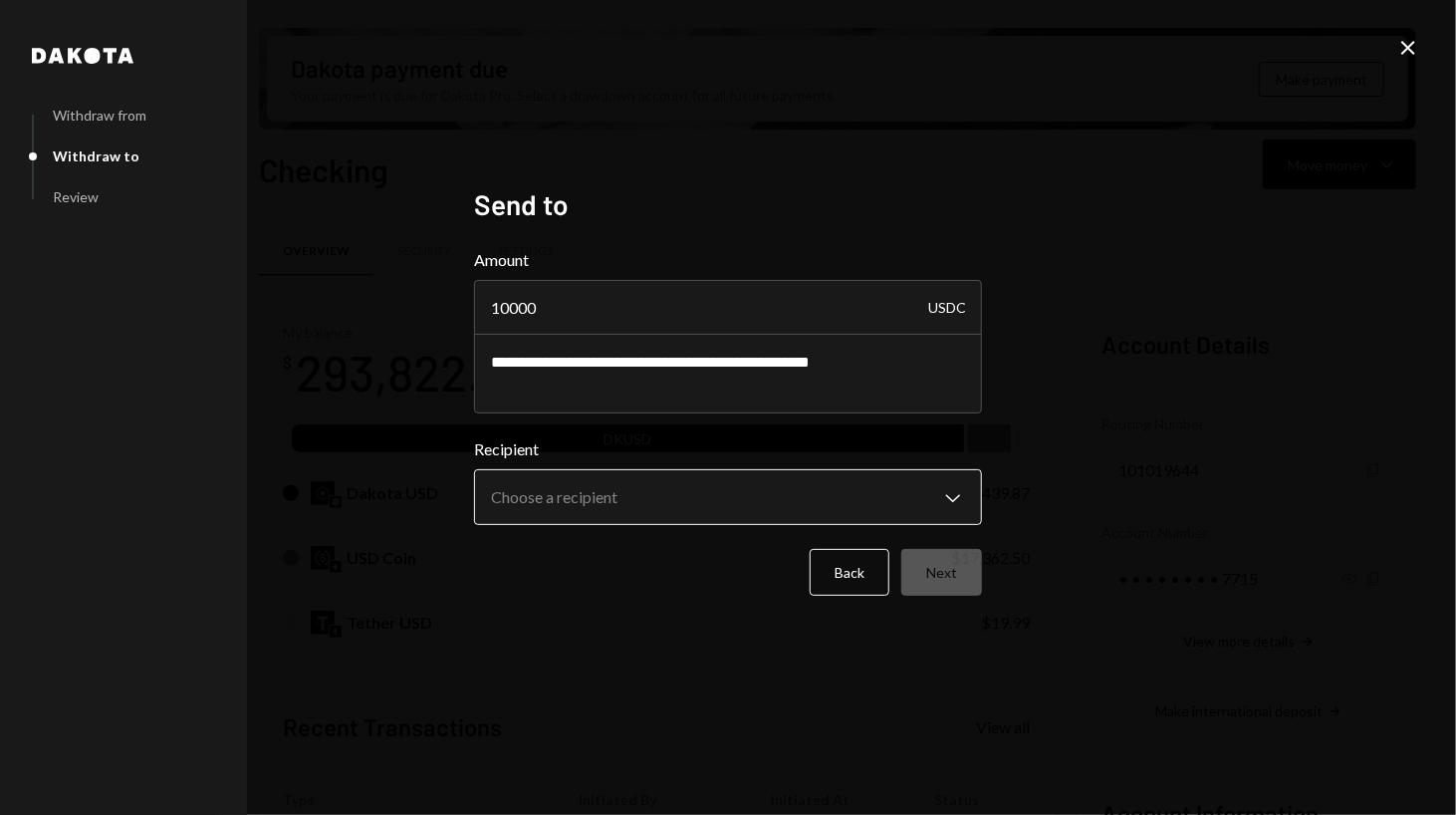 click on "S SCOR Foundation Caret Down Home Home Inbox Inbox Activities Transactions Accounts Accounts Caret Down Checking $293,822.36 Savings $0.00 Treasury $0.00 Cards $0.00 Dollar Rewards User Recipients Team Team Dakota payment due Your payment is due for Dakota Pro. Select a drawdown account for all future payments. Make payment Checking Move money Caret Down Overview Security Settings My balance $ 293,822.36 DKUSD Dakota USD $276,439.87 USD Coin $17,362.50 Tether USD $19.99 Recent Transactions View all Type Initiated By Initiated At Status Stablecoin Conversion $42,621.31 Andreas Altamirano 07/02/25 7:06 AM Review Right Arrow Stablecoin Conversion $42,621.31 Andreas Altamirano 06/24/25 9:02 AM Canceled Withdrawal 10,000  USDC Andreas Altamirano 06/24/25 8:57 AM Canceled Deposit 10,000  USDC 0xA9D1...1d3E43 Copy 06/19/25 6:14 AM Completed Stablecoin Conversion $10,005.00 Andreas Altamirano 06/18/25 1:53 PM Completed Account Details Routing Number 101019644 Copy Account Number • • • • • • • •  7715" at bounding box center [728, 408] 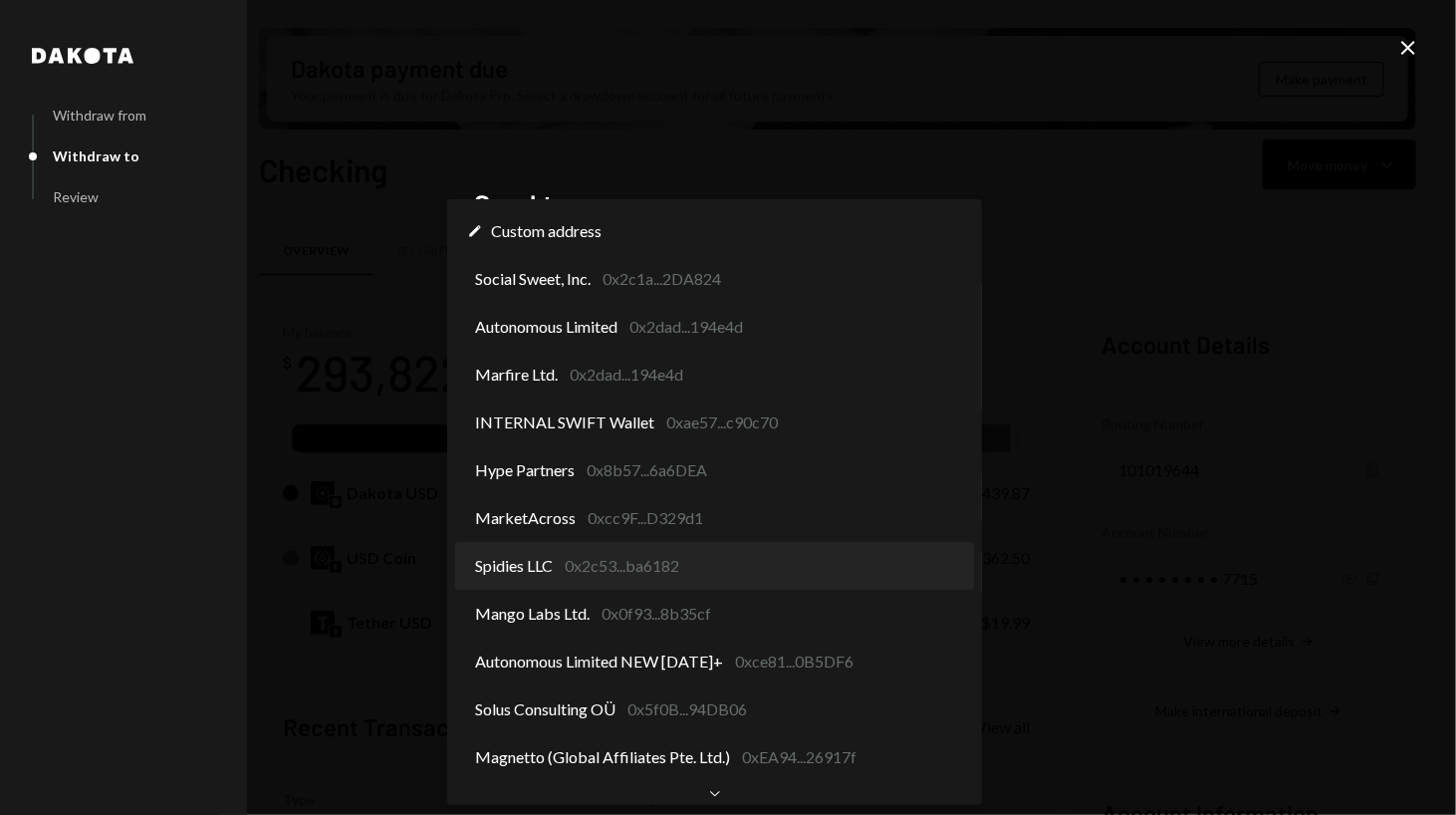 scroll, scrollTop: 0, scrollLeft: 0, axis: both 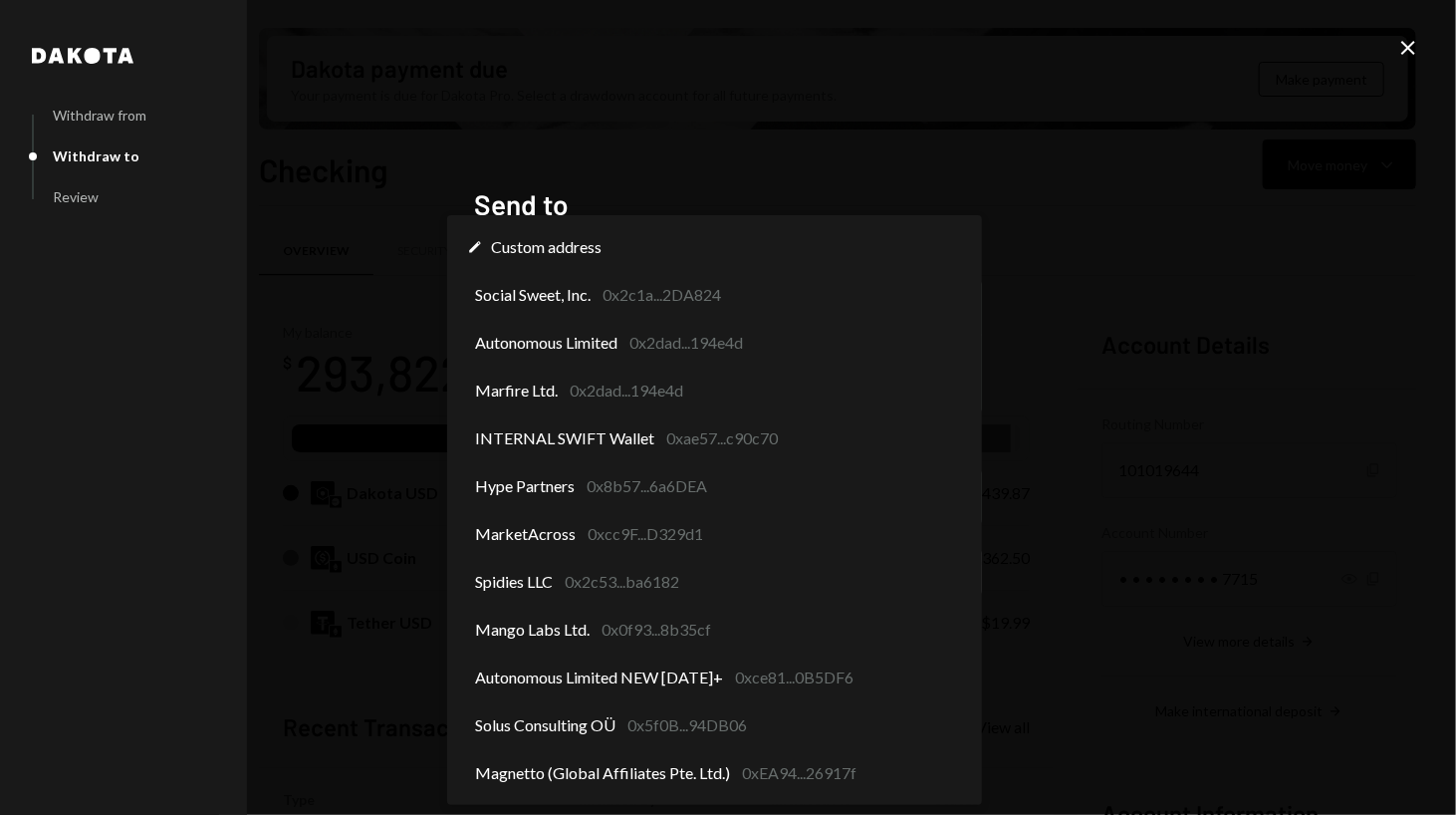 select on "**********" 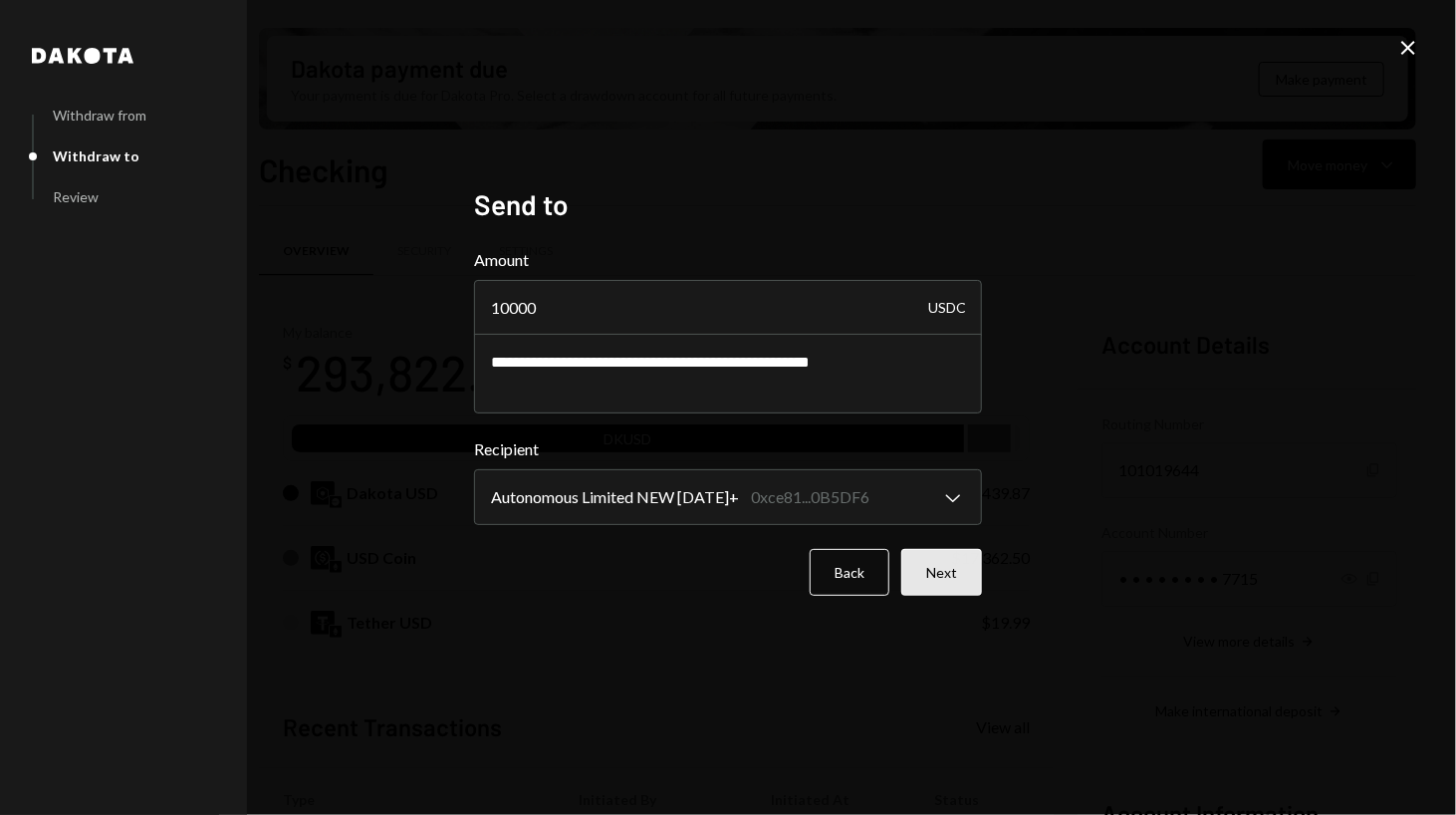 click on "Next" at bounding box center [941, 572] 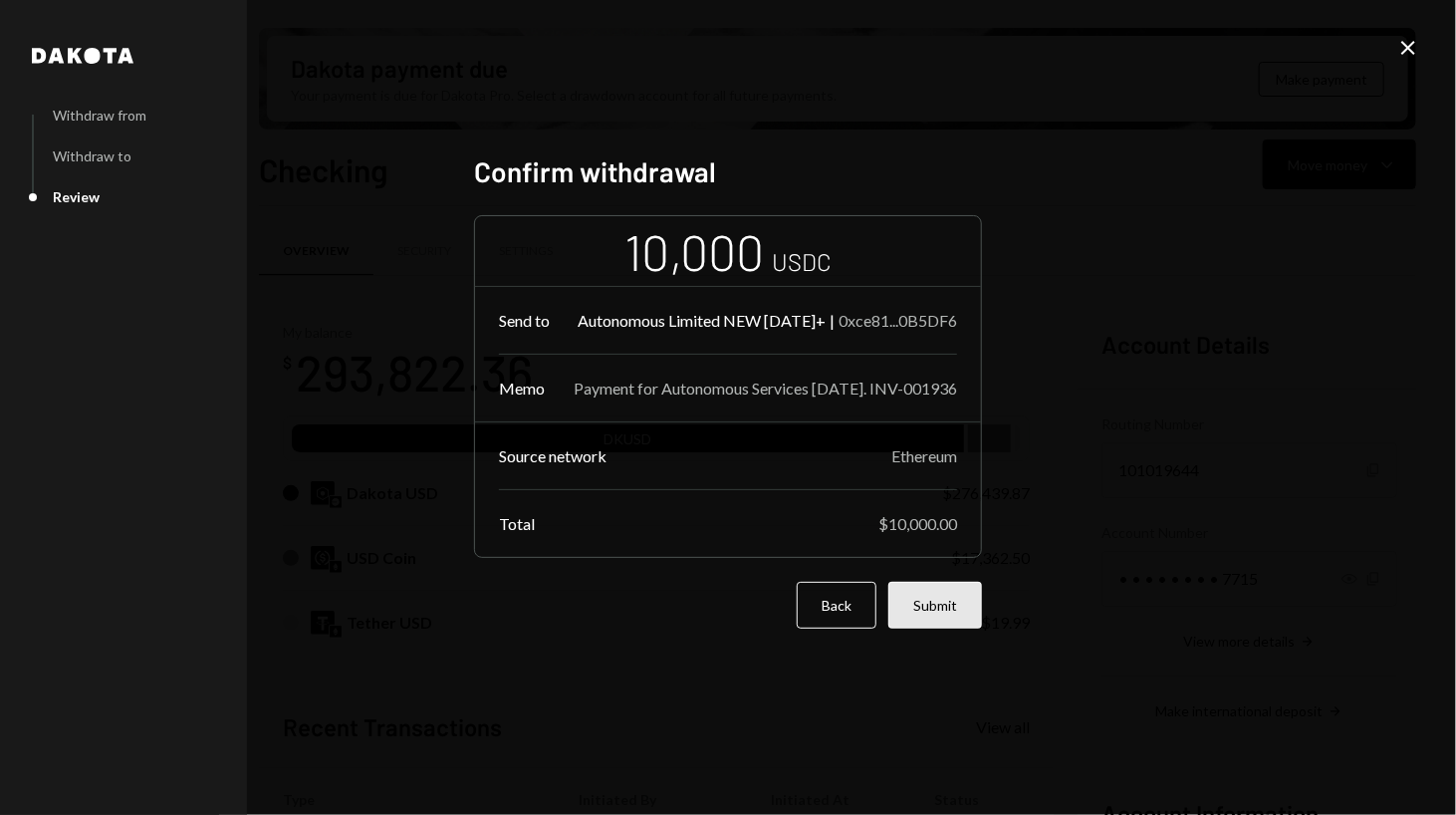 click on "Submit" at bounding box center (935, 605) 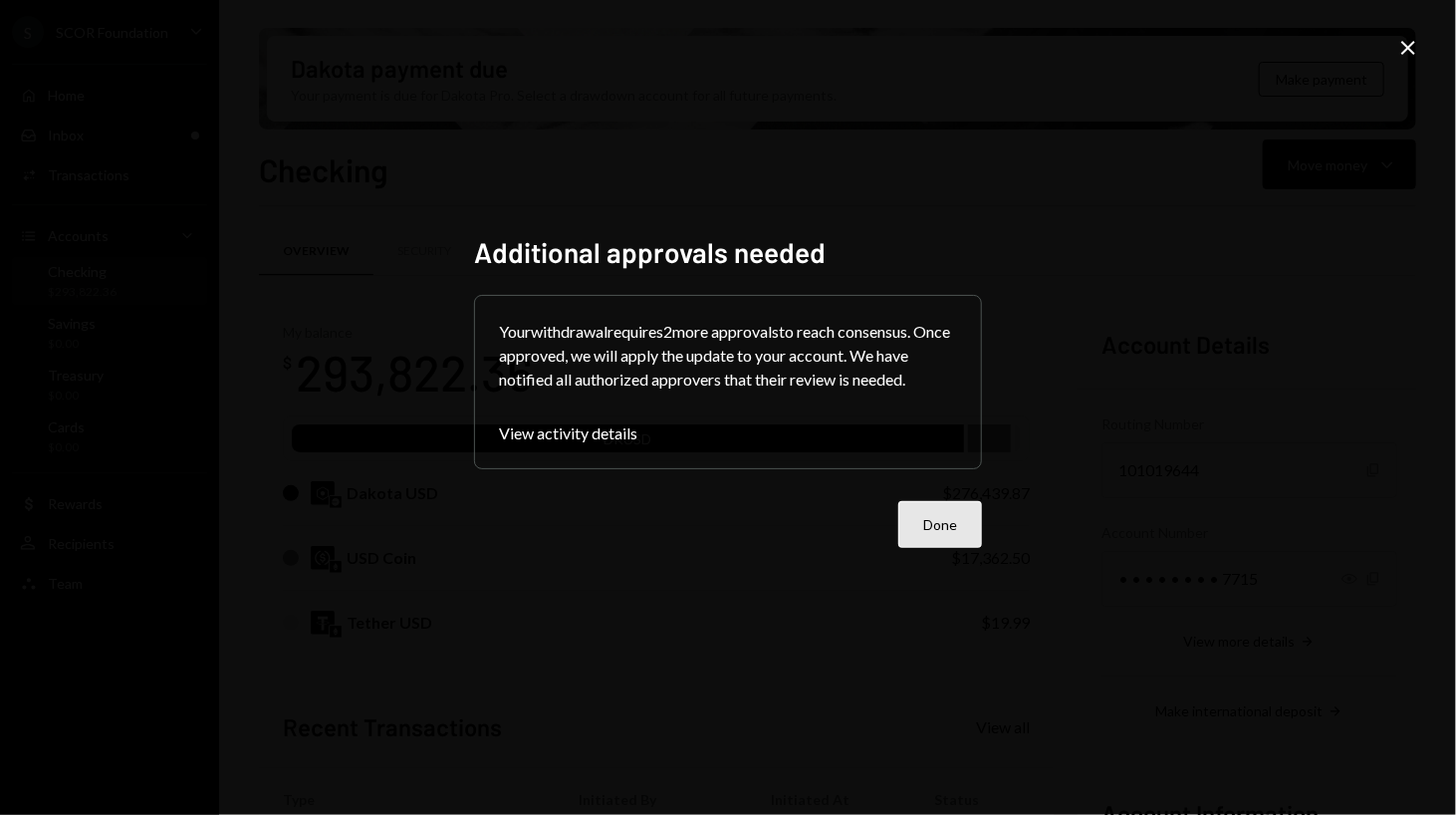 click on "Done" at bounding box center [940, 524] 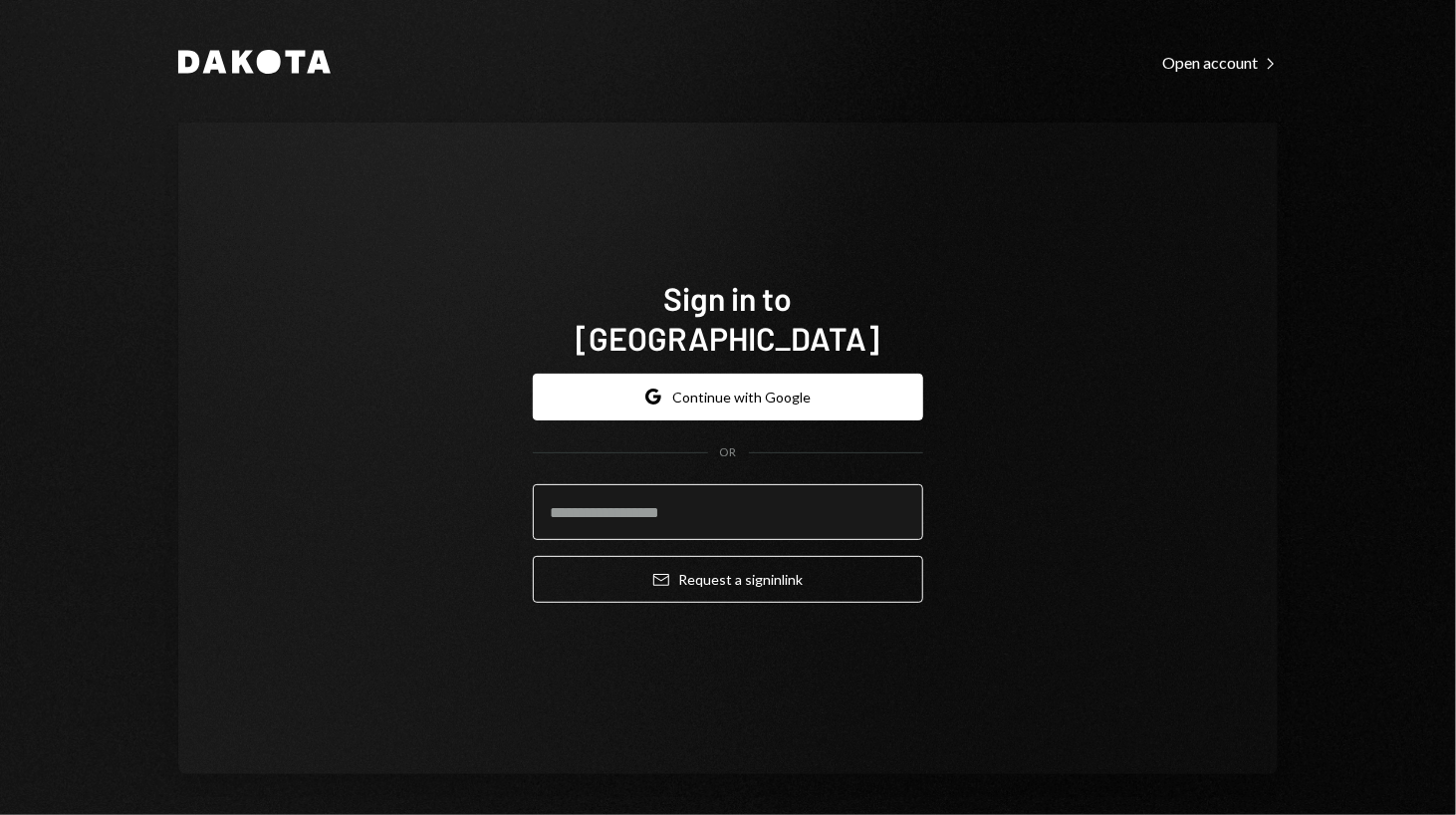click at bounding box center (728, 512) 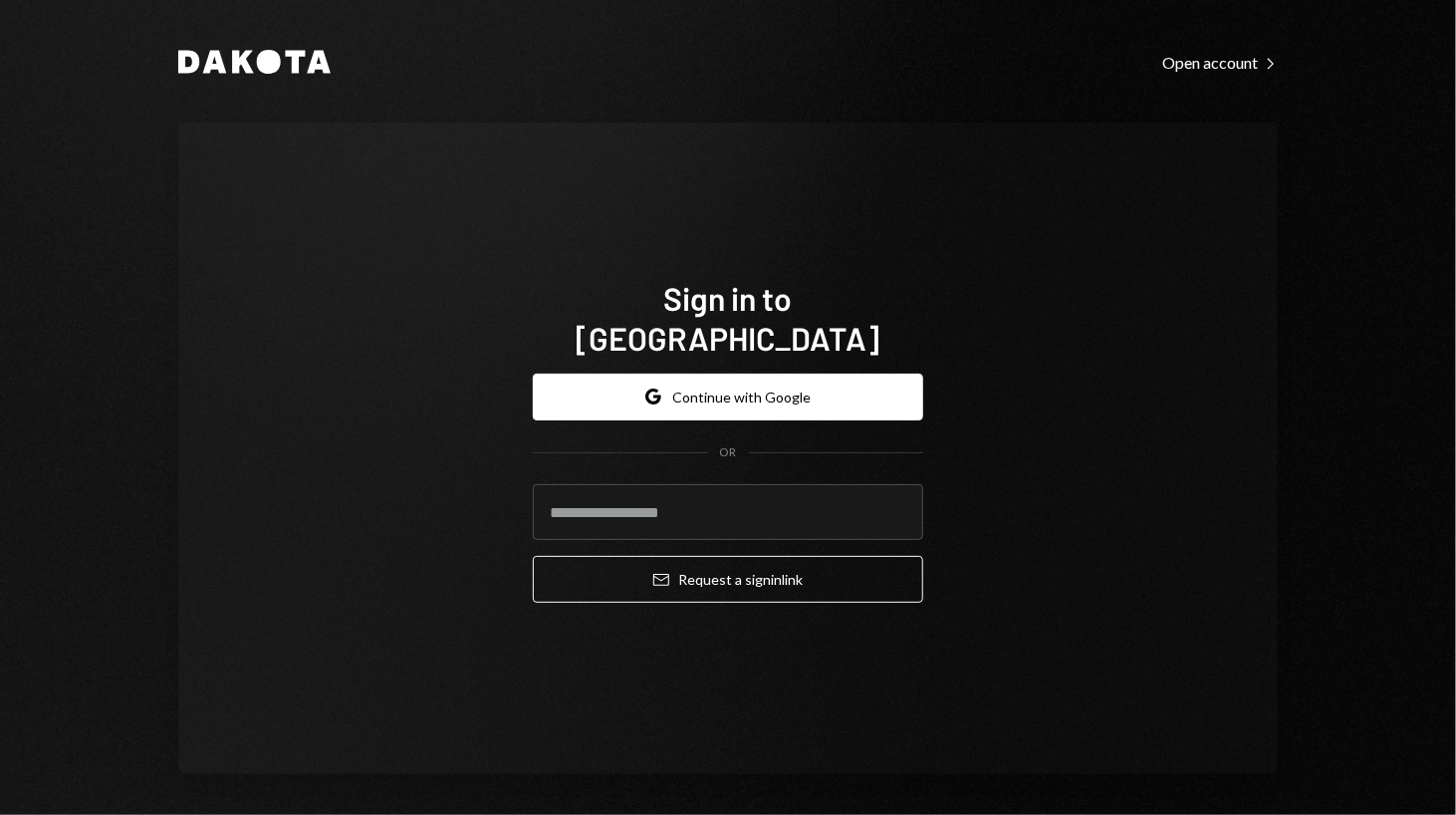 click 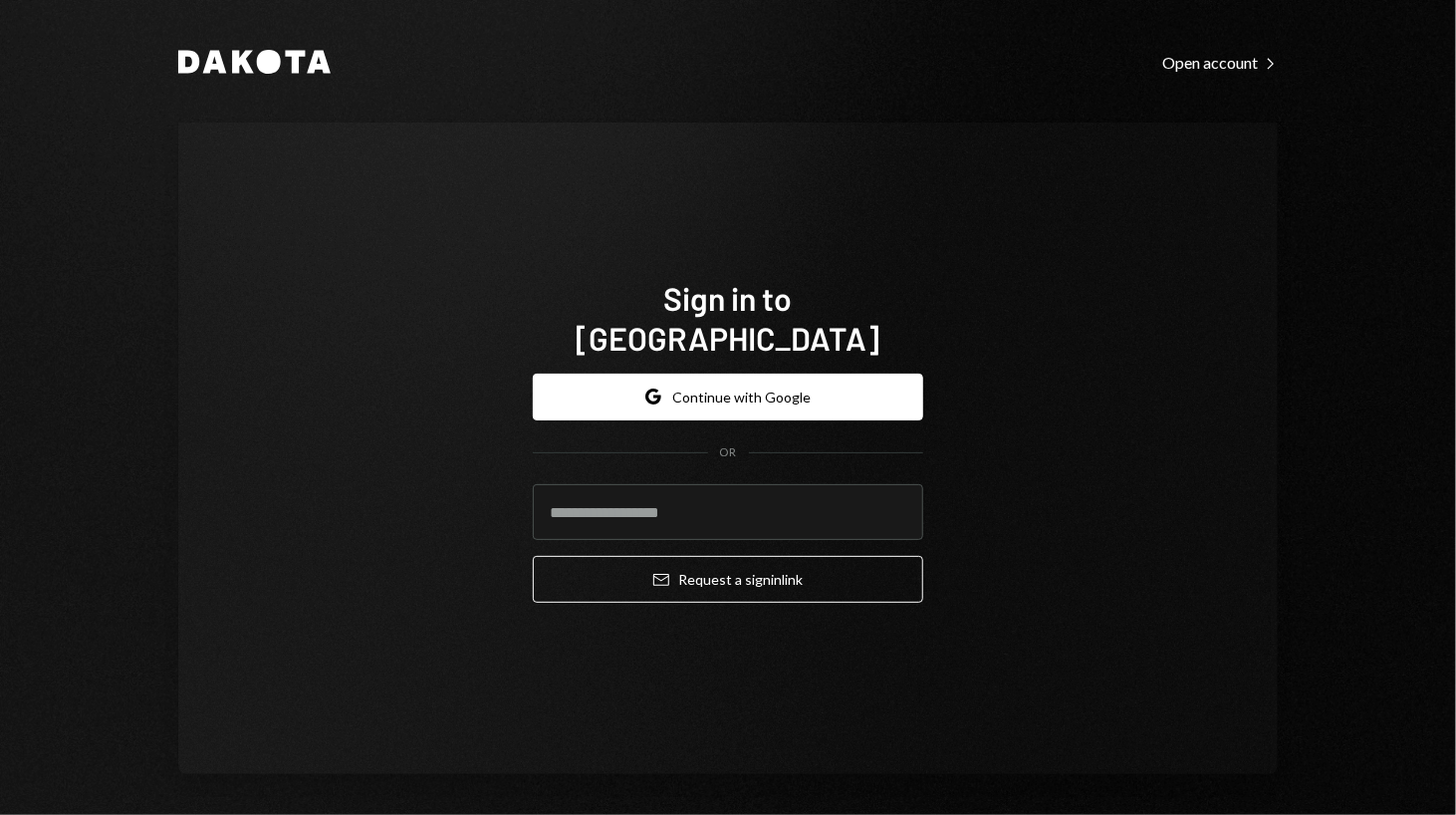 type on "**********" 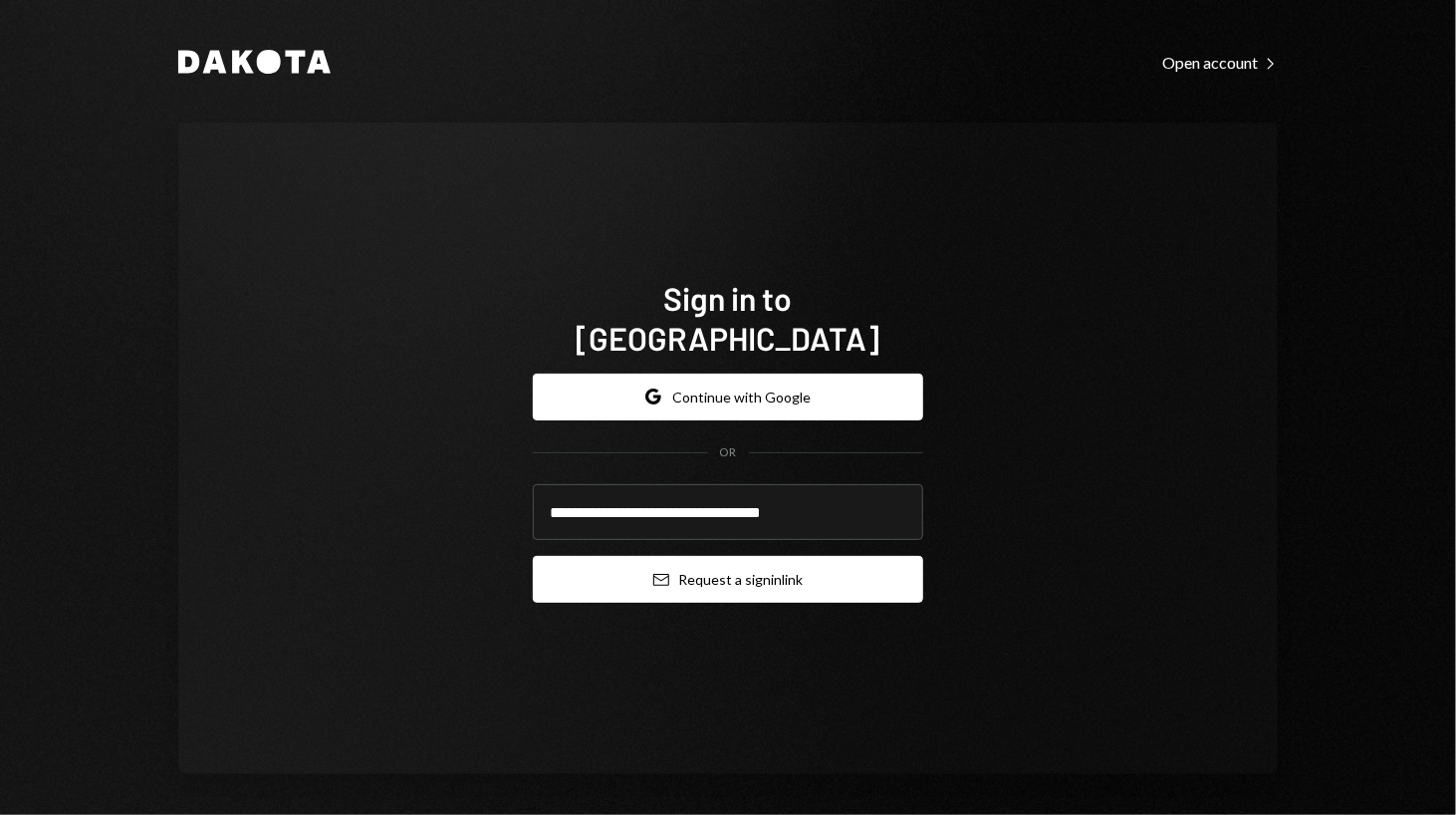 click on "Email Request a sign  in  link" at bounding box center [728, 579] 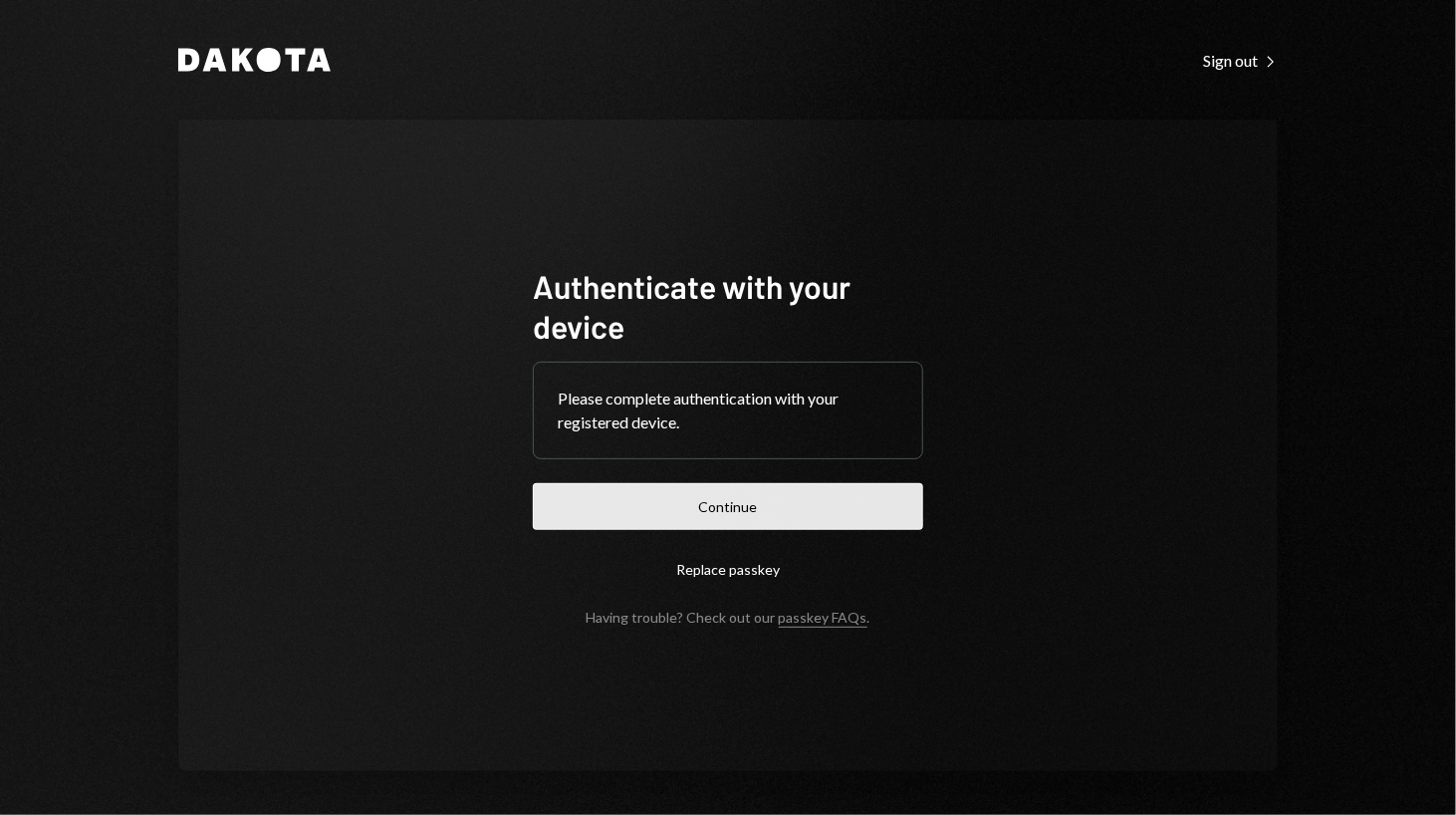 click on "Continue" at bounding box center (728, 506) 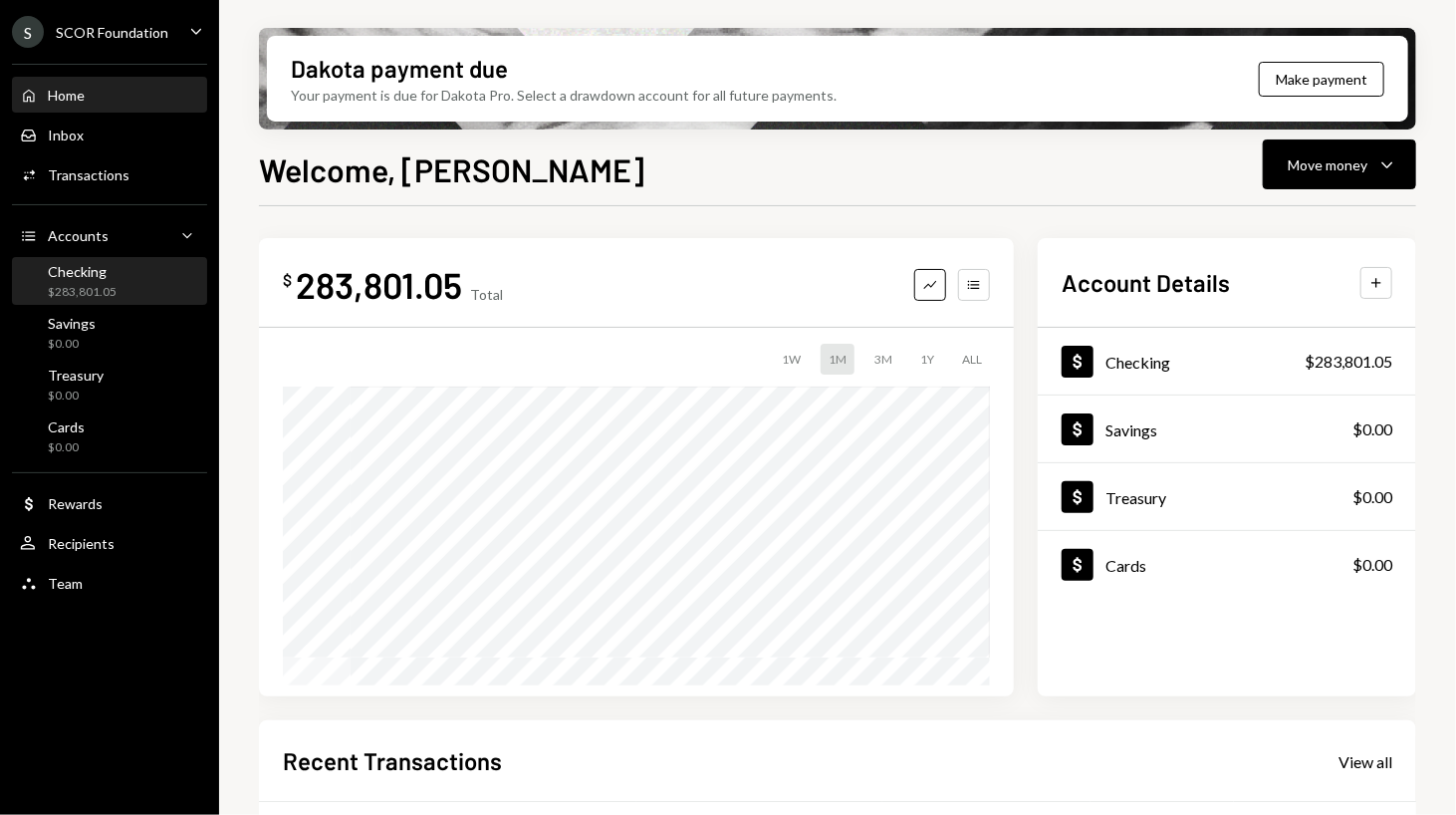 click on "Checking $283,801.05" at bounding box center [110, 282] 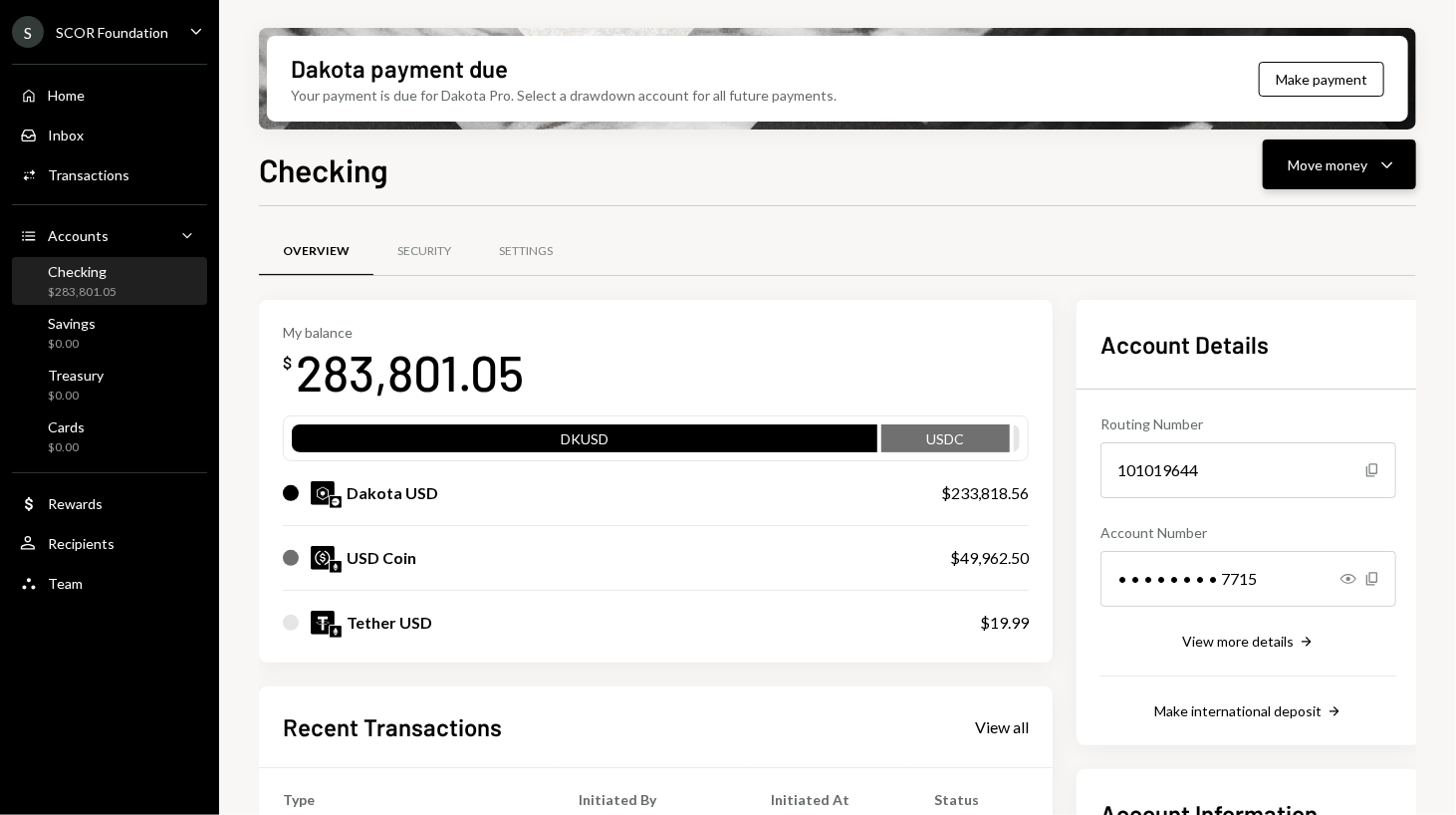 click 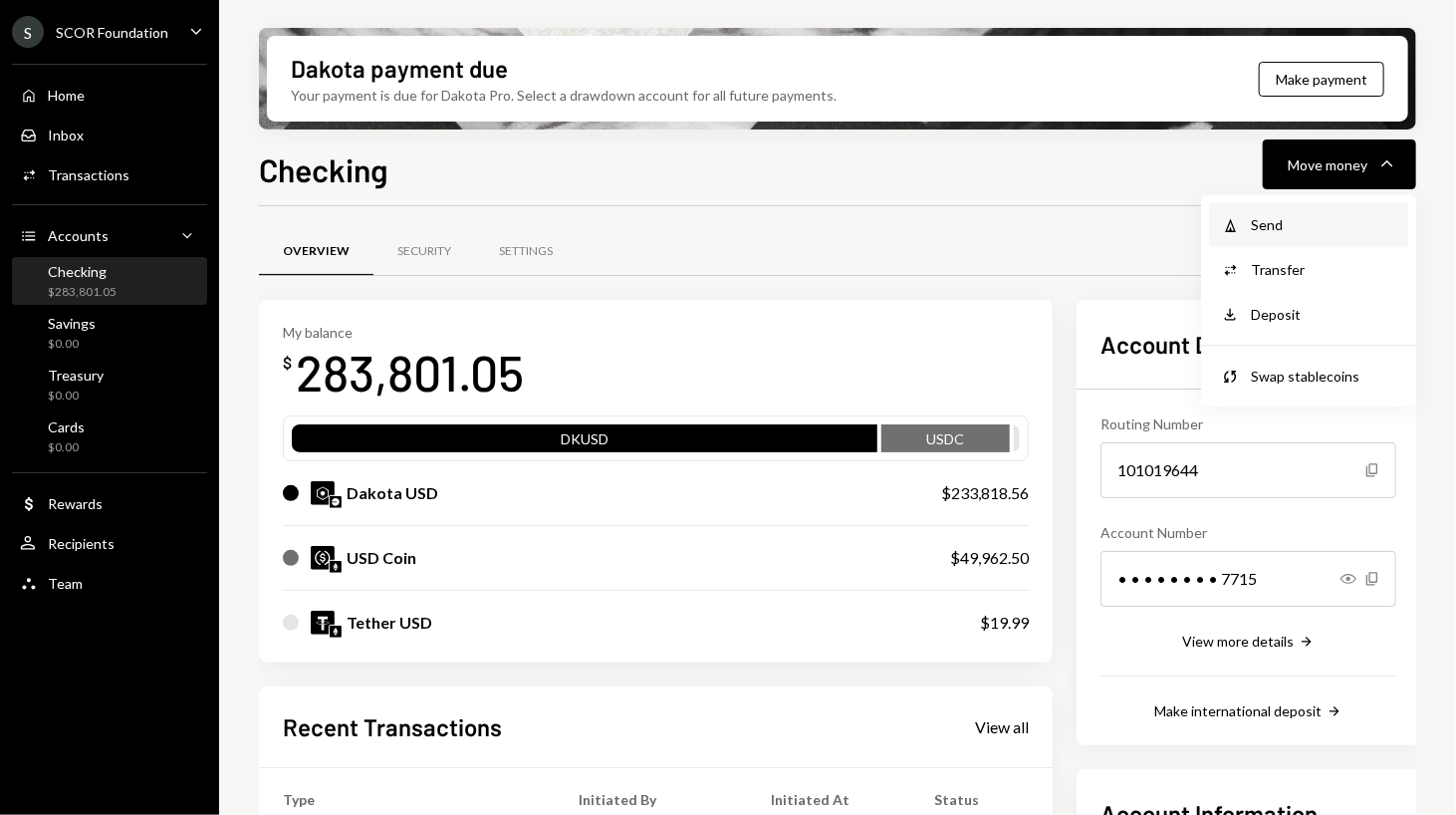click on "Send" at bounding box center (1324, 224) 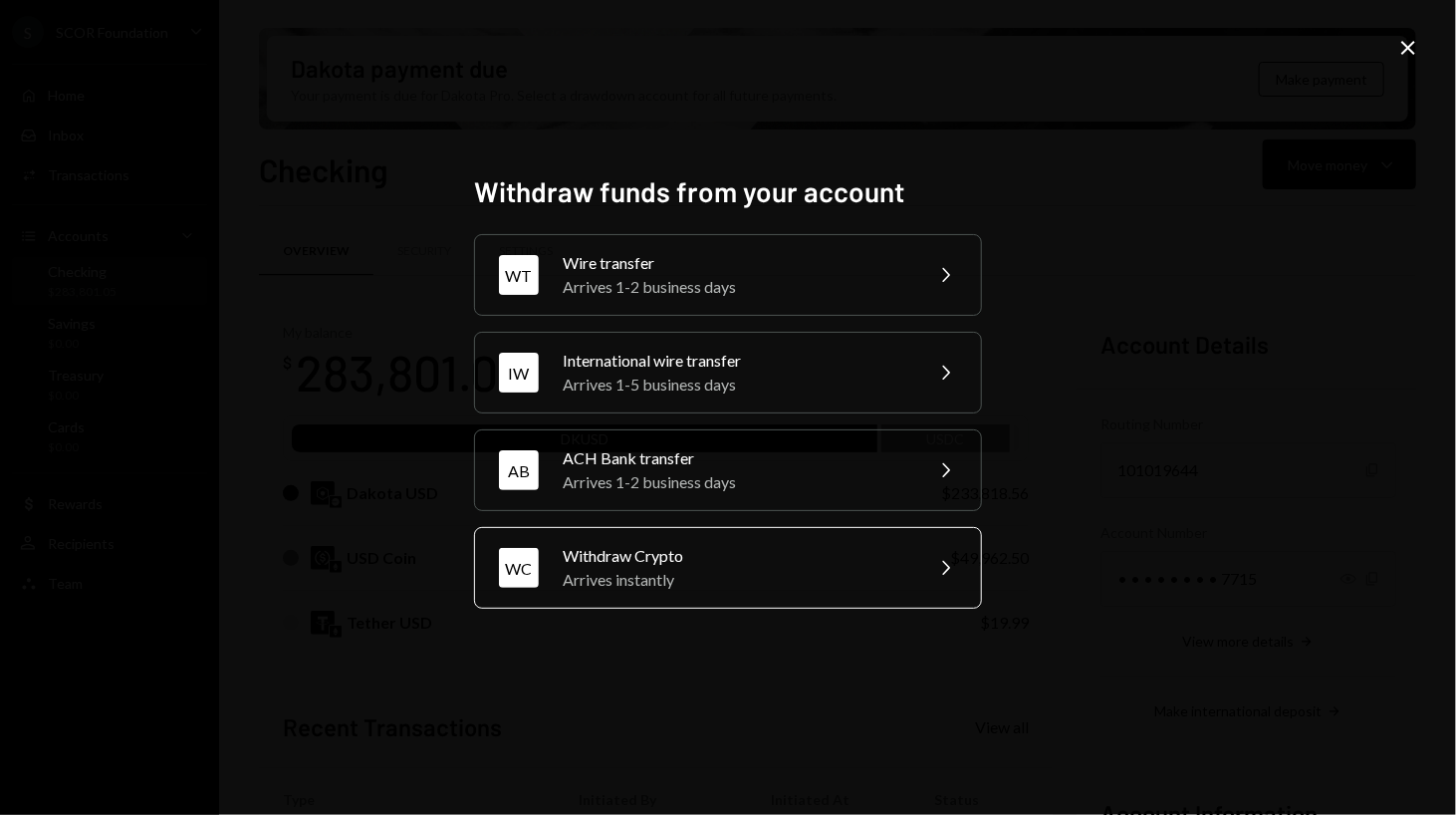click on "WC Withdraw Crypto Arrives instantly Chevron Right" at bounding box center (728, 568) 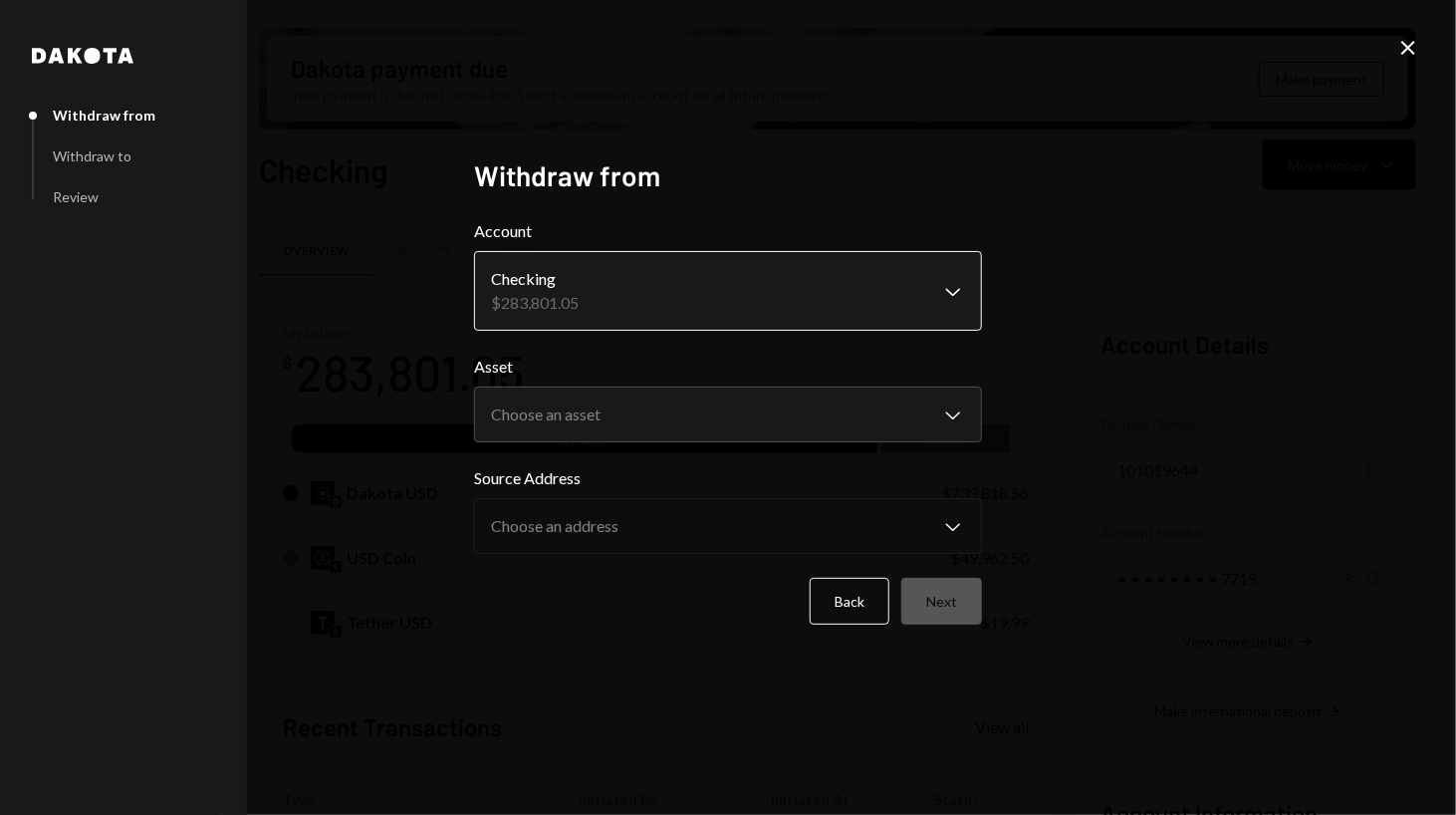 click on "S SCOR Foundation Caret Down Home Home Inbox Inbox Activities Transactions Accounts Accounts Caret Down Checking $283,801.05 Savings $0.00 Treasury $0.00 Cards $0.00 Dollar Rewards User Recipients Team Team Dakota payment due Your payment is due for Dakota Pro. Select a drawdown account for all future payments. Make payment Checking Move money Caret Down Overview Security Settings My balance $ 283,801.05 DKUSD USDC Dakota USD $233,818.56 USD Coin $49,962.50 Tether USD $19.99 Recent Transactions View all Type Initiated By Initiated At Status Deposit 42,600  USDC 0xA9D1...1d3E43 Copy 07/02/25 7:20 AM Completed Withdrawal 10,000  USDC Andreas Altamirano 07/02/25 7:08 AM Completed Stablecoin Conversion $42,621.31 Andreas Altamirano 07/02/25 7:06 AM Pending Stablecoin Conversion $42,621.31 Andreas Altamirano 06/24/25 9:02 AM Canceled Withdrawal 10,000  USDC Andreas Altamirano 06/24/25 8:57 AM Canceled Account Details Routing Number 101019644 Copy Account Number • • • • • • • •  7715 Show Copy Asset" at bounding box center [728, 408] 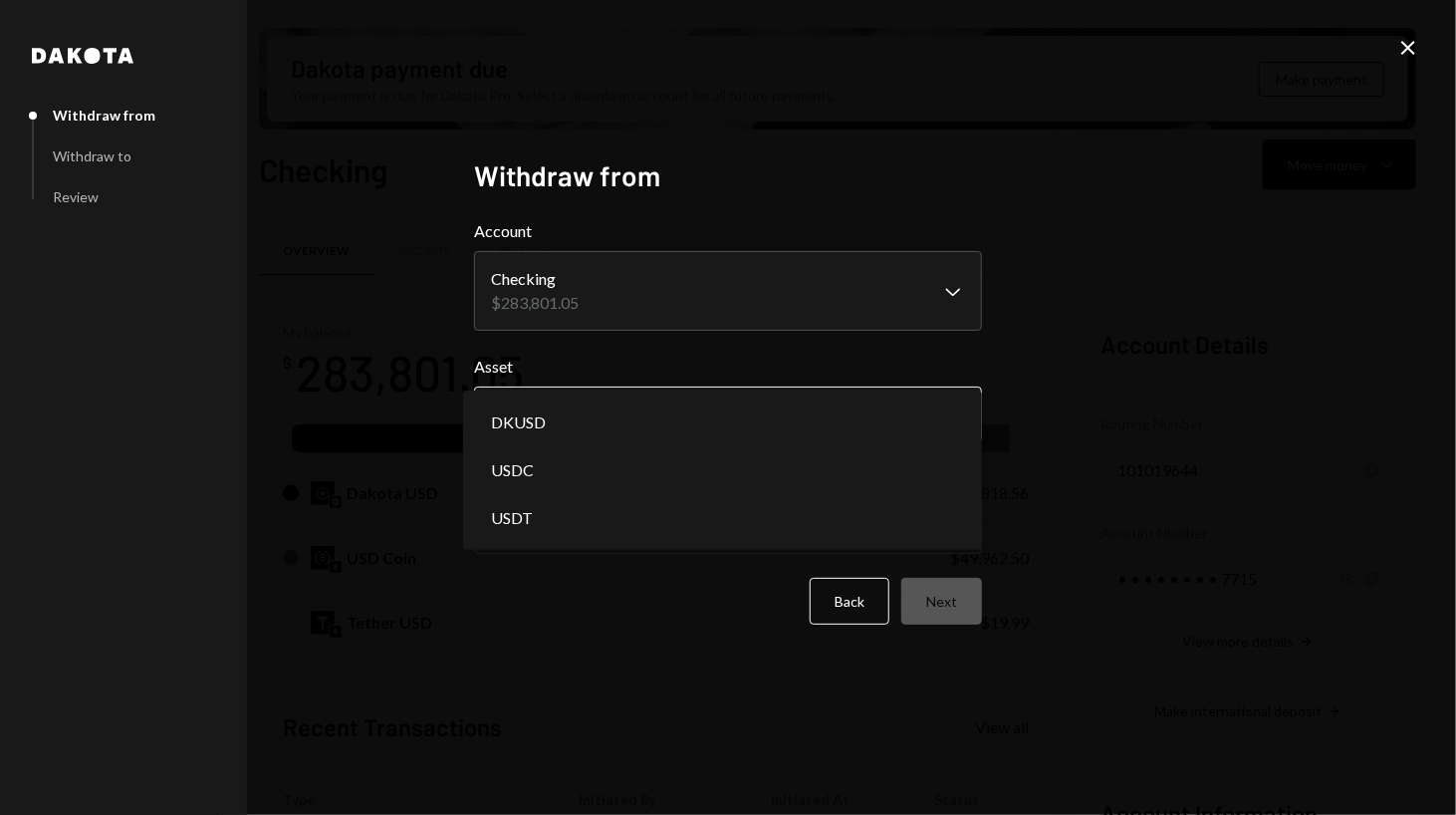 click on "S SCOR Foundation Caret Down Home Home Inbox Inbox Activities Transactions Accounts Accounts Caret Down Checking $283,801.05 Savings $0.00 Treasury $0.00 Cards $0.00 Dollar Rewards User Recipients Team Team Dakota payment due Your payment is due for Dakota Pro. Select a drawdown account for all future payments. Make payment Checking Move money Caret Down Overview Security Settings My balance $ 283,801.05 DKUSD USDC Dakota USD $233,818.56 USD Coin $49,962.50 Tether USD $19.99 Recent Transactions View all Type Initiated By Initiated At Status Deposit 42,600  USDC 0xA9D1...1d3E43 Copy 07/02/25 7:20 AM Completed Withdrawal 10,000  USDC Andreas Altamirano 07/02/25 7:08 AM Completed Stablecoin Conversion $42,621.31 Andreas Altamirano 07/02/25 7:06 AM Pending Stablecoin Conversion $42,621.31 Andreas Altamirano 06/24/25 9:02 AM Canceled Withdrawal 10,000  USDC Andreas Altamirano 06/24/25 8:57 AM Canceled Account Details Routing Number 101019644 Copy Account Number • • • • • • • •  7715 Show Copy Asset" at bounding box center [728, 408] 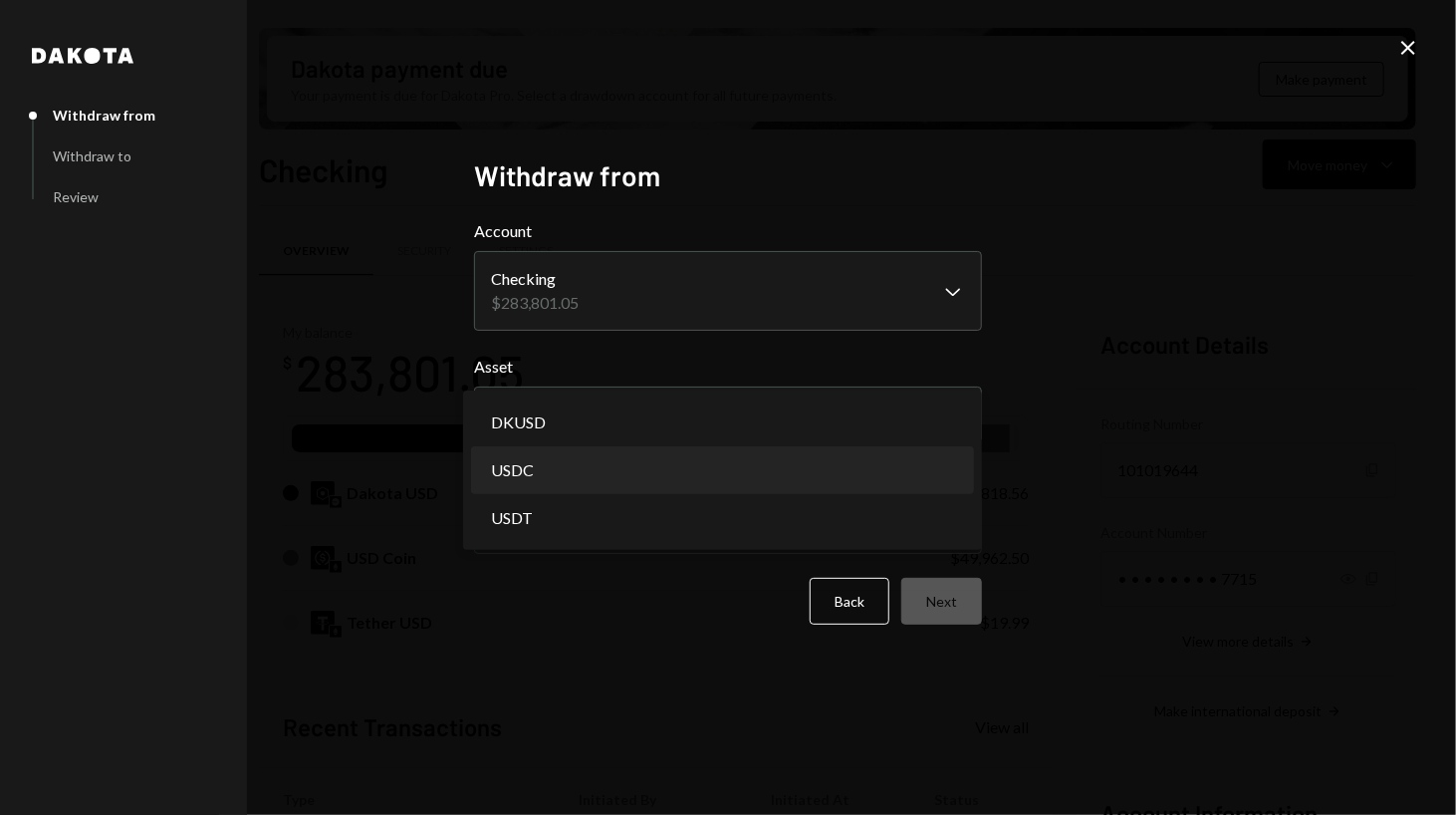 select on "****" 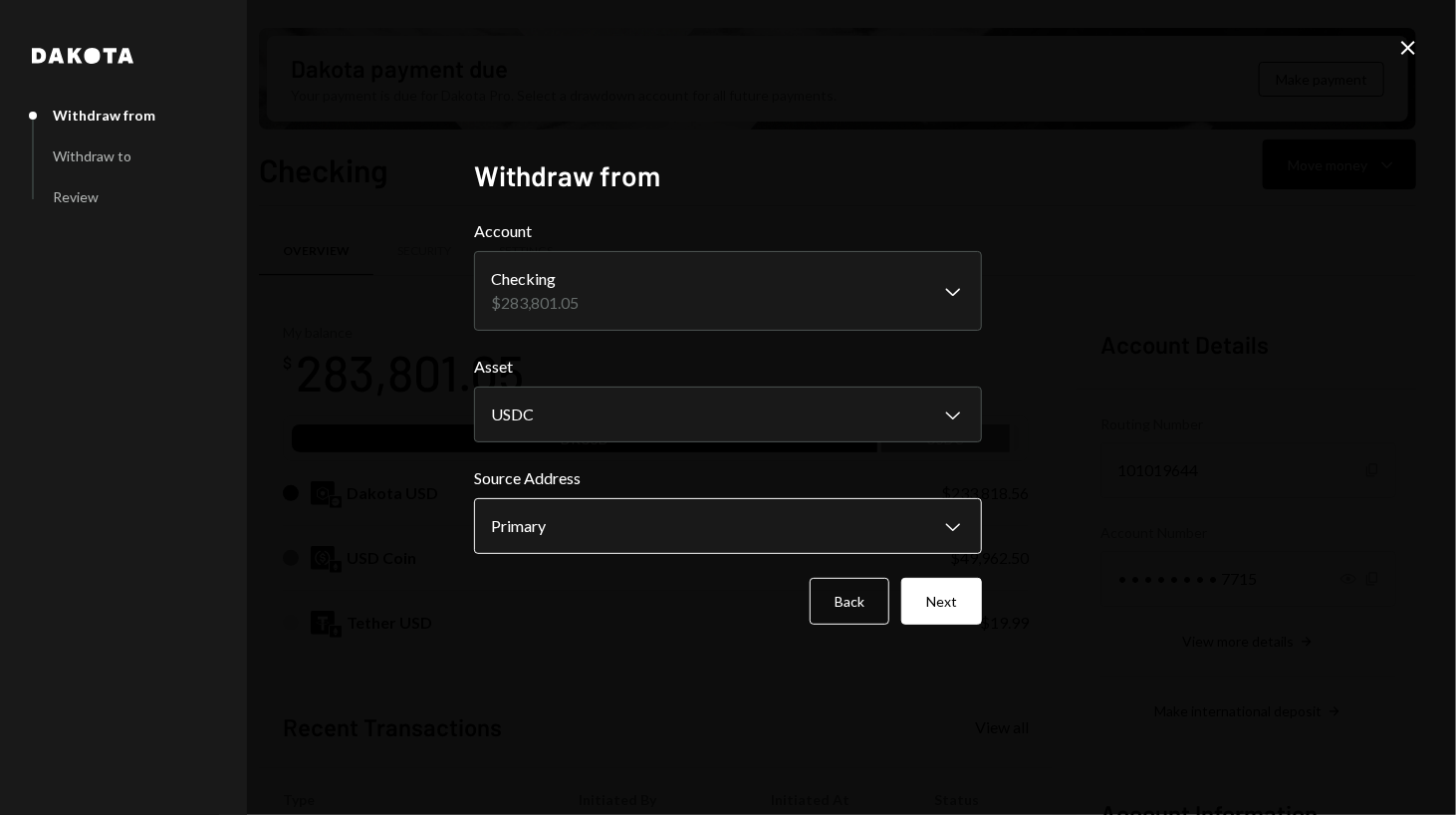 click on "S SCOR Foundation Caret Down Home Home Inbox Inbox Activities Transactions Accounts Accounts Caret Down Checking $283,801.05 Savings $0.00 Treasury $0.00 Cards $0.00 Dollar Rewards User Recipients Team Team Dakota payment due Your payment is due for Dakota Pro. Select a drawdown account for all future payments. Make payment Checking Move money Caret Down Overview Security Settings My balance $ 283,801.05 DKUSD USDC Dakota USD $233,818.56 USD Coin $49,962.50 Tether USD $19.99 Recent Transactions View all Type Initiated By Initiated At Status Deposit 42,600  USDC 0xA9D1...1d3E43 Copy 07/02/25 7:20 AM Completed Withdrawal 10,000  USDC Andreas Altamirano 07/02/25 7:08 AM Completed Stablecoin Conversion $42,621.31 Andreas Altamirano 07/02/25 7:06 AM Pending Stablecoin Conversion $42,621.31 Andreas Altamirano 06/24/25 9:02 AM Canceled Withdrawal 10,000  USDC Andreas Altamirano 06/24/25 8:57 AM Canceled Account Details Routing Number 101019644 Copy Account Number • • • • • • • •  7715 Show Copy Asset" at bounding box center (728, 408) 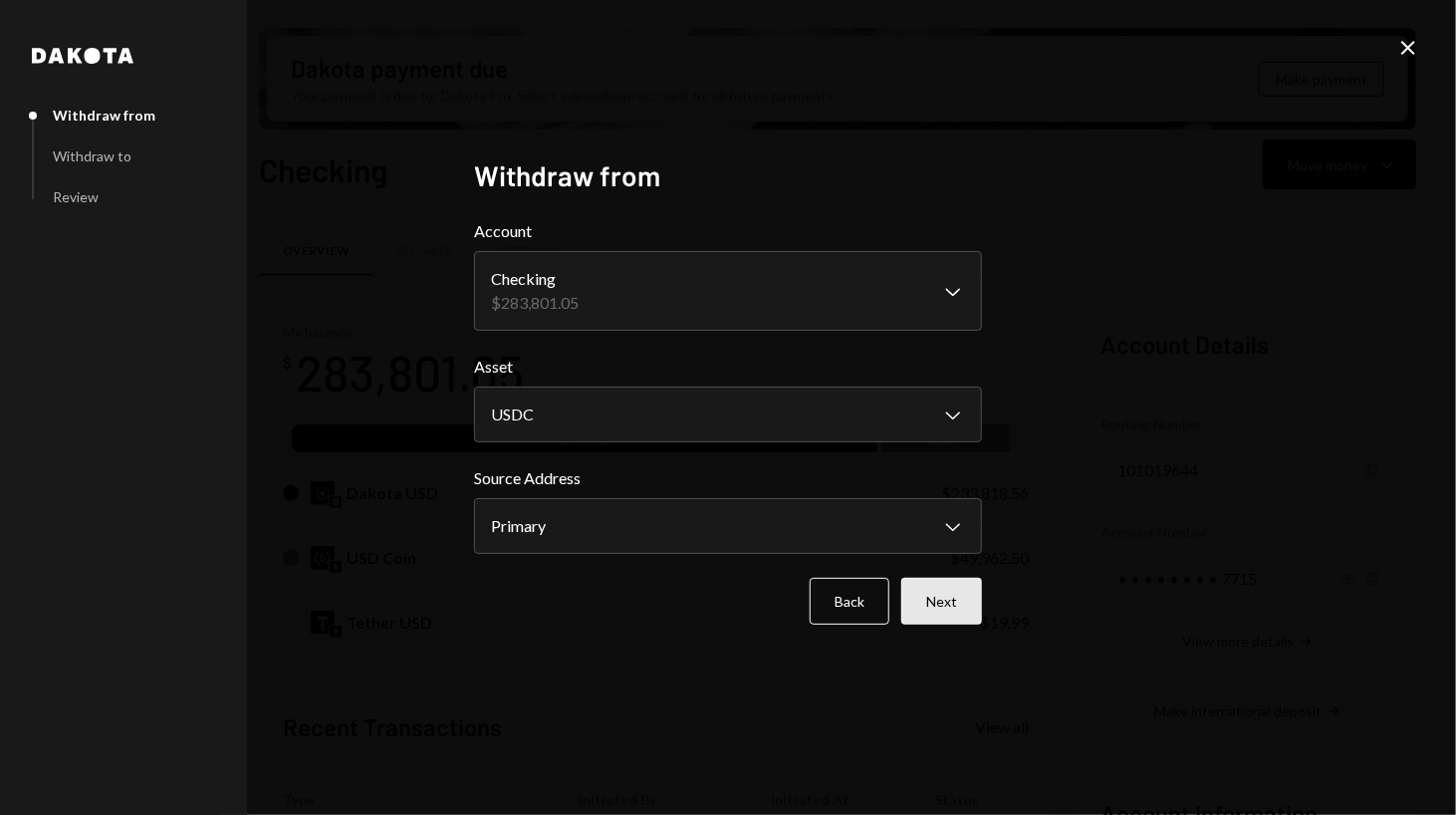 click on "Next" at bounding box center [941, 601] 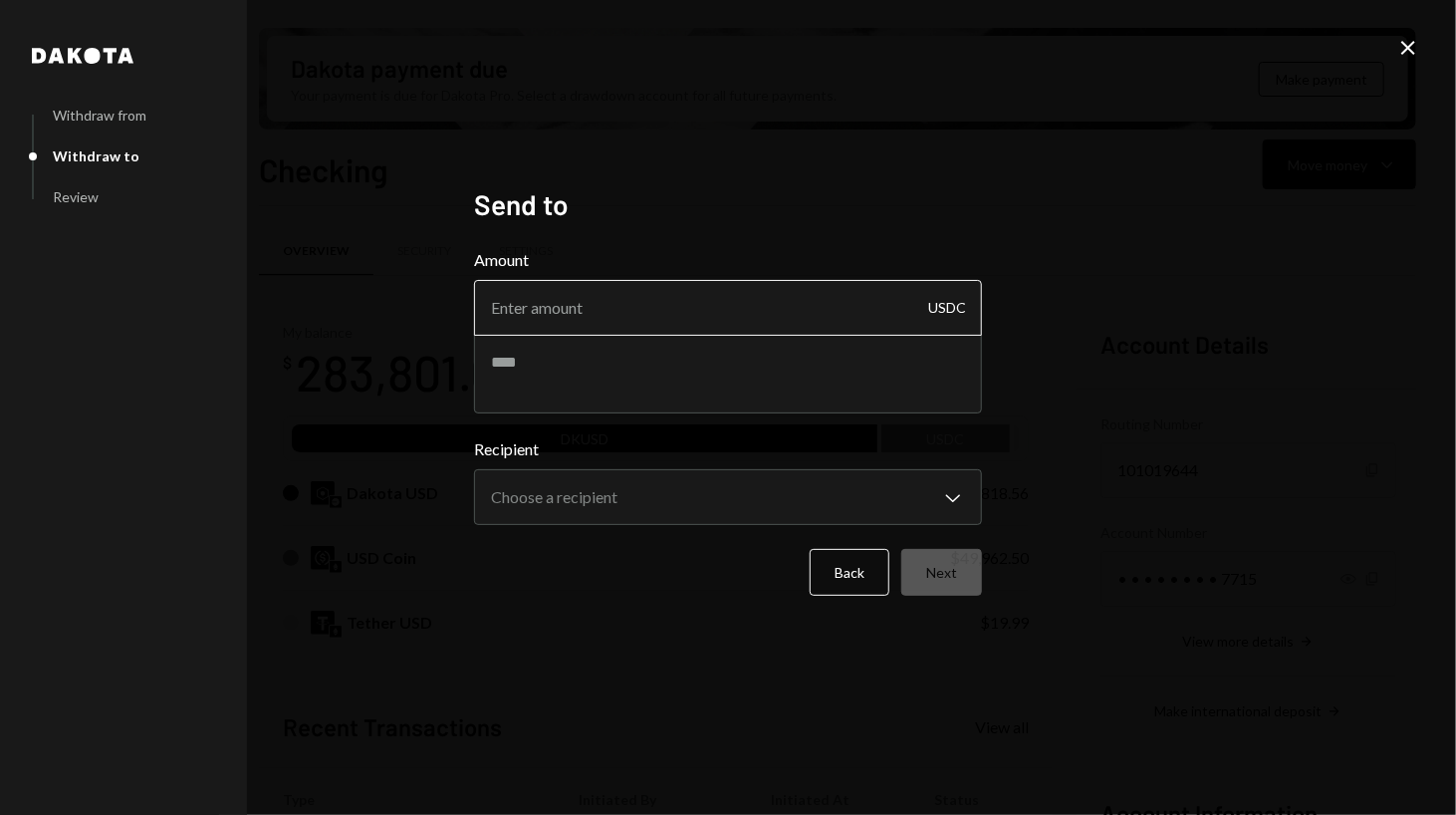 click on "Amount" at bounding box center [728, 308] 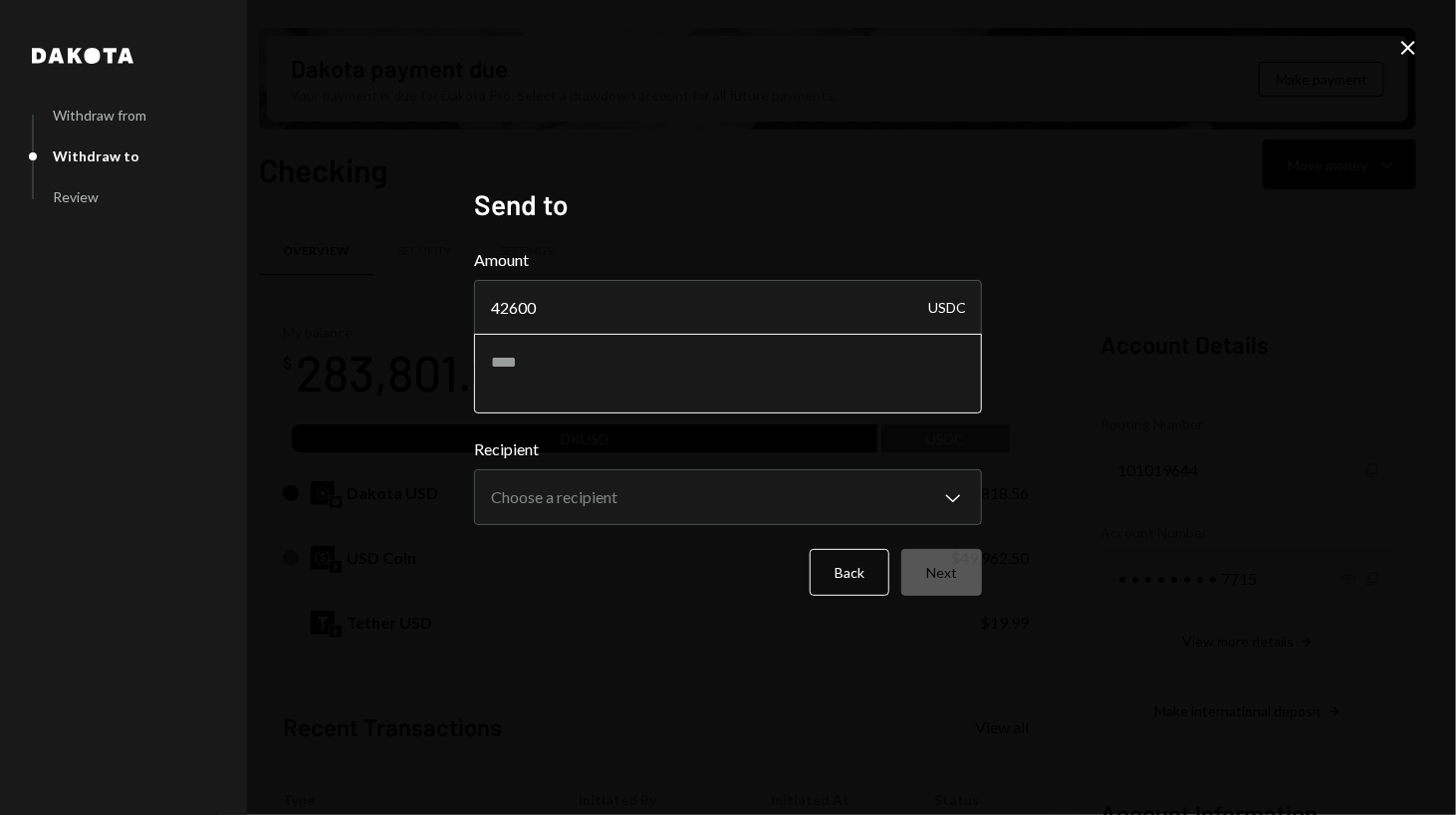 type on "42600" 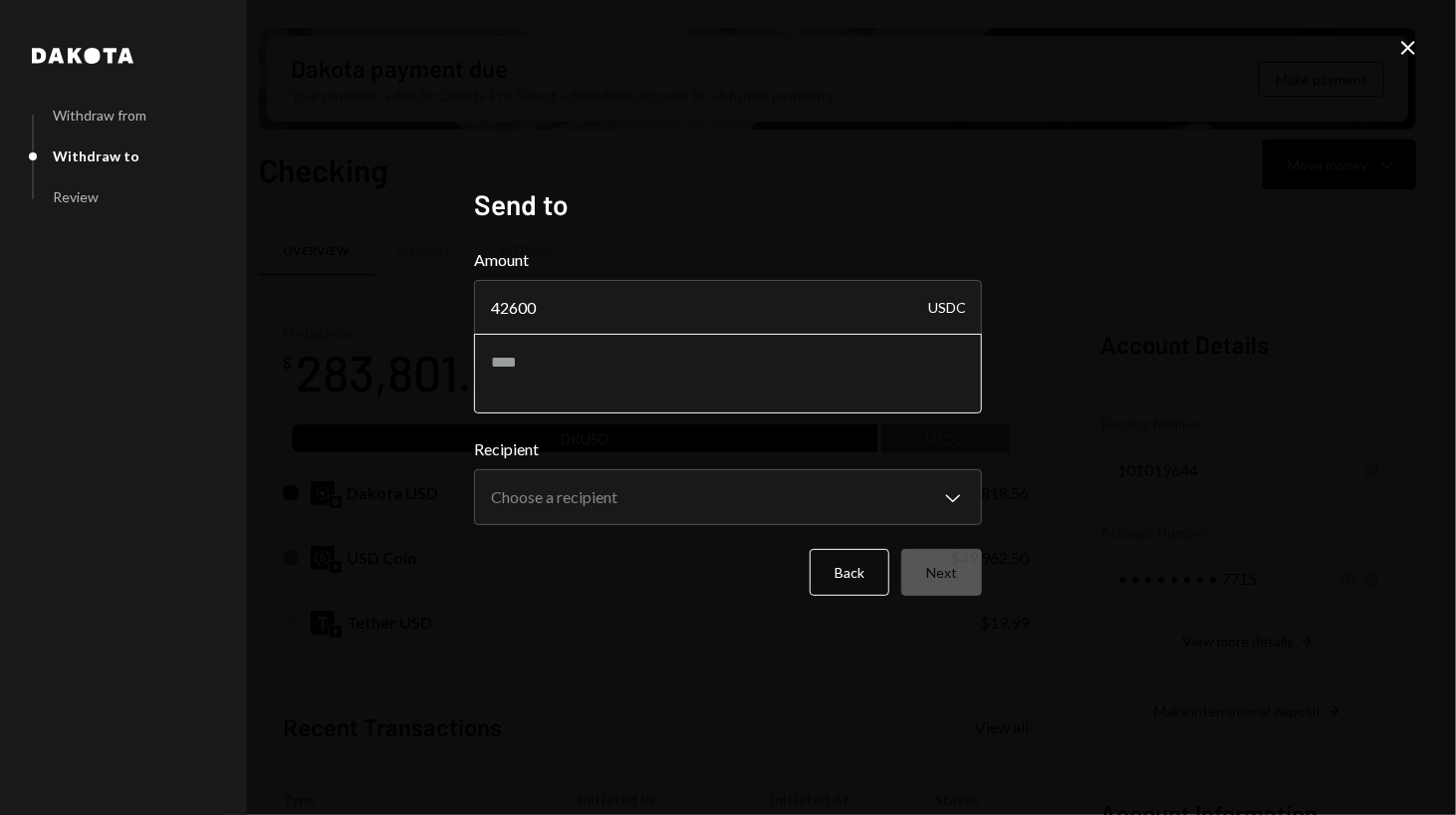click at bounding box center [728, 374] 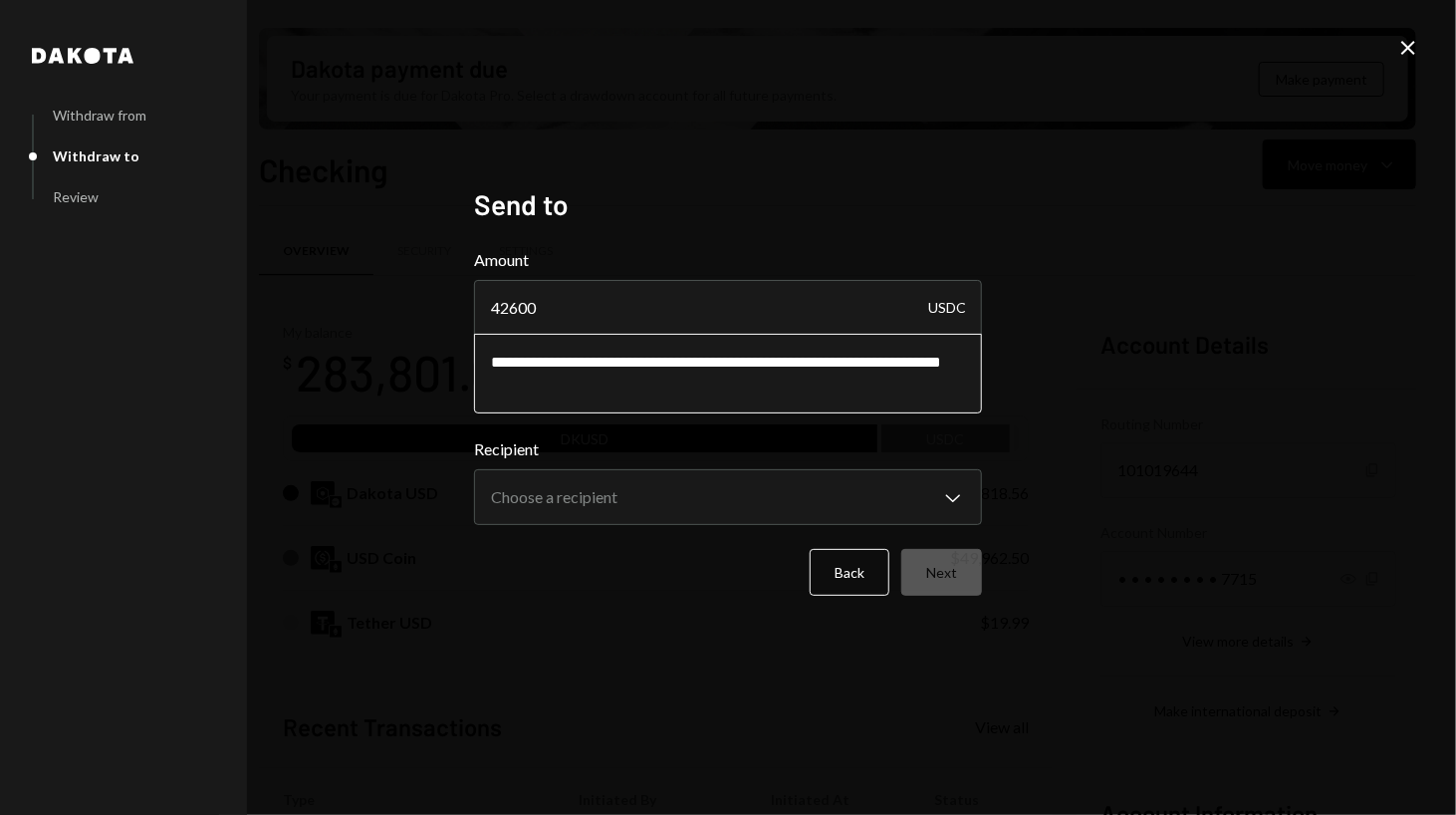 paste on "**********" 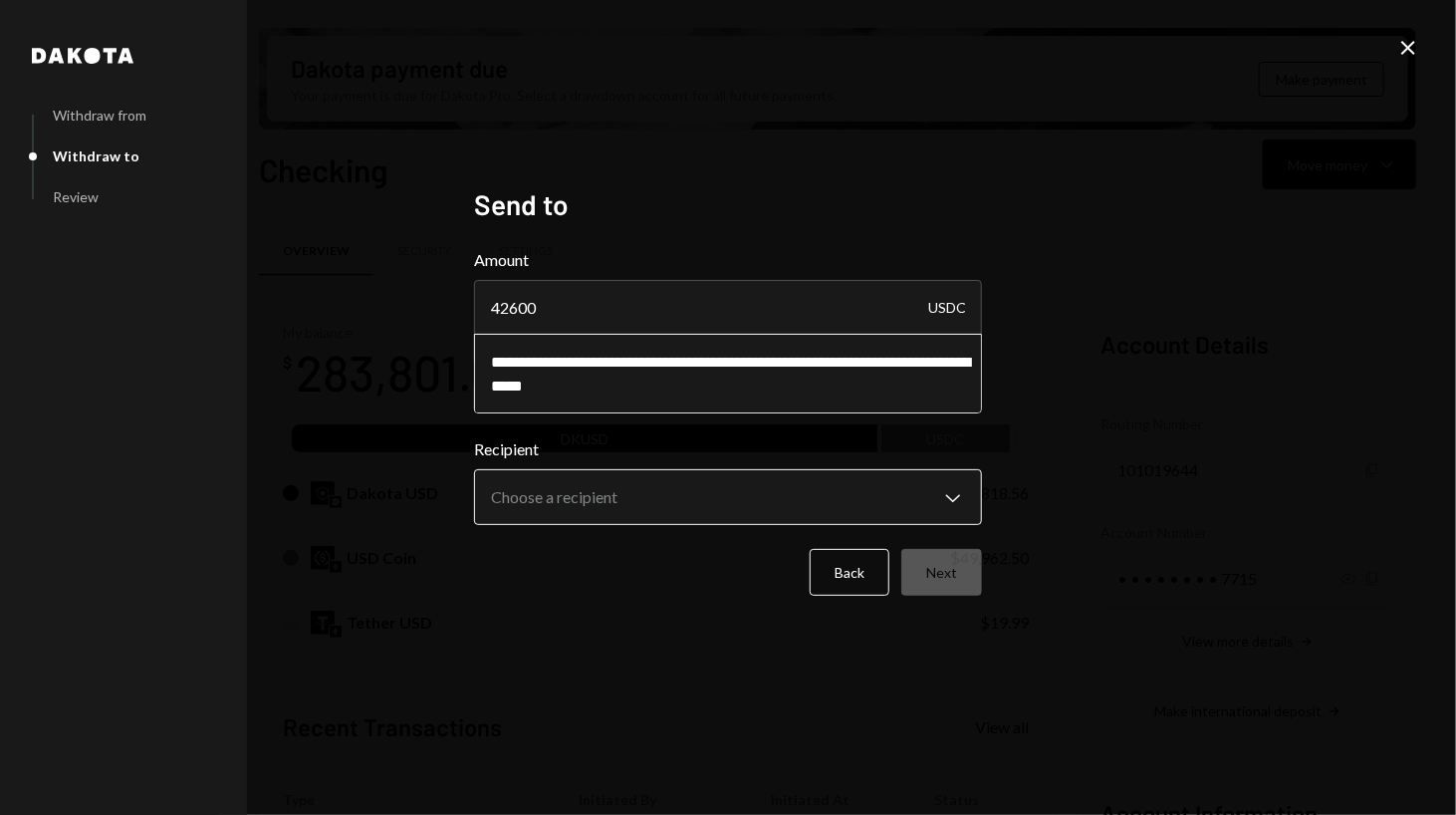 type on "**********" 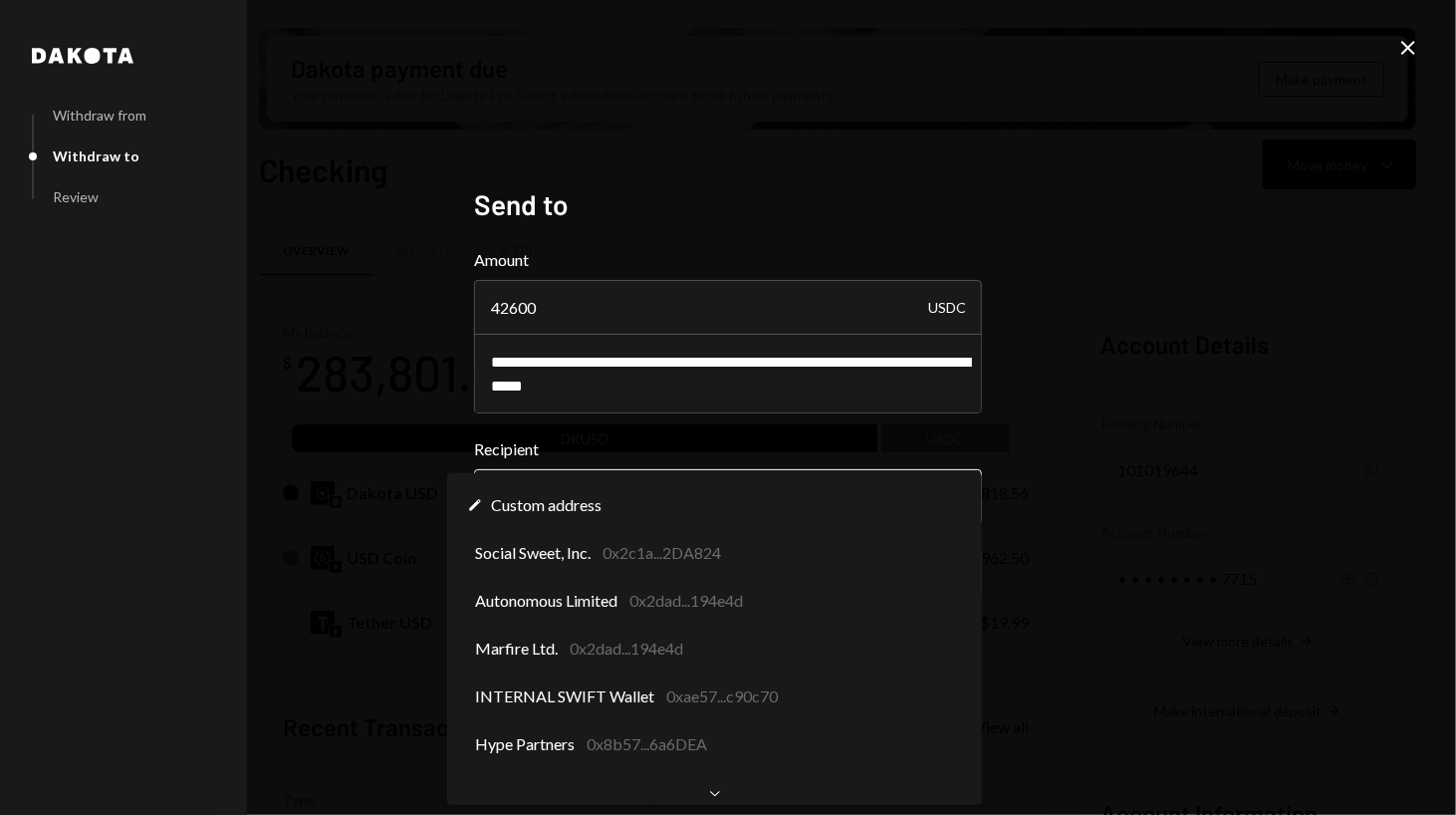 click on "S SCOR Foundation Caret Down Home Home Inbox Inbox Activities Transactions Accounts Accounts Caret Down Checking $283,801.05 Savings $0.00 Treasury $0.00 Cards $0.00 Dollar Rewards User Recipients Team Team Dakota payment due Your payment is due for Dakota Pro. Select a drawdown account for all future payments. Make payment Checking Move money Caret Down Overview Security Settings My balance $ 283,801.05 DKUSD USDC Dakota USD $233,818.56 USD Coin $49,962.50 Tether USD $19.99 Recent Transactions View all Type Initiated By Initiated At Status Deposit 42,600  USDC 0xA9D1...1d3E43 Copy 07/02/25 7:20 AM Completed Withdrawal 10,000  USDC Andreas Altamirano 07/02/25 7:08 AM Completed Stablecoin Conversion $42,621.31 Andreas Altamirano 07/02/25 7:06 AM Pending Stablecoin Conversion $42,621.31 Andreas Altamirano 06/24/25 9:02 AM Canceled Withdrawal 10,000  USDC Andreas Altamirano 06/24/25 8:57 AM Canceled Account Details Routing Number 101019644 Copy Account Number • • • • • • • •  7715 Show Copy 42600" at bounding box center [728, 408] 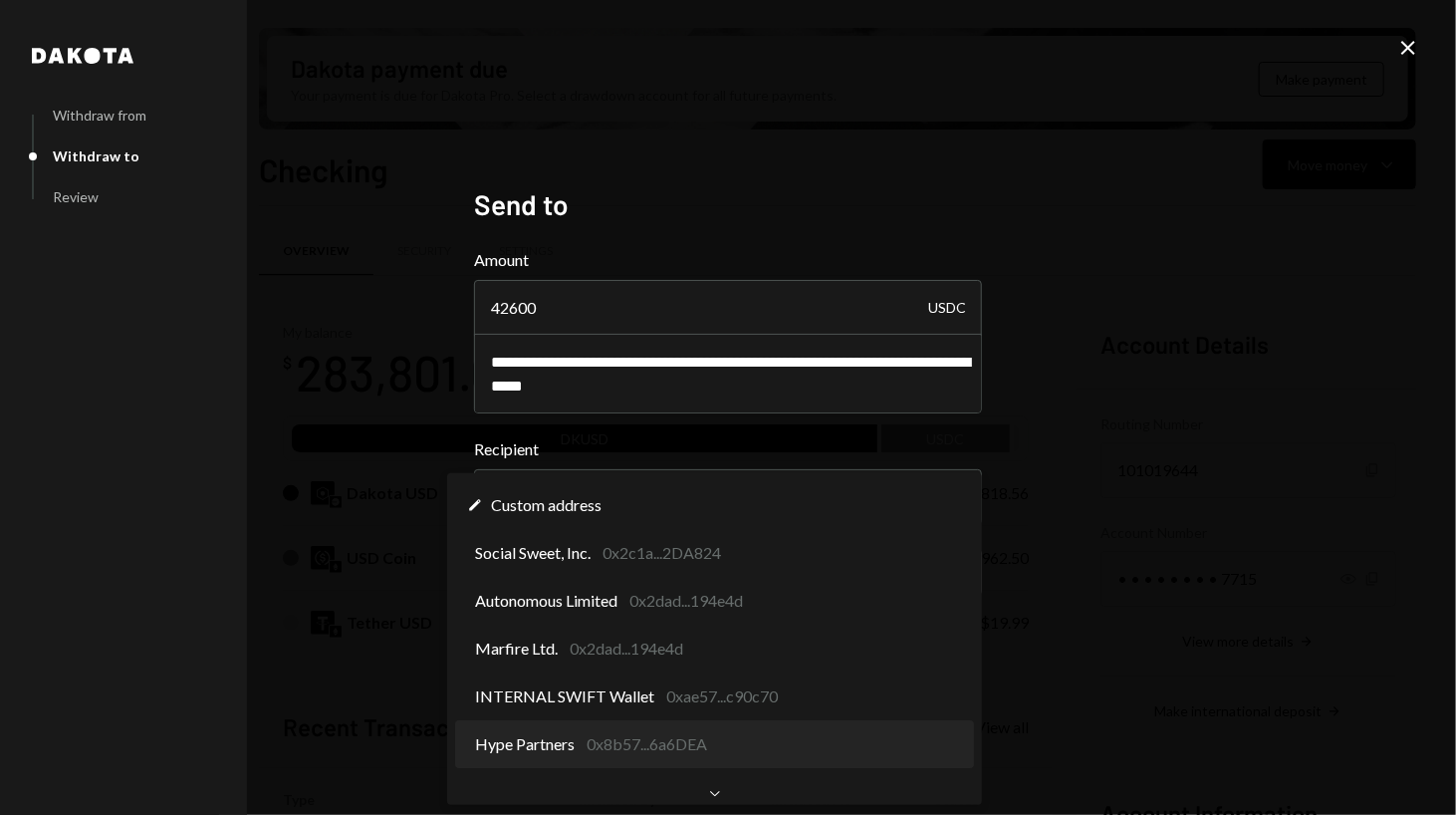 select on "**********" 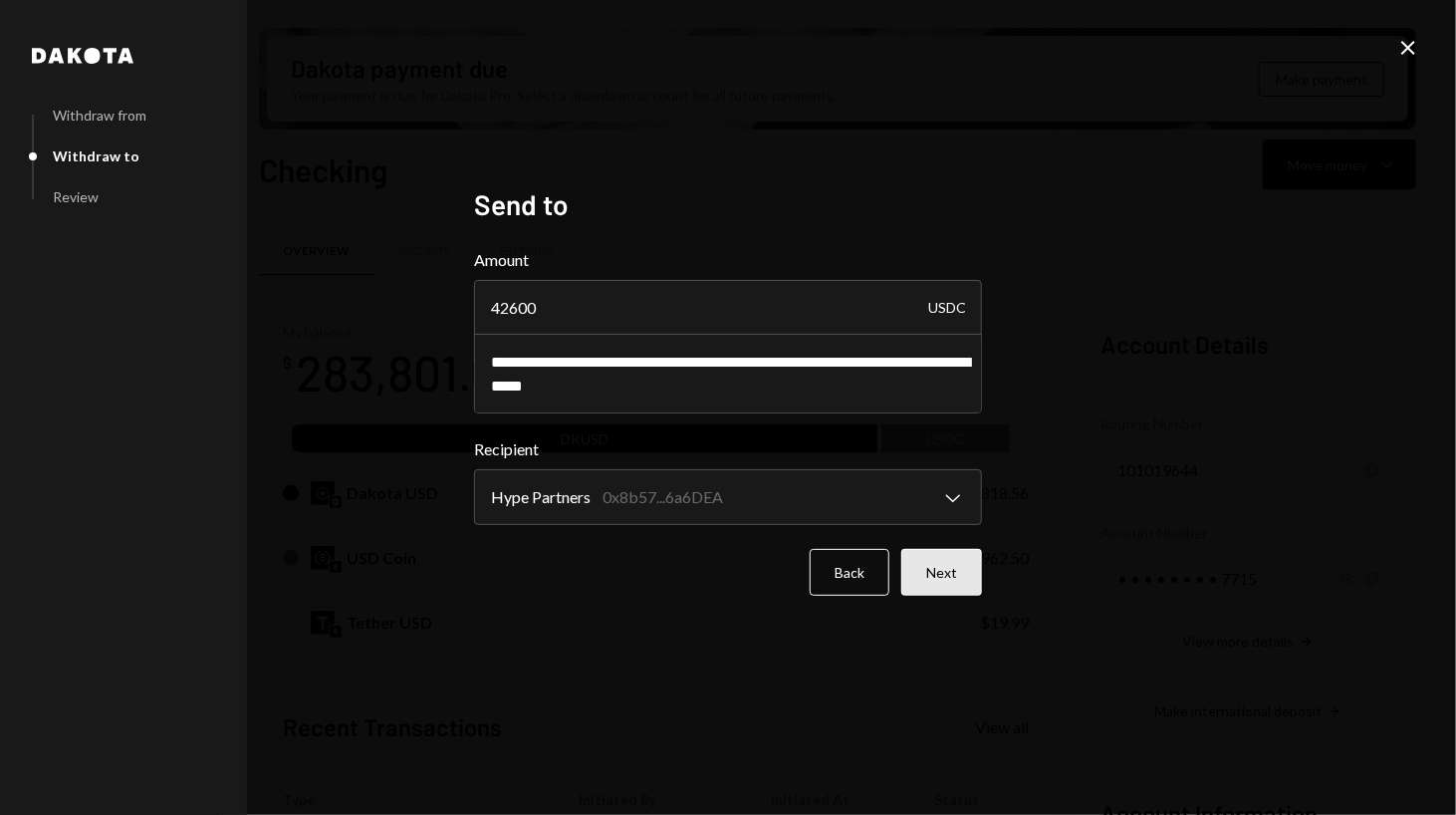 click on "Next" at bounding box center (941, 572) 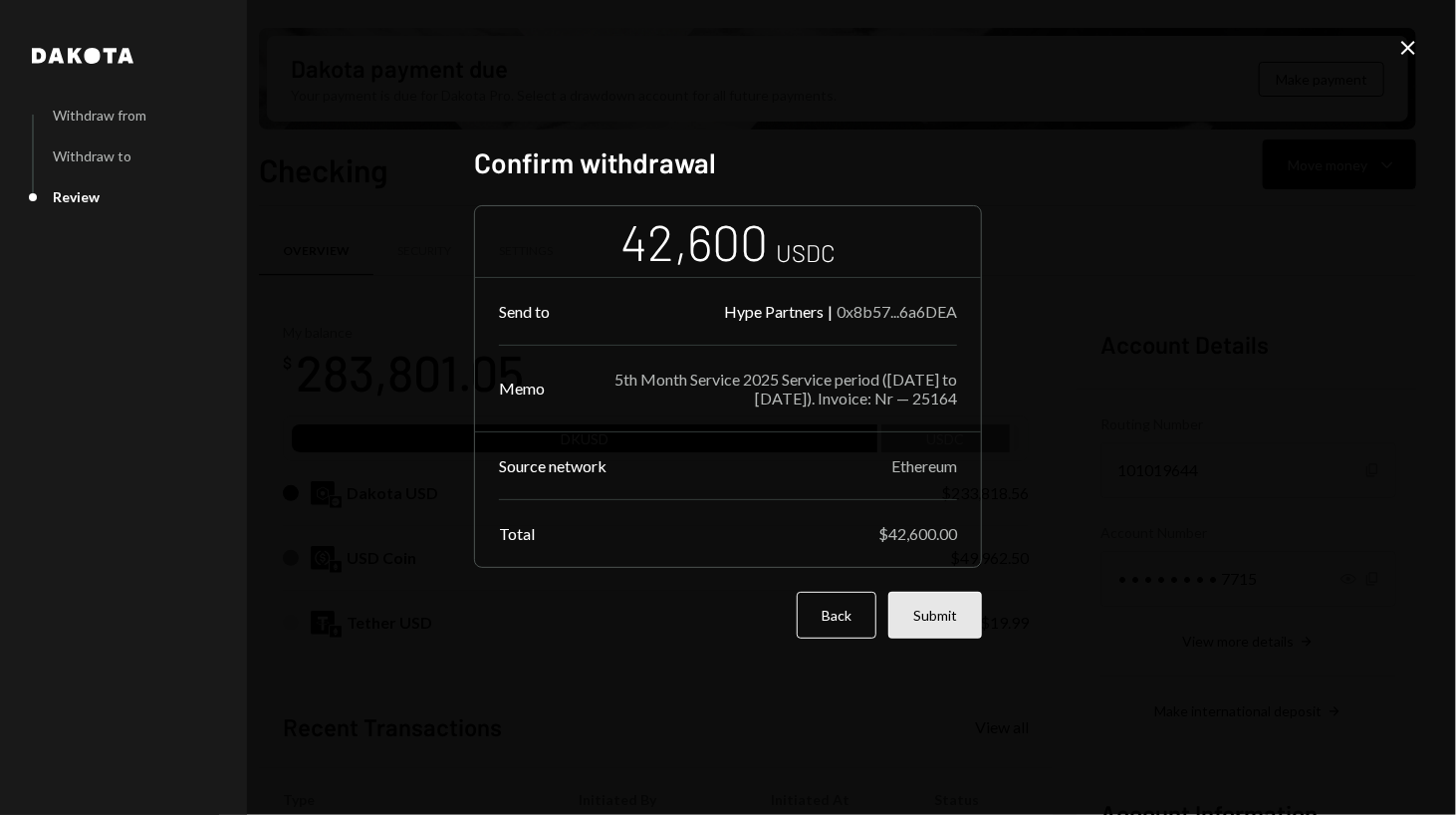 click on "Submit" at bounding box center [935, 615] 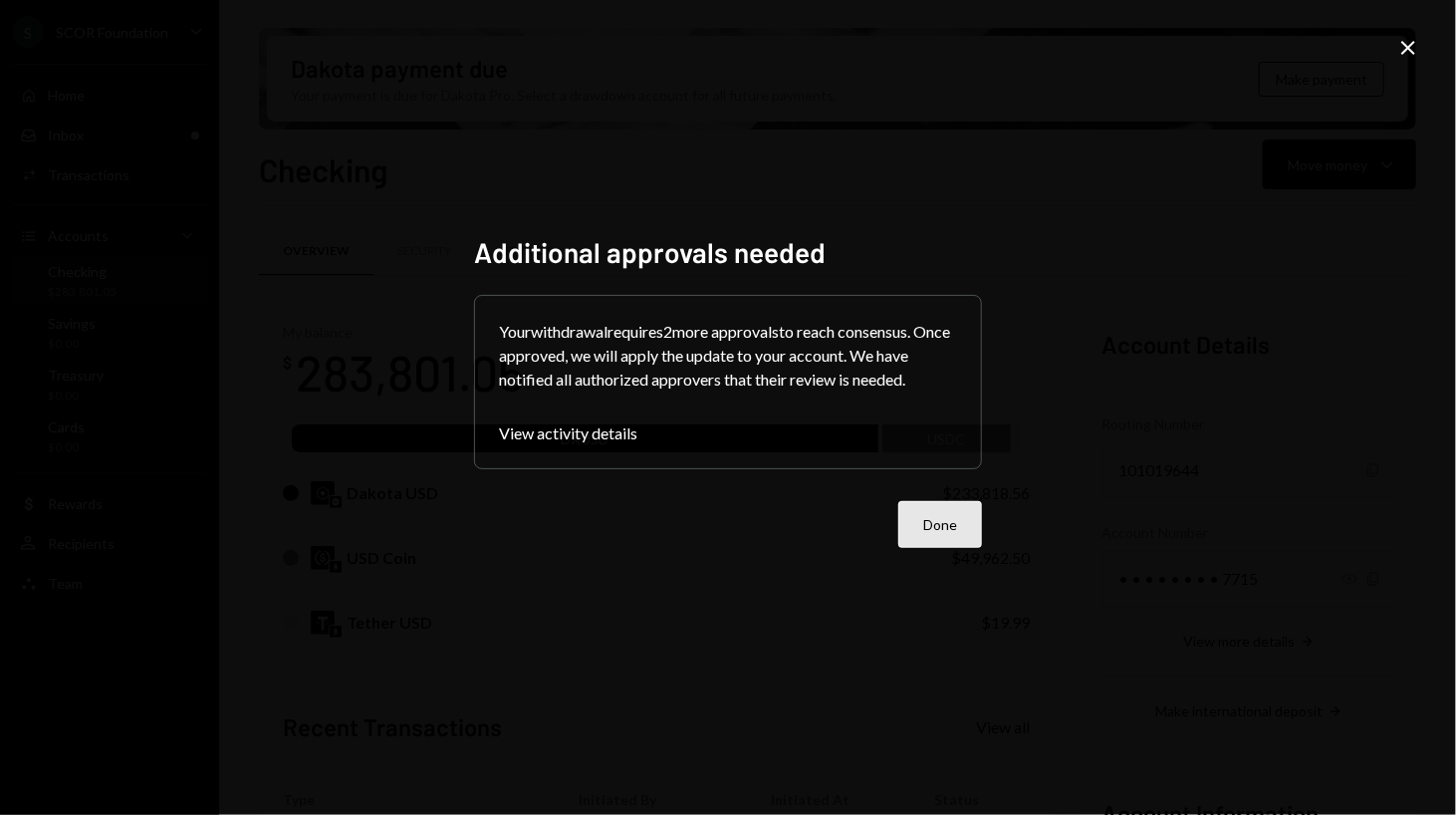 click on "Done" at bounding box center (940, 524) 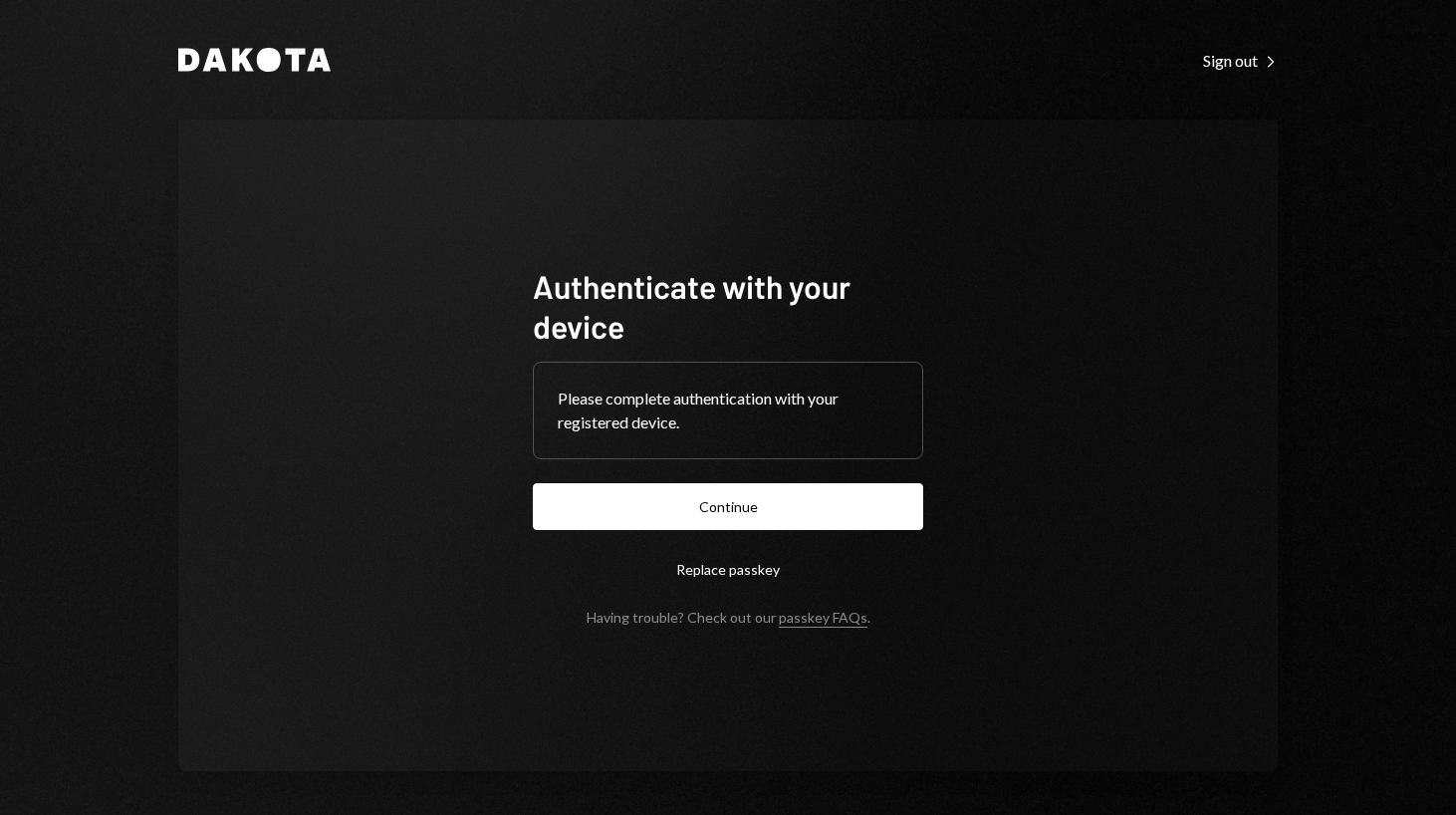 scroll, scrollTop: 0, scrollLeft: 0, axis: both 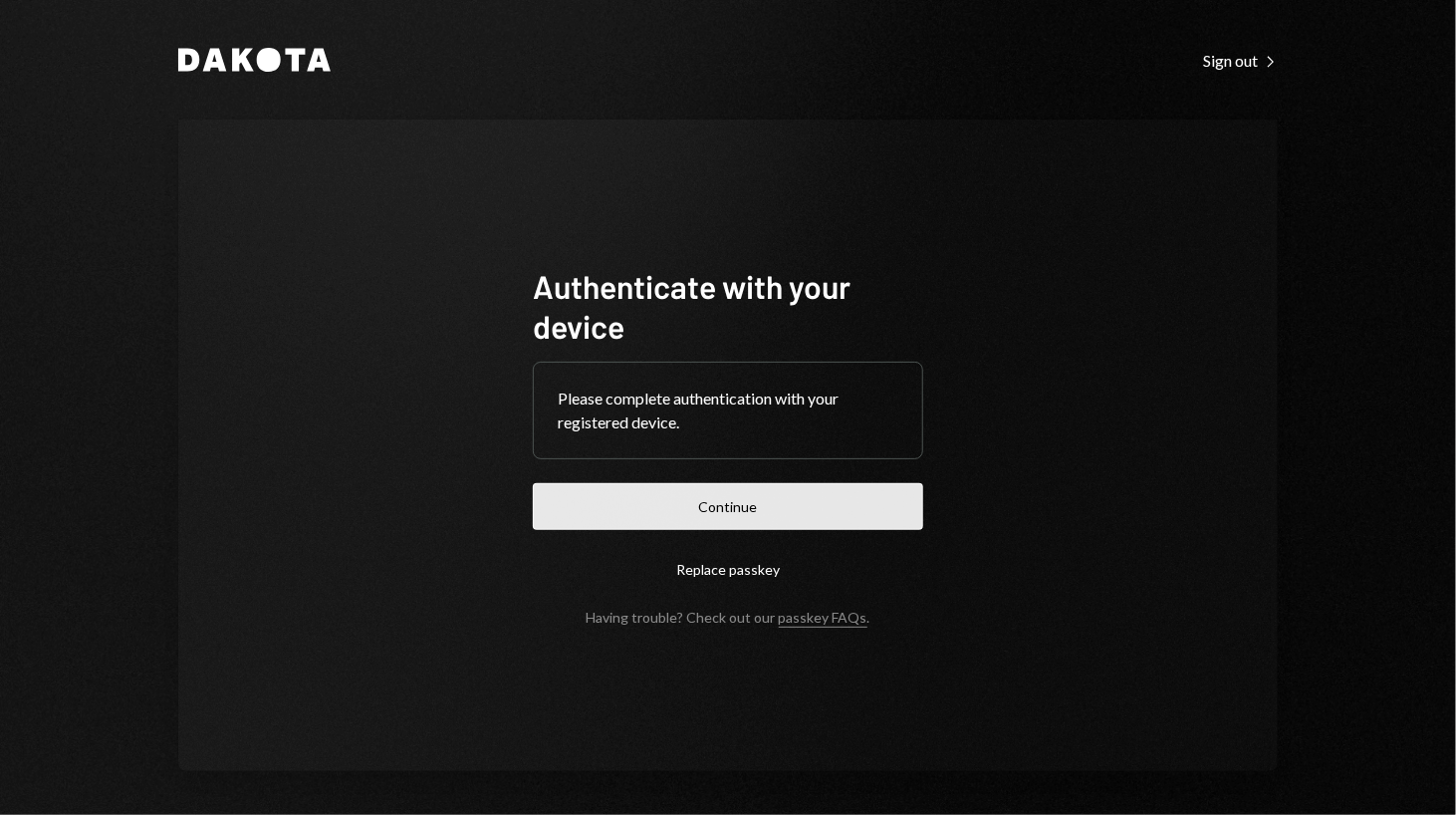 click on "Continue" at bounding box center [728, 506] 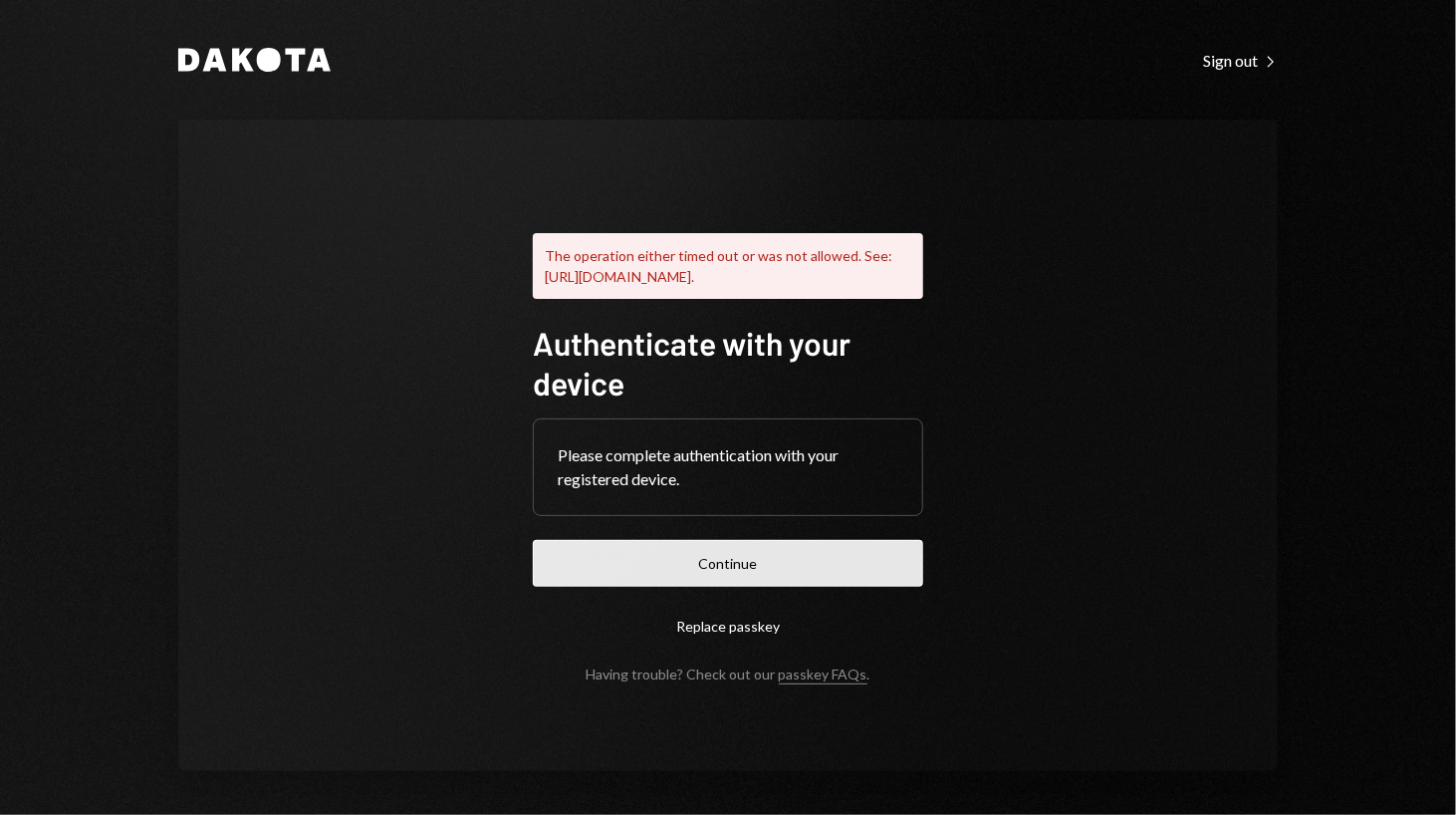 click on "Continue" at bounding box center (728, 563) 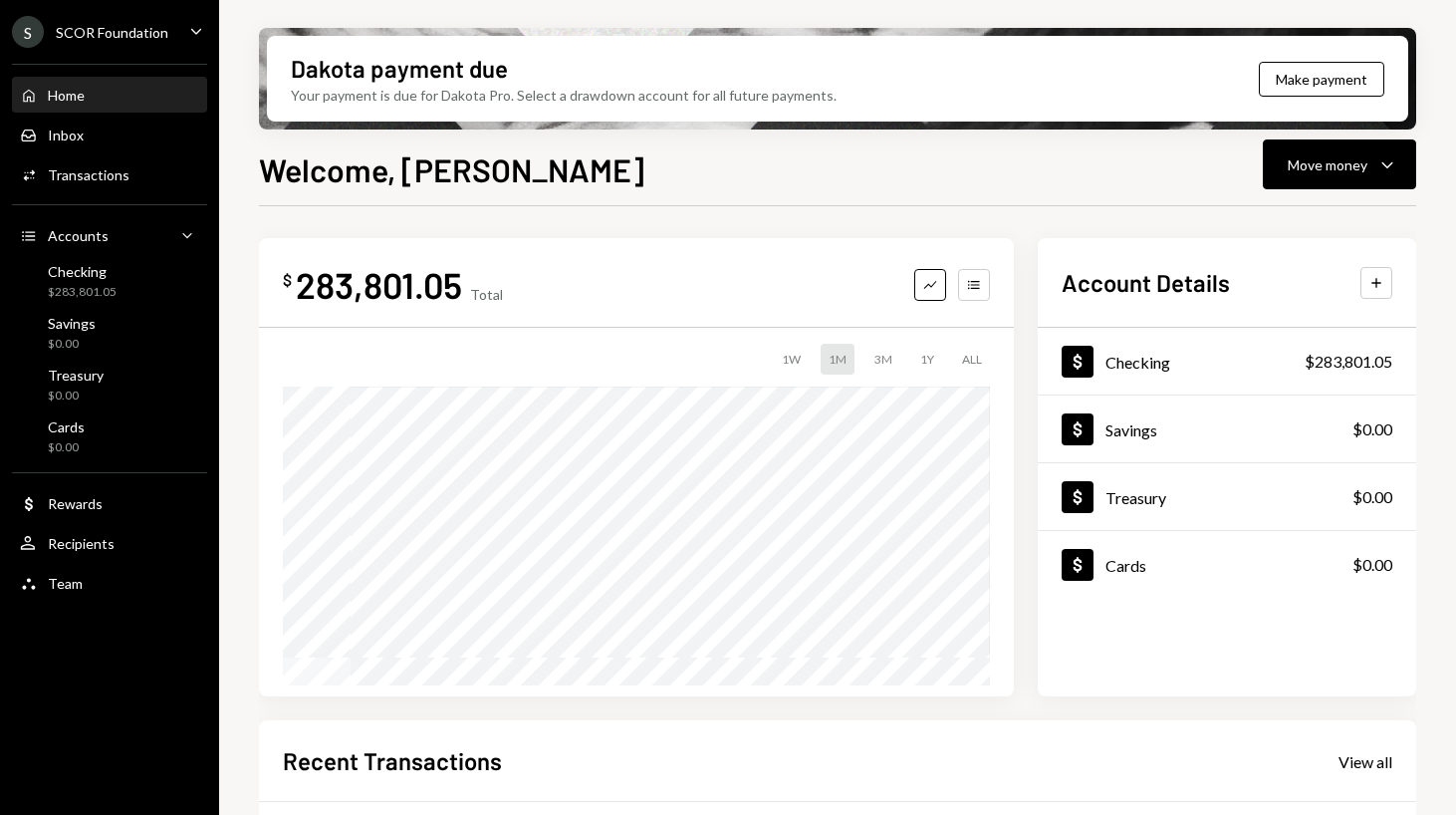 scroll, scrollTop: 0, scrollLeft: 0, axis: both 